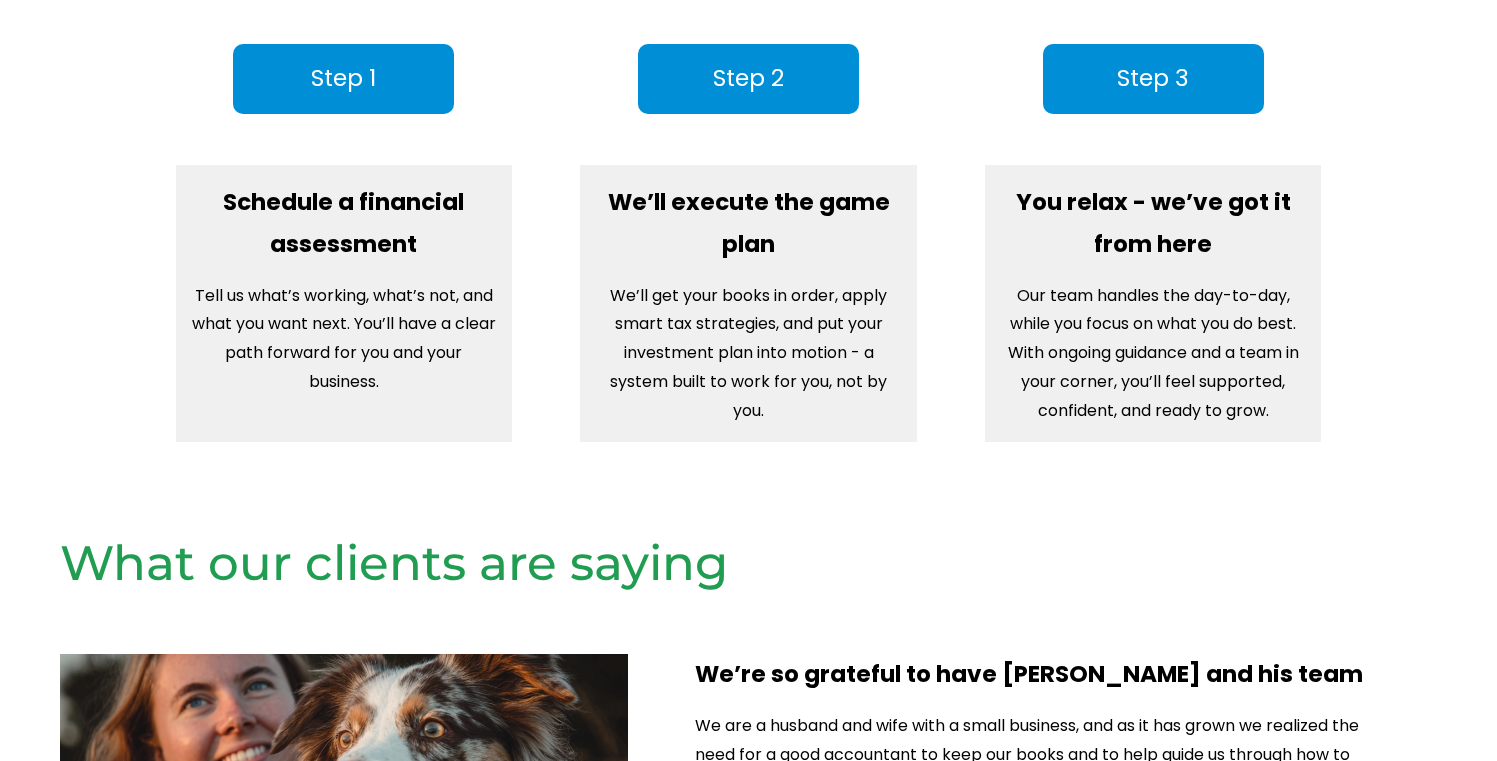 scroll, scrollTop: 2769, scrollLeft: 0, axis: vertical 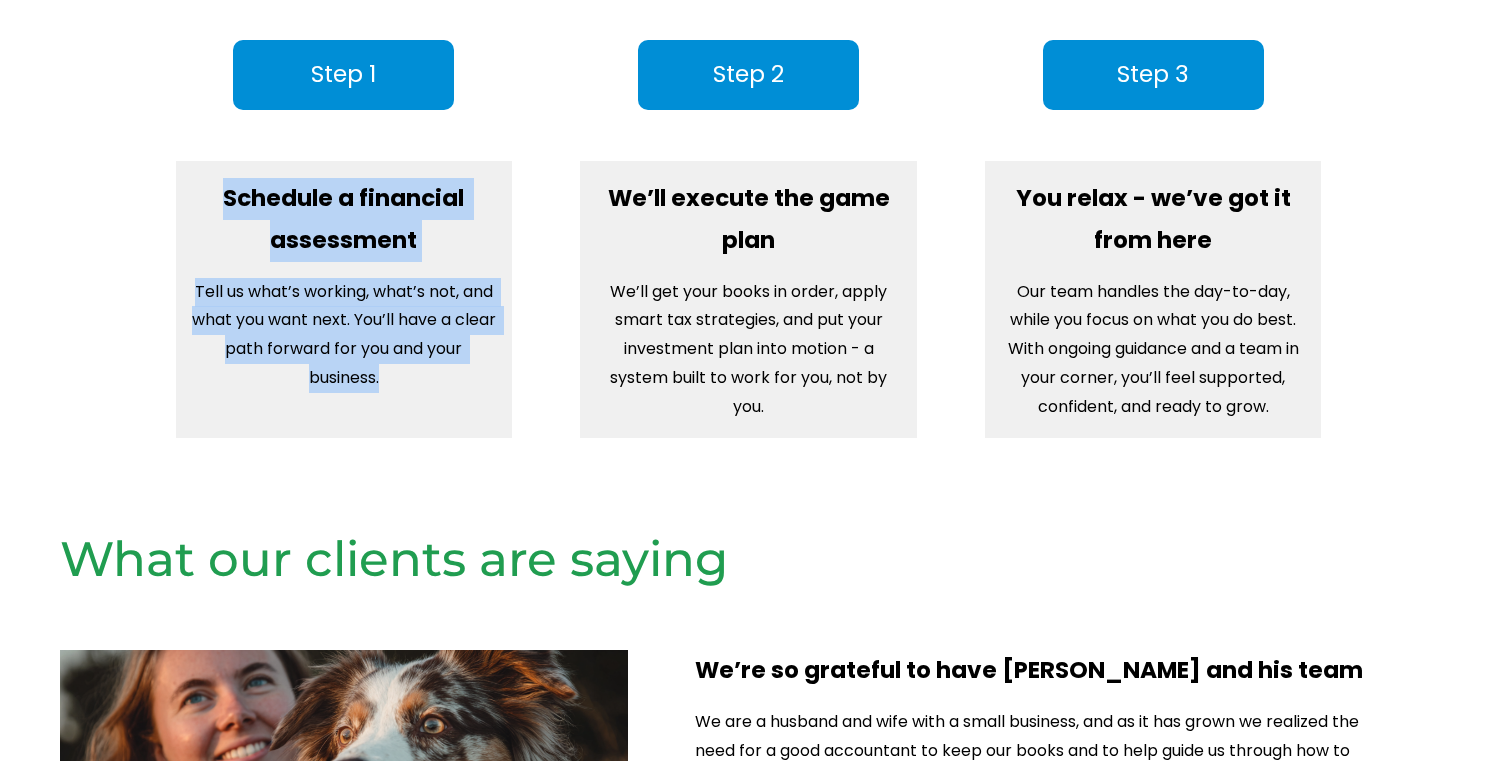 drag, startPoint x: 202, startPoint y: 226, endPoint x: 379, endPoint y: 417, distance: 260.40353 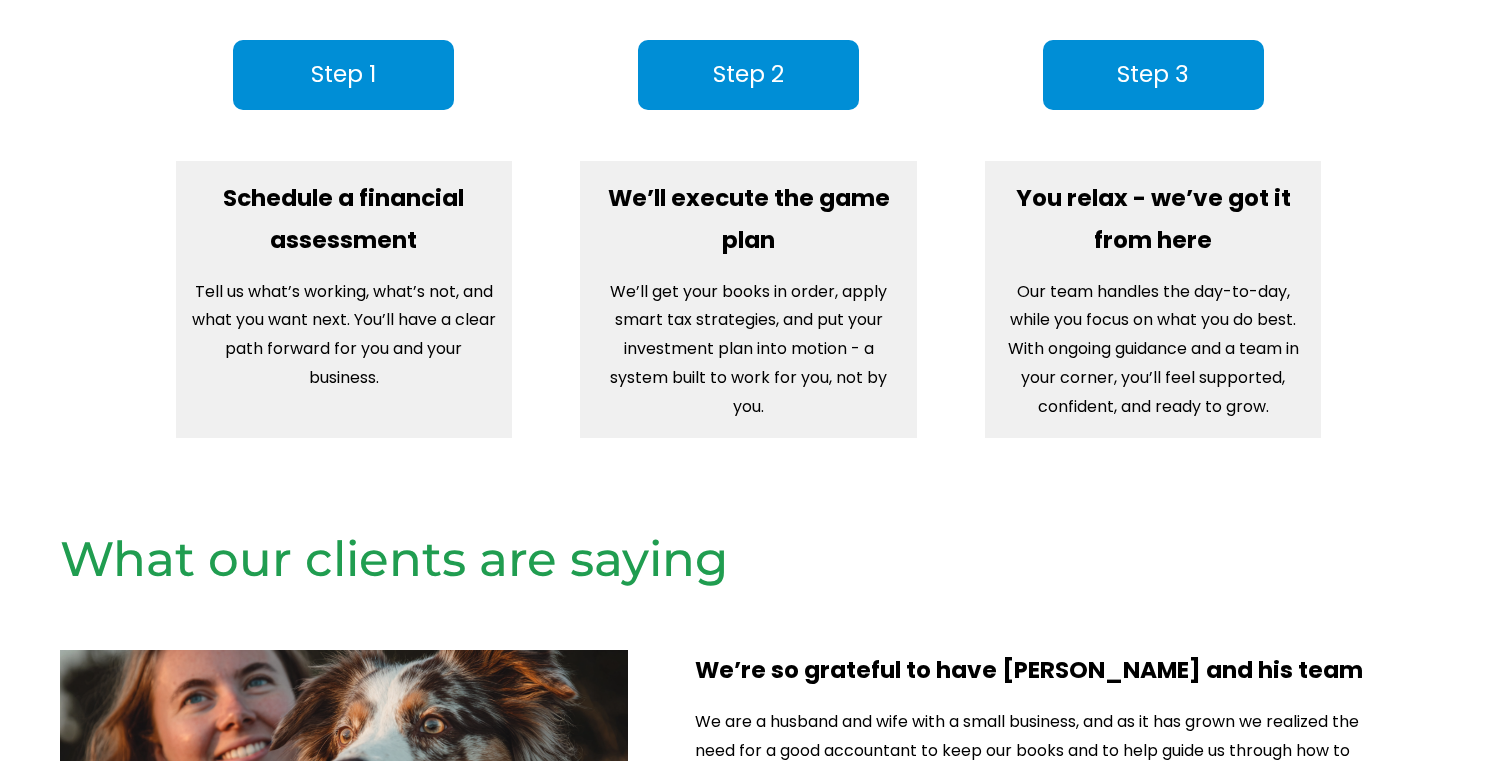 click on "Tell us what’s working, what’s not, and what you want next. You’ll have a clear path forward for you and your business." at bounding box center (343, 335) 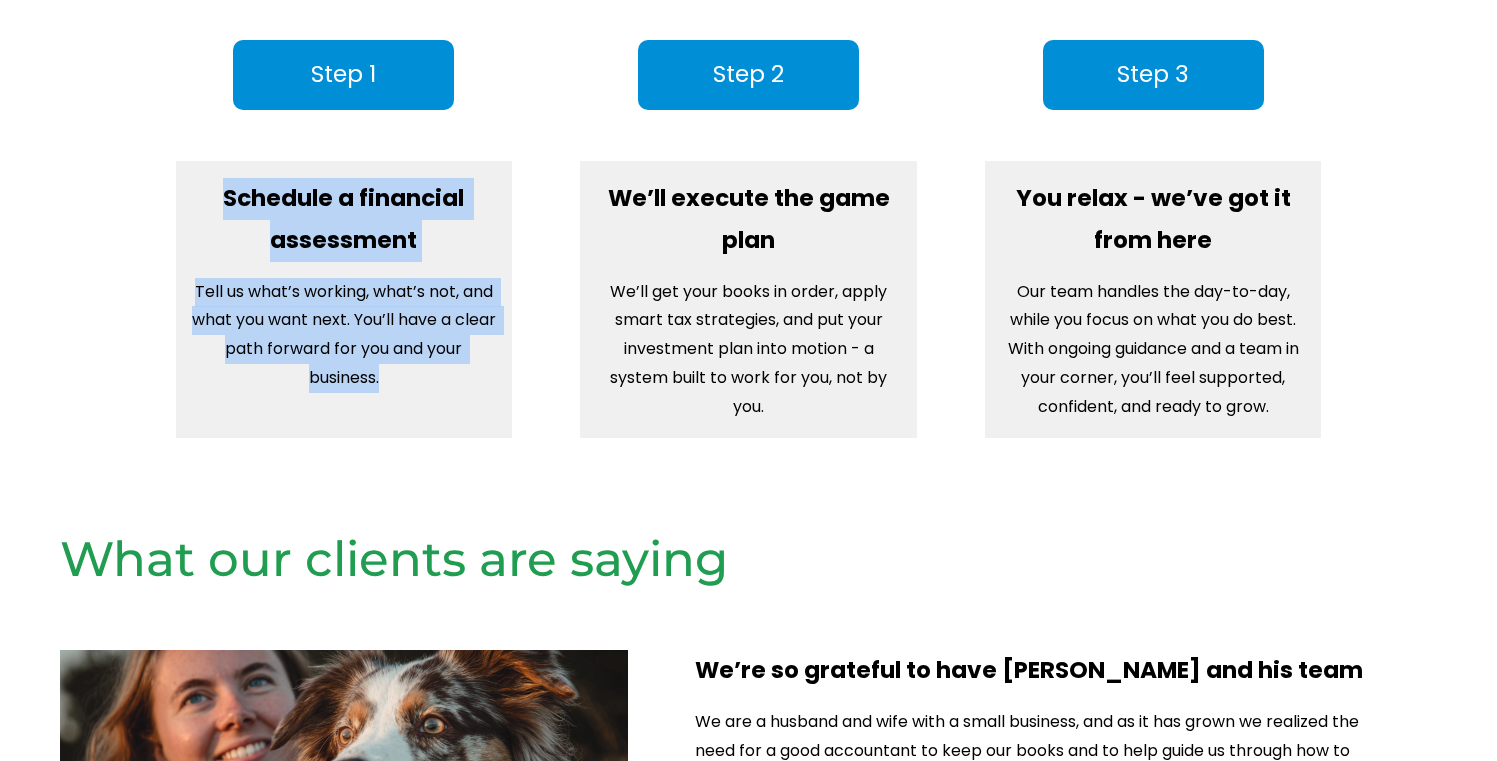drag, startPoint x: 393, startPoint y: 400, endPoint x: 289, endPoint y: 219, distance: 208.75105 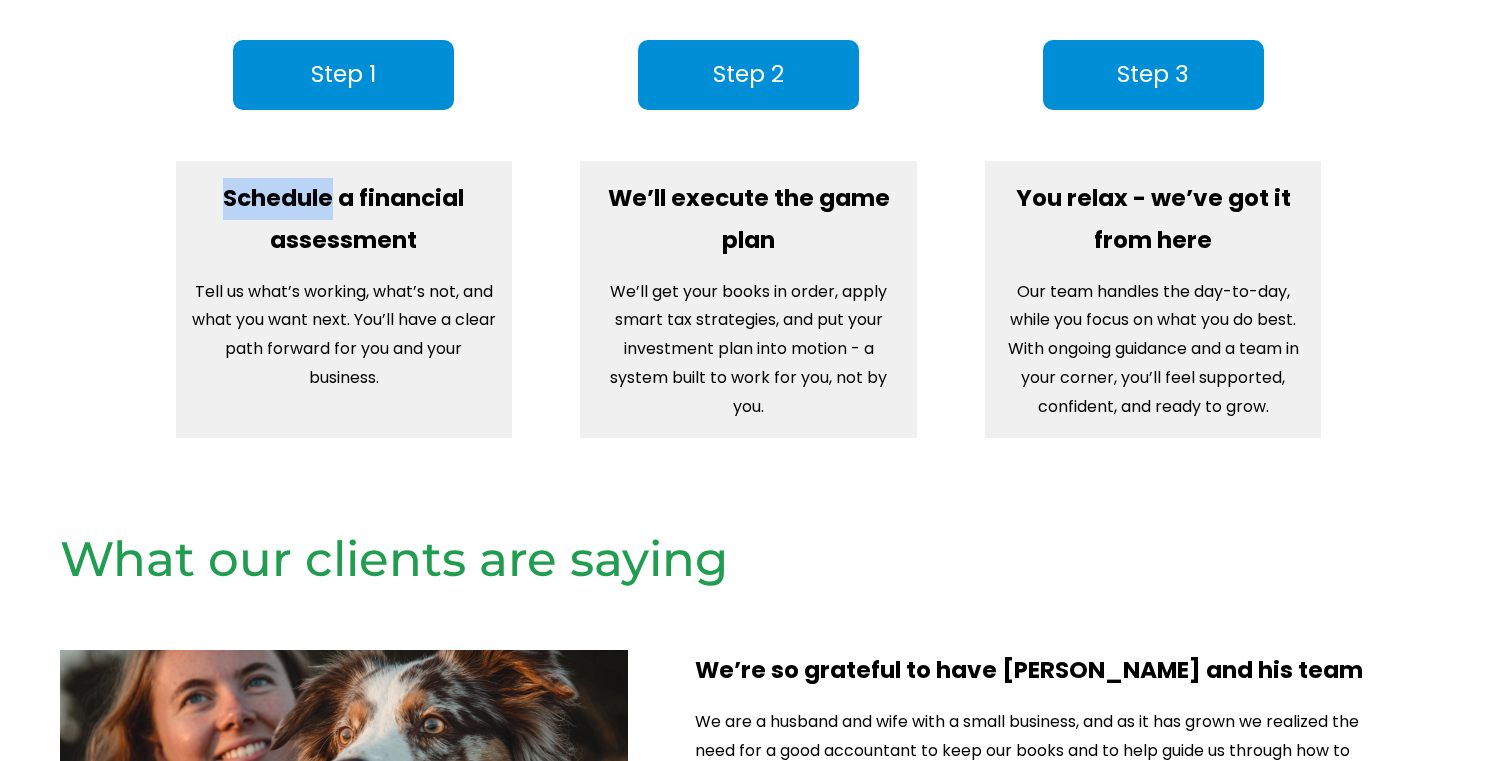 click on "Schedule a financial assessment" at bounding box center [346, 219] 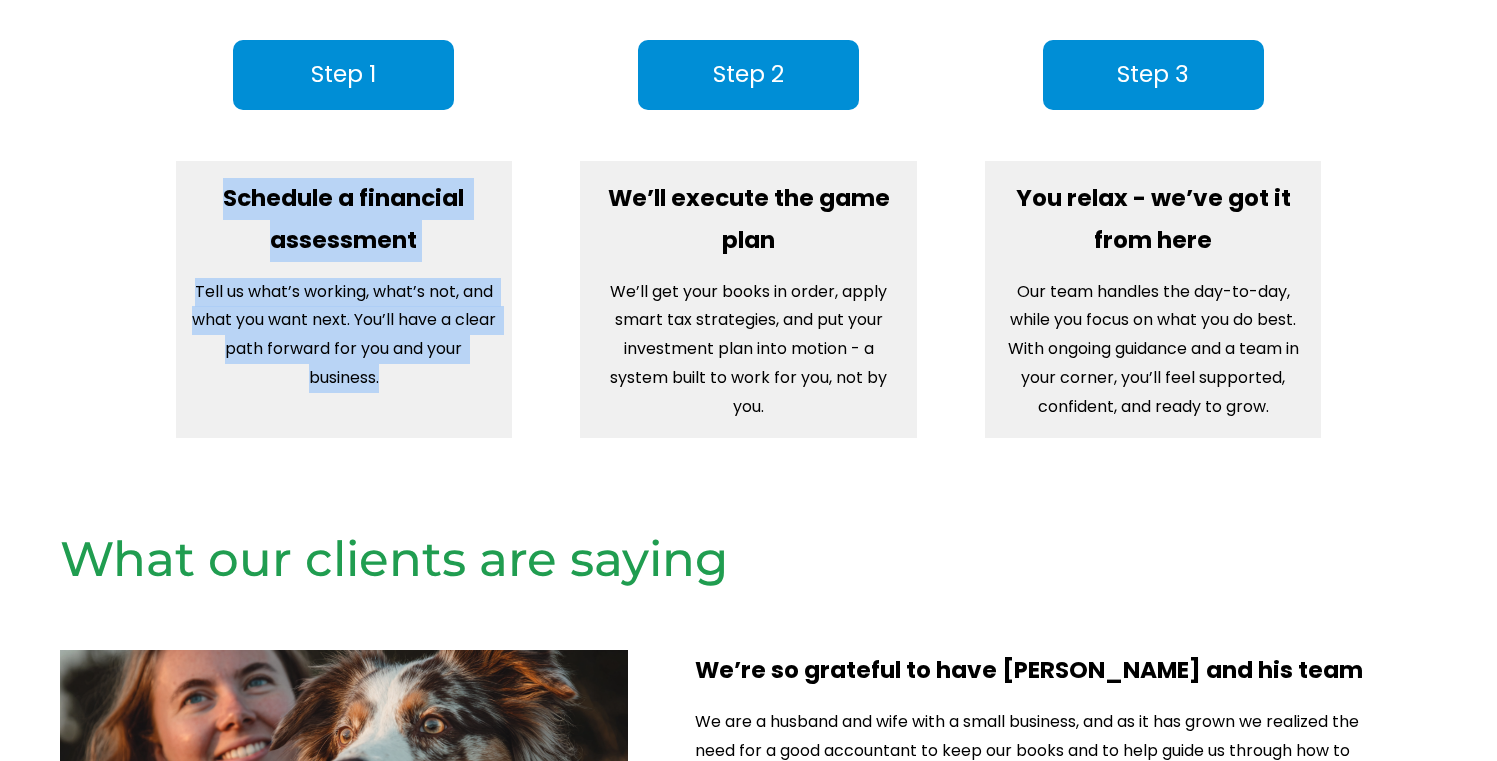 drag, startPoint x: 289, startPoint y: 219, endPoint x: 352, endPoint y: 402, distance: 193.5407 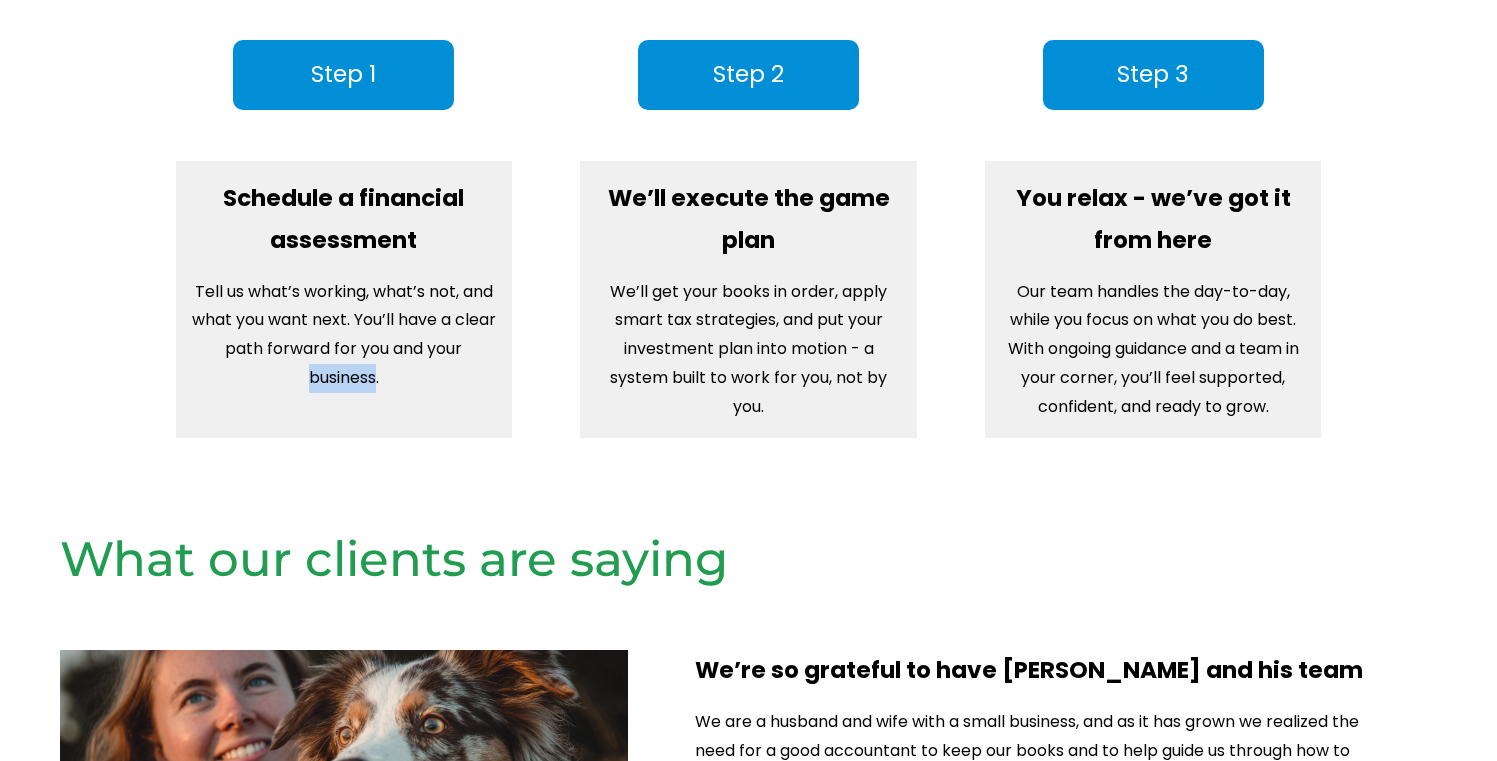 click on "Tell us what’s working, what’s not, and what you want next. You’ll have a clear path forward for you and your business." at bounding box center (343, 335) 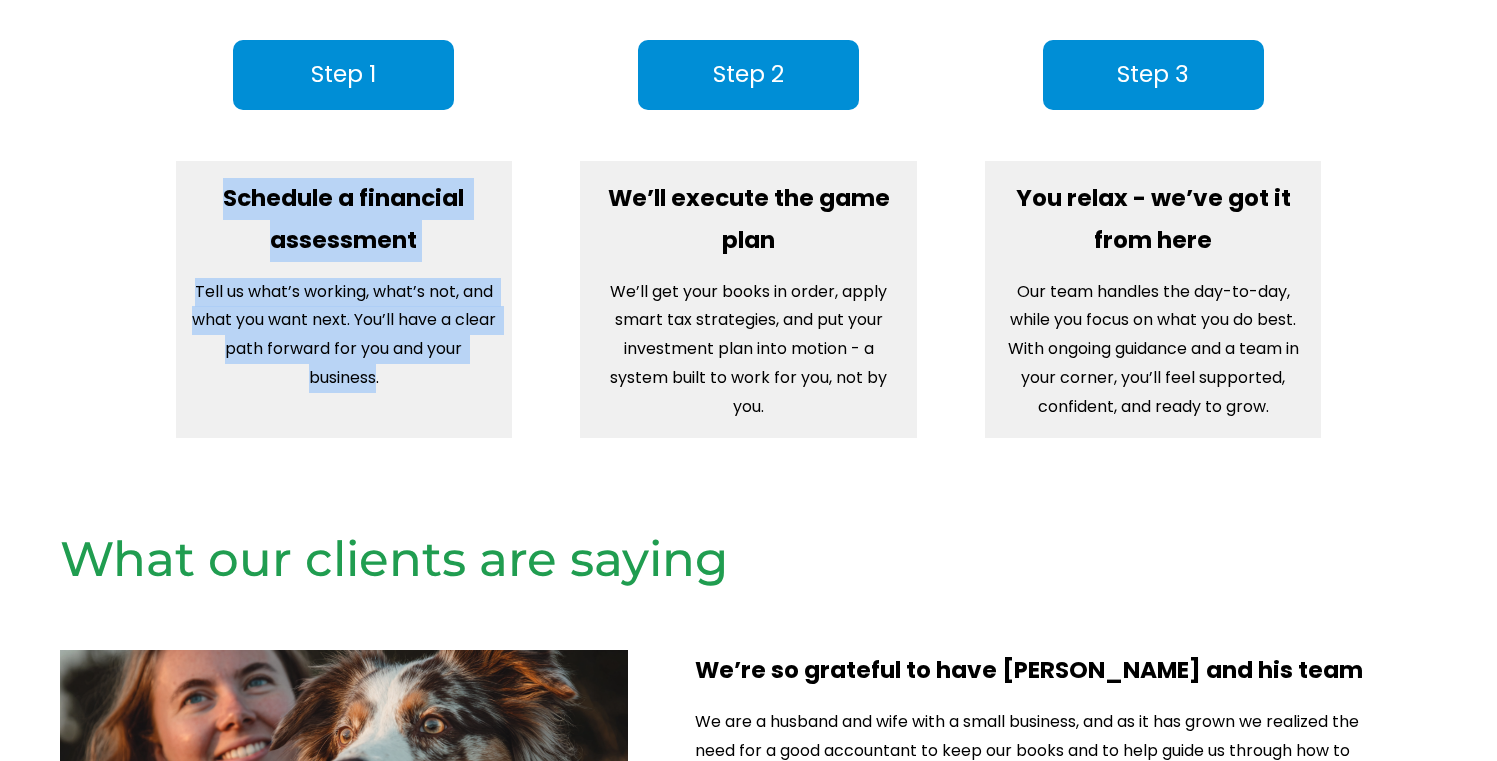 drag, startPoint x: 351, startPoint y: 404, endPoint x: 252, endPoint y: 204, distance: 223.16138 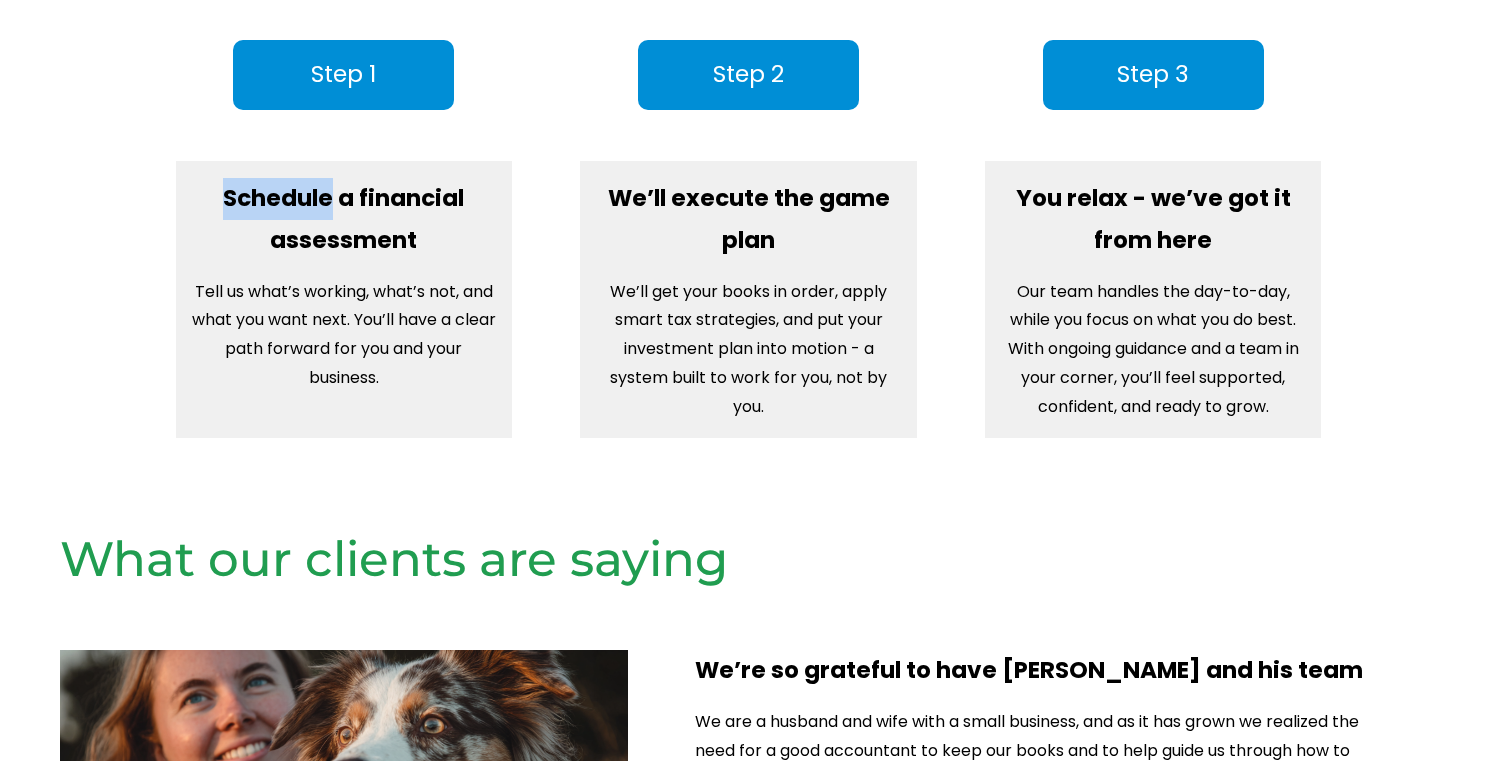 click on "Schedule a financial assessment" at bounding box center [343, 219] 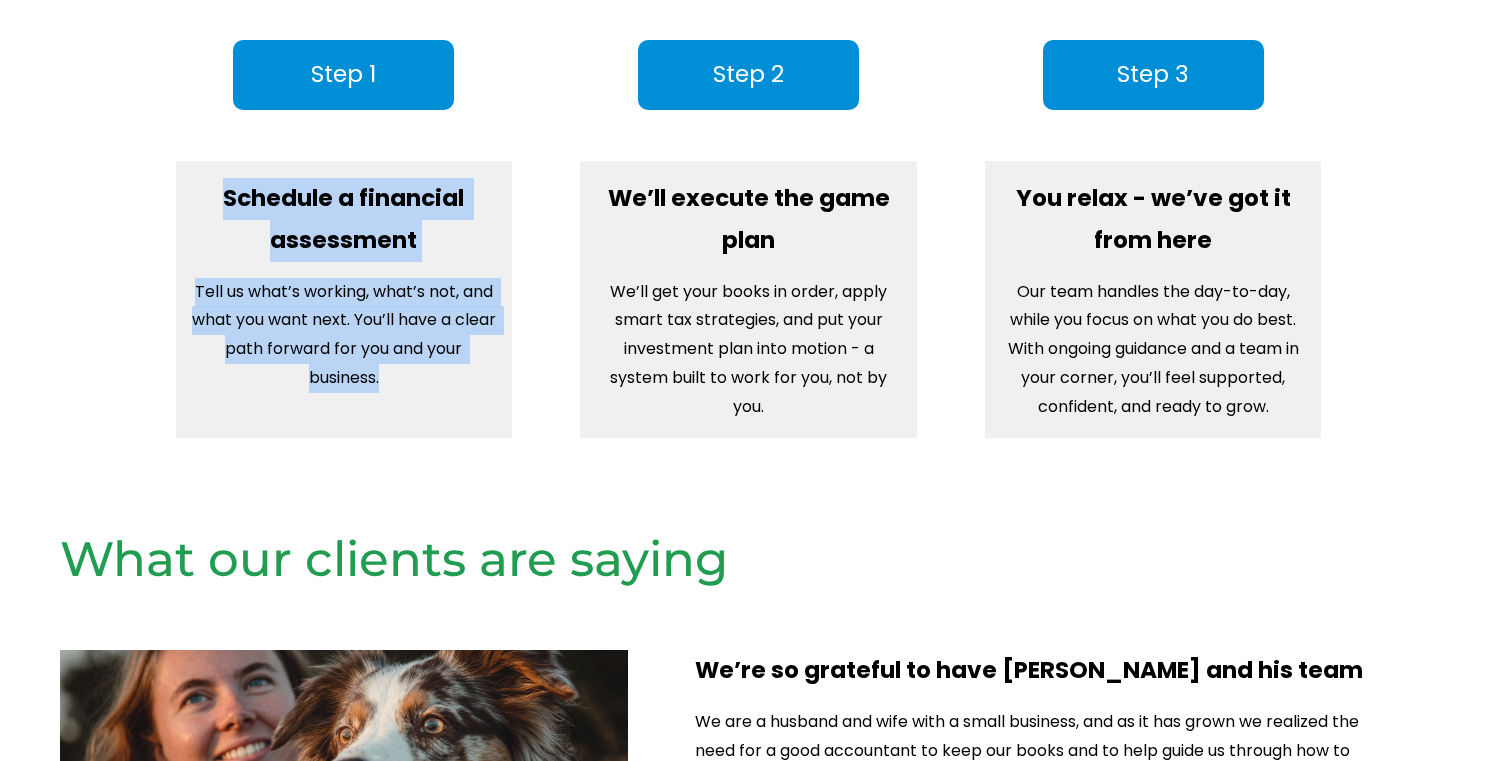 drag, startPoint x: 252, startPoint y: 204, endPoint x: 375, endPoint y: 407, distance: 237.35628 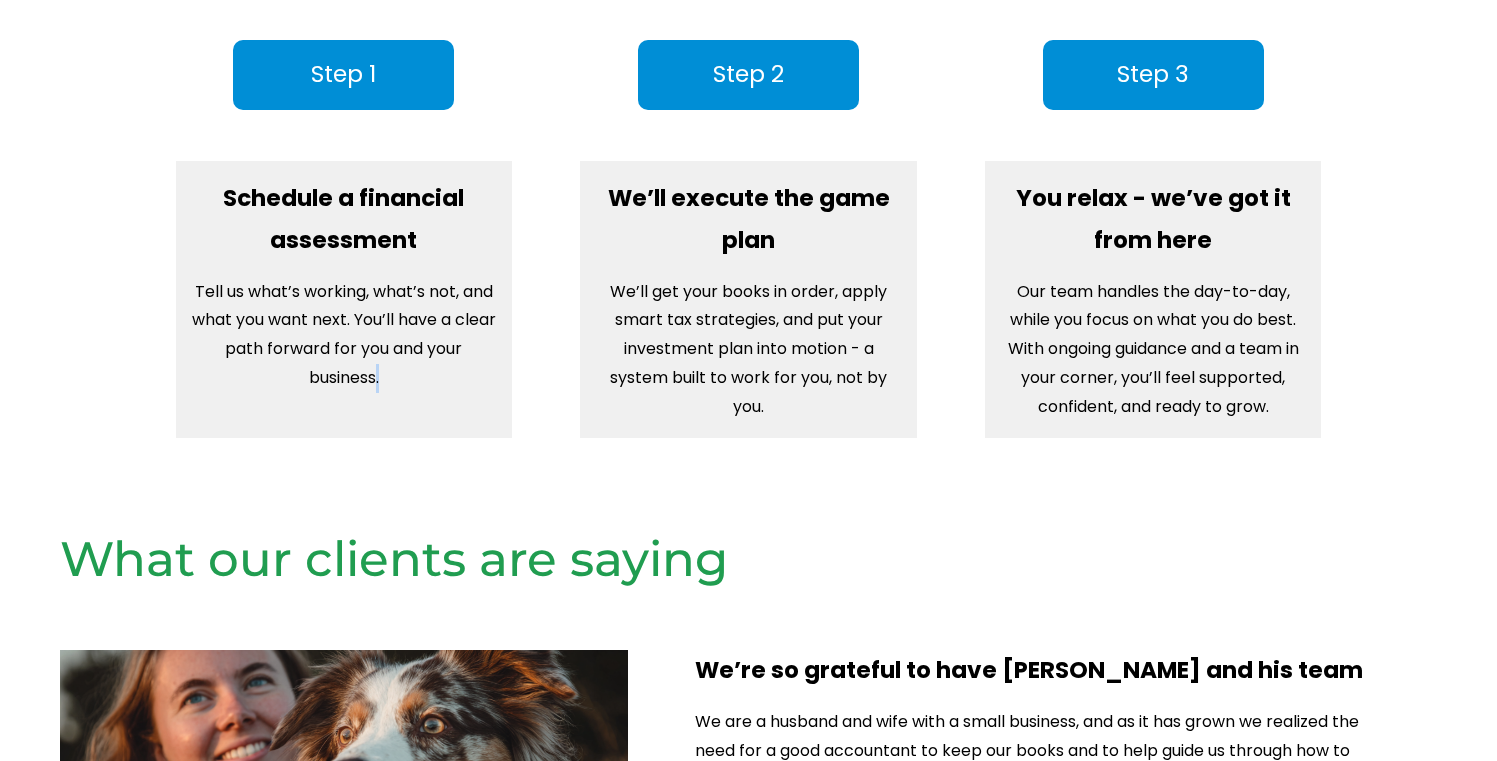 click on "Tell us what’s working, what’s not, and what you want next. You’ll have a clear path forward for you and your business." at bounding box center (343, 335) 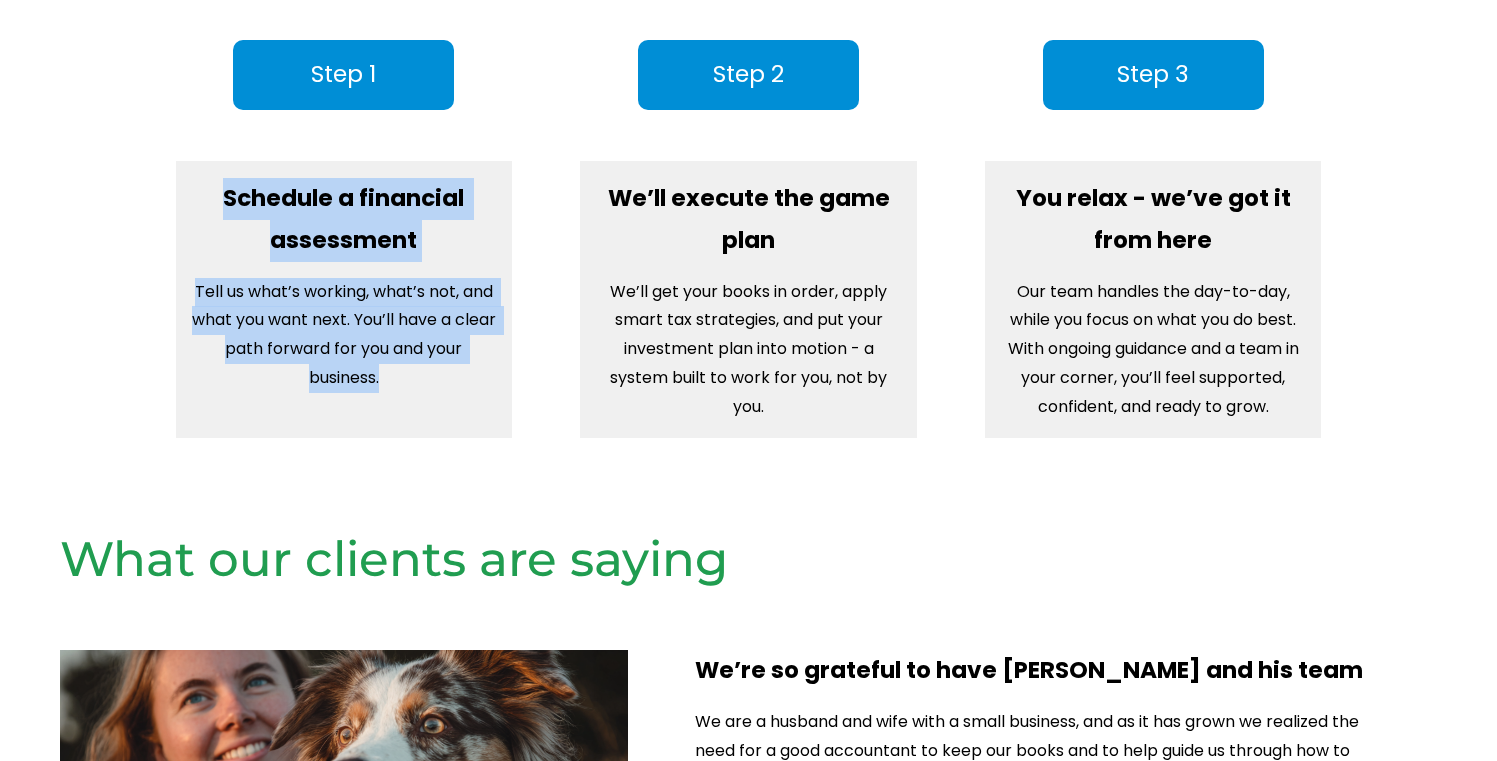 drag, startPoint x: 375, startPoint y: 407, endPoint x: 307, endPoint y: 219, distance: 199.91998 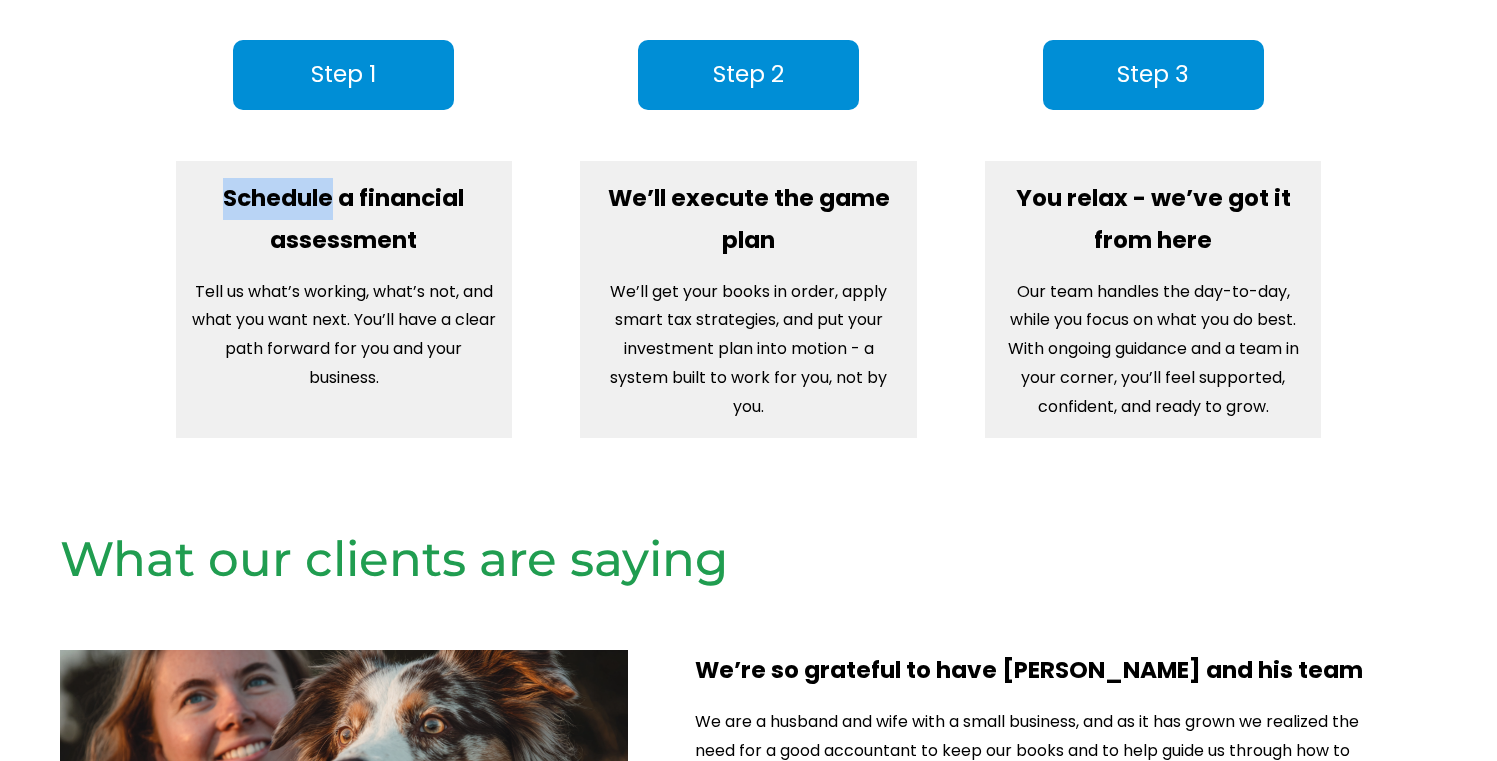 click on "Schedule a financial assessment" at bounding box center (346, 219) 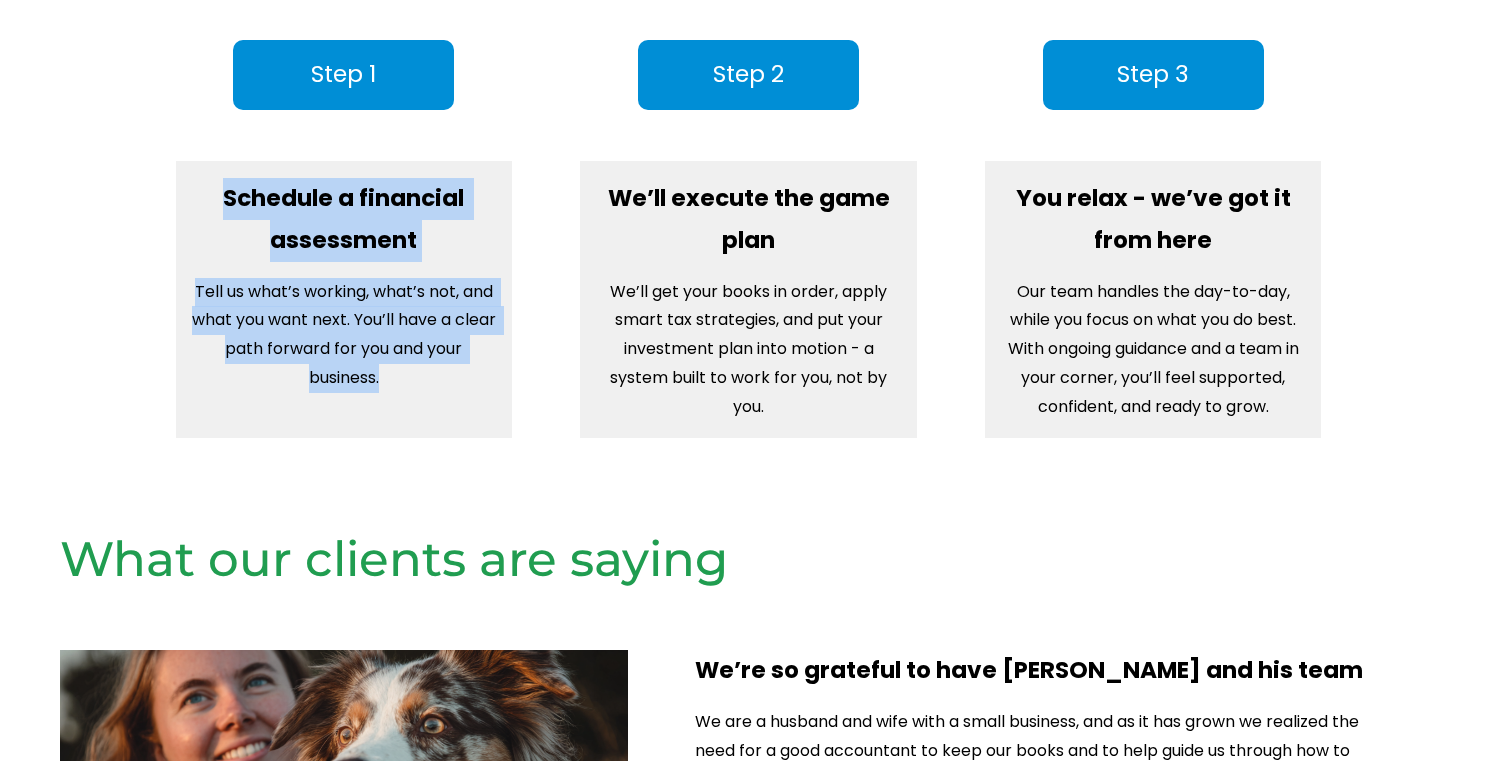drag, startPoint x: 307, startPoint y: 219, endPoint x: 356, endPoint y: 333, distance: 124.08465 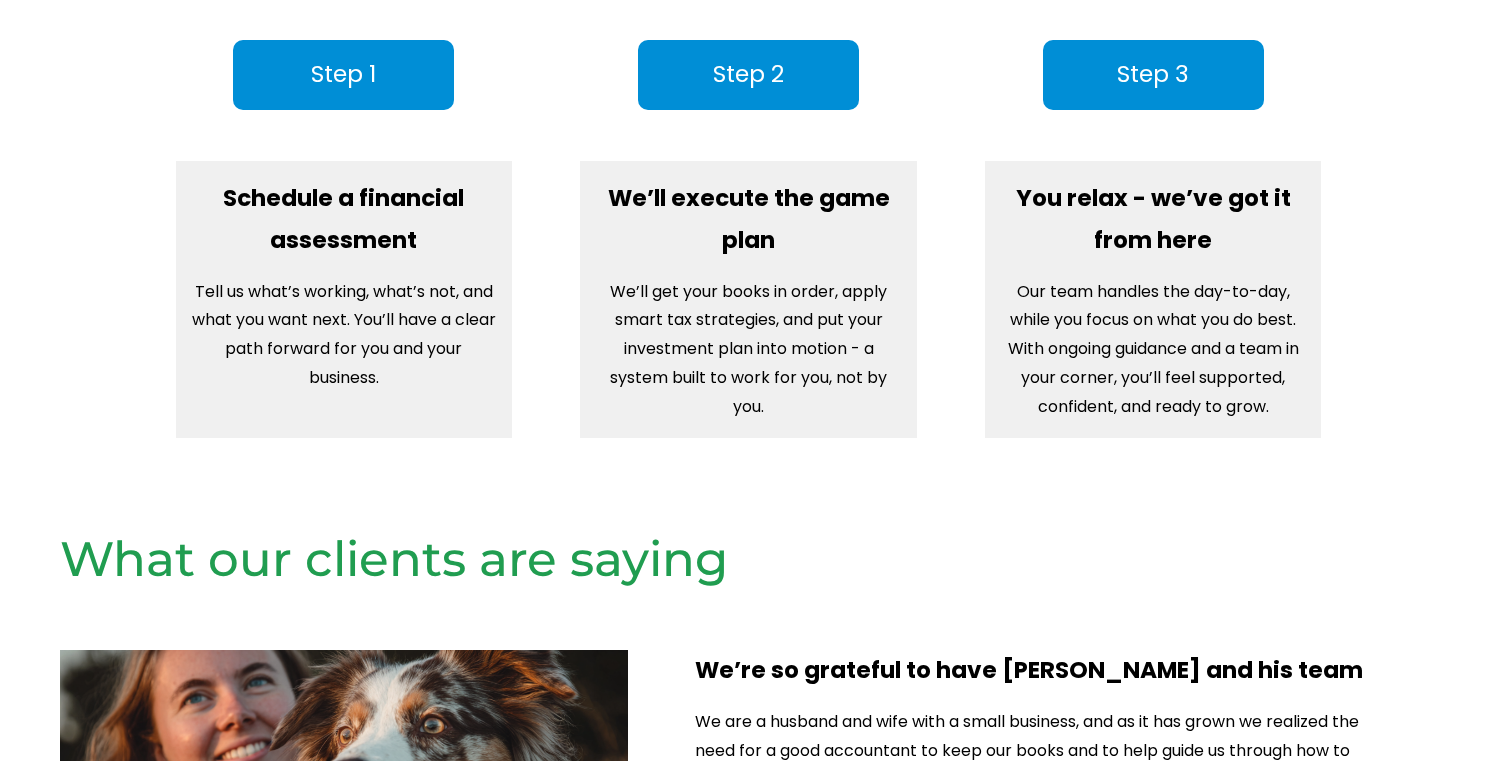 click on "We’ll execute the game plan" at bounding box center [748, 219] 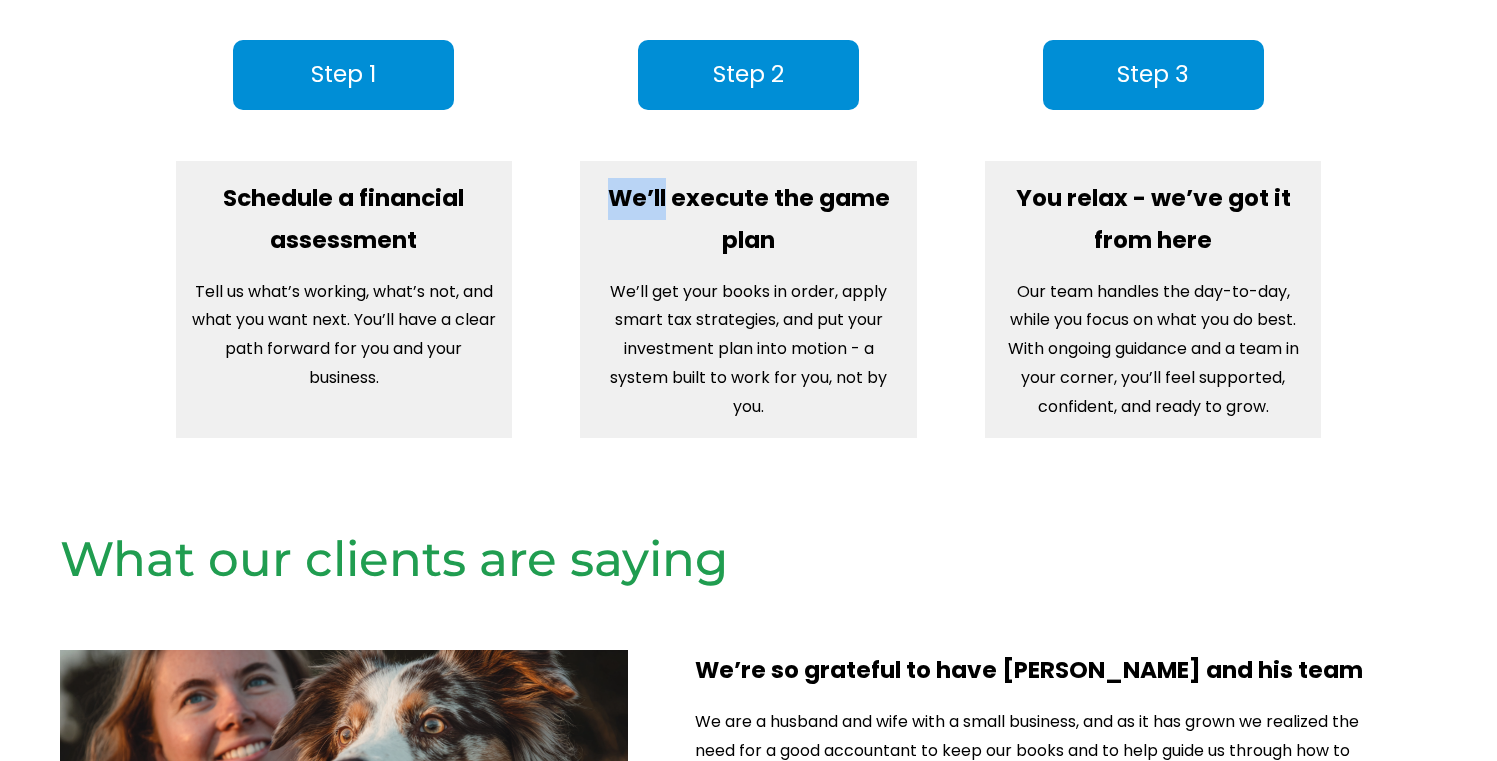 click on "We’ll execute the game plan" at bounding box center [748, 219] 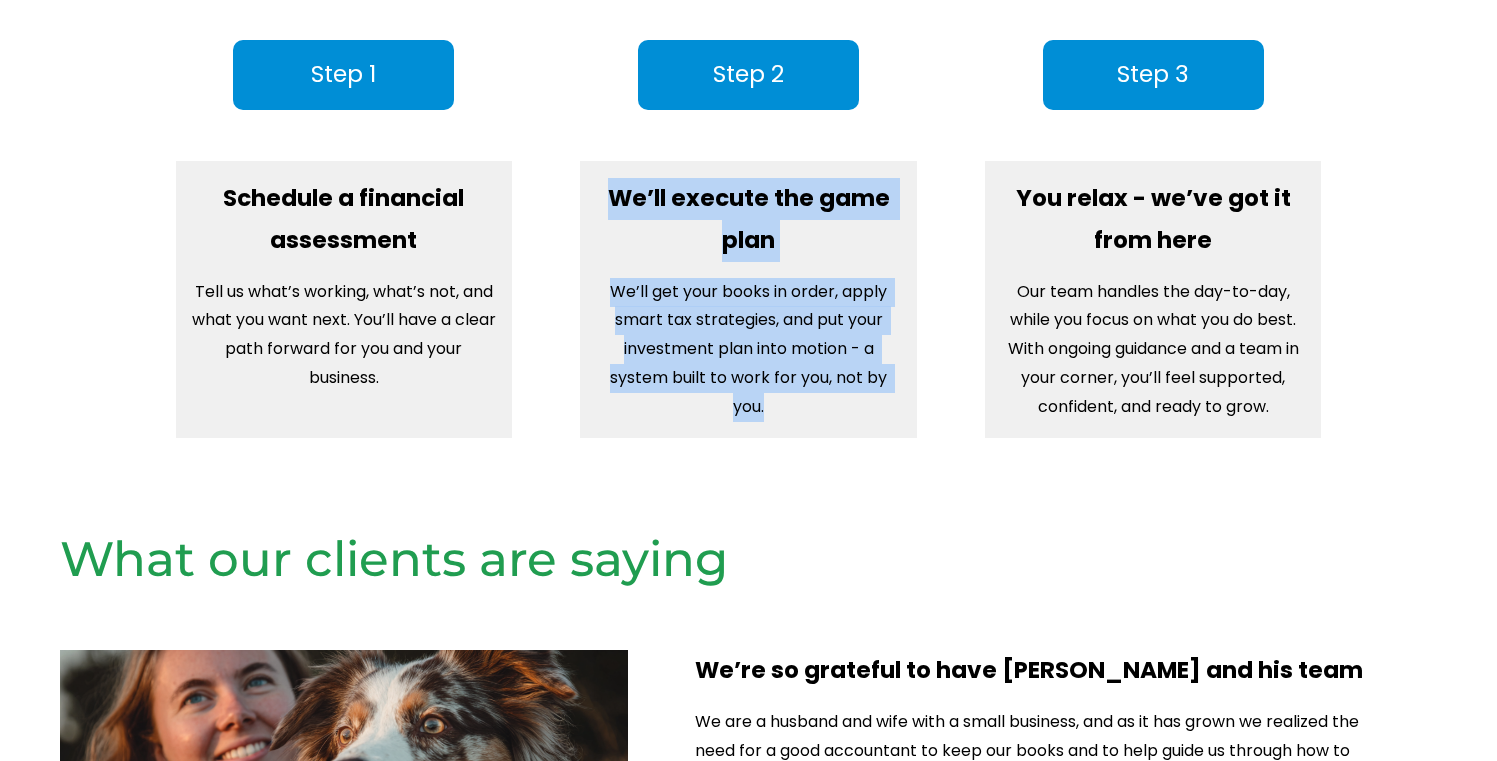 drag, startPoint x: 610, startPoint y: 212, endPoint x: 631, endPoint y: 389, distance: 178.24141 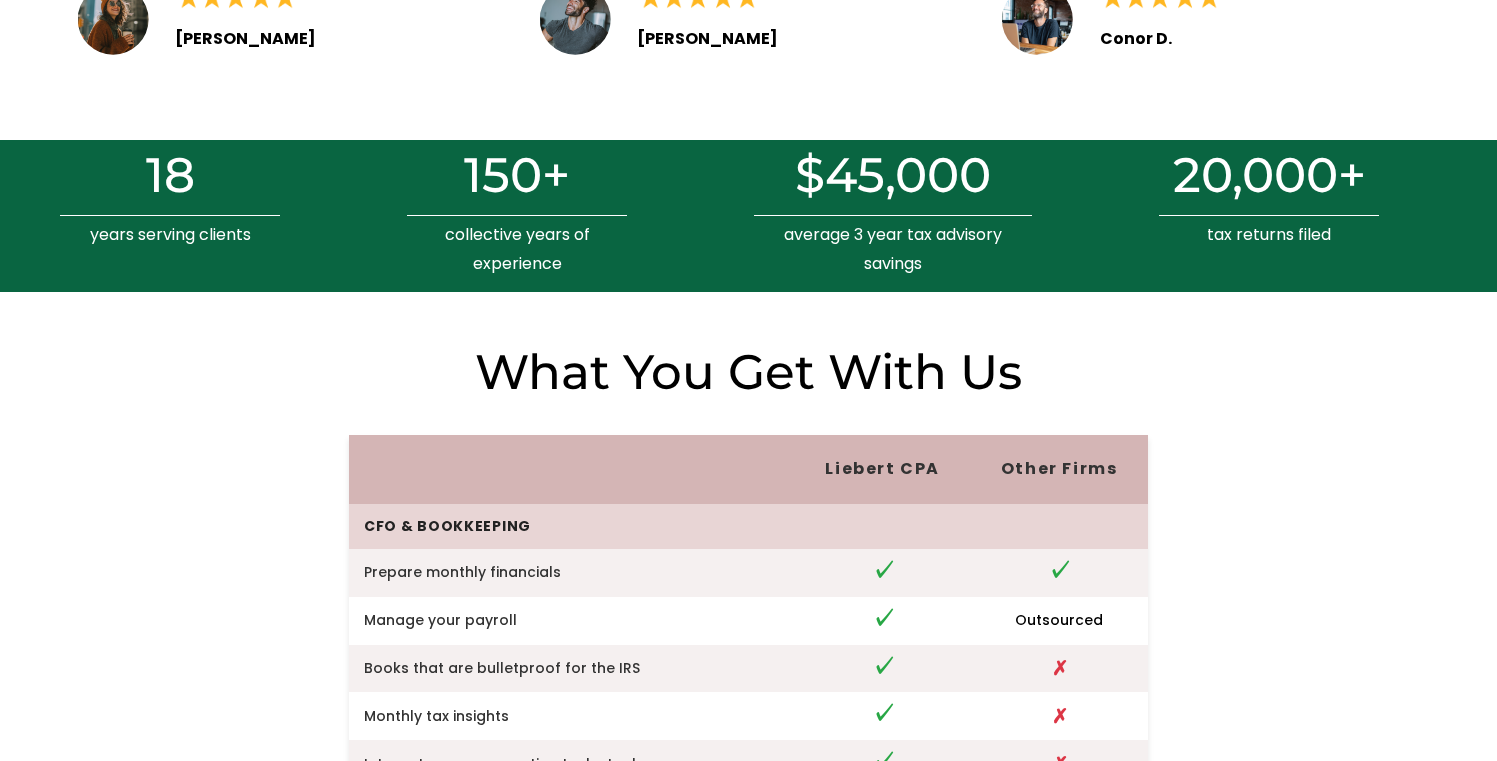 scroll, scrollTop: 4107, scrollLeft: 0, axis: vertical 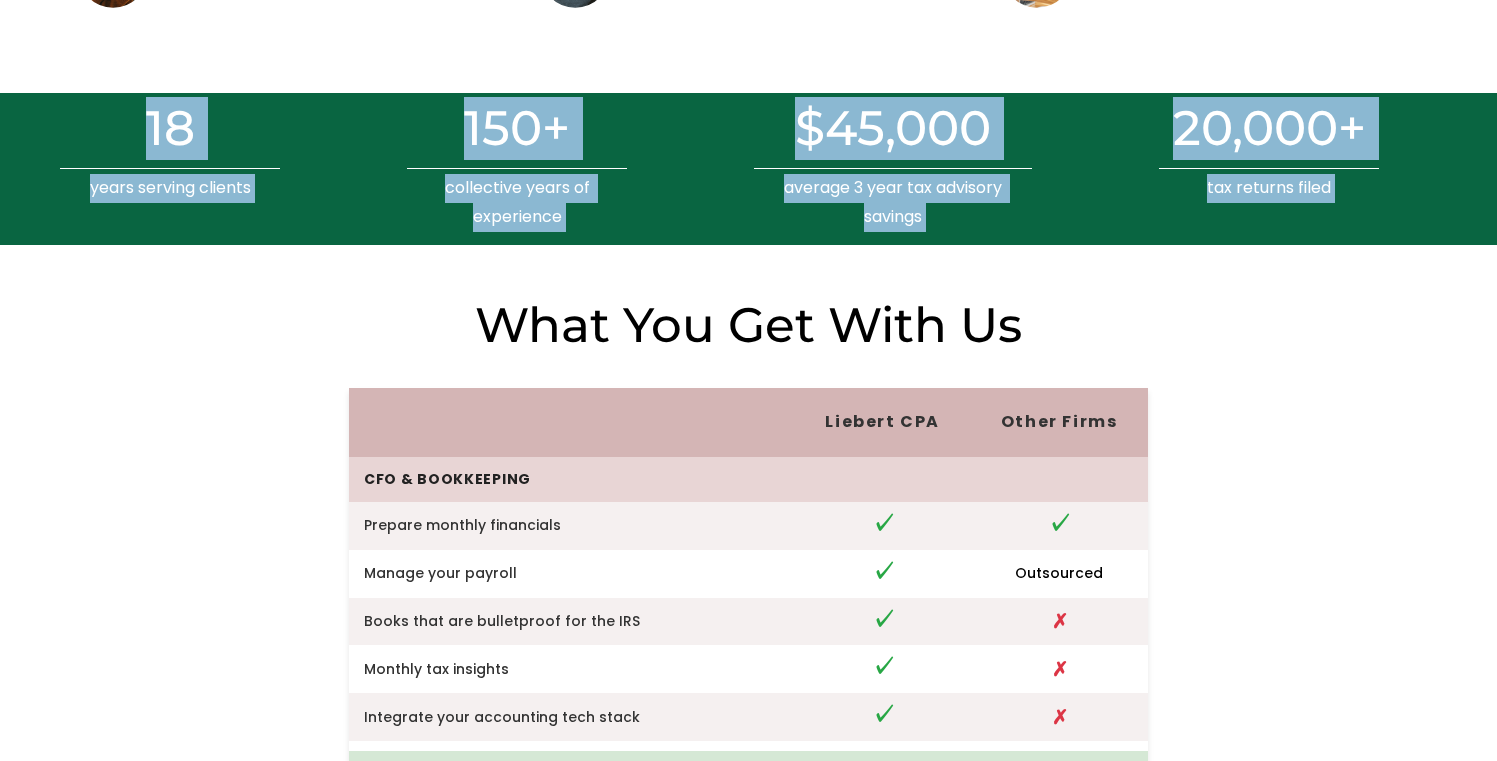 drag, startPoint x: 205, startPoint y: 341, endPoint x: 50, endPoint y: 131, distance: 261.00766 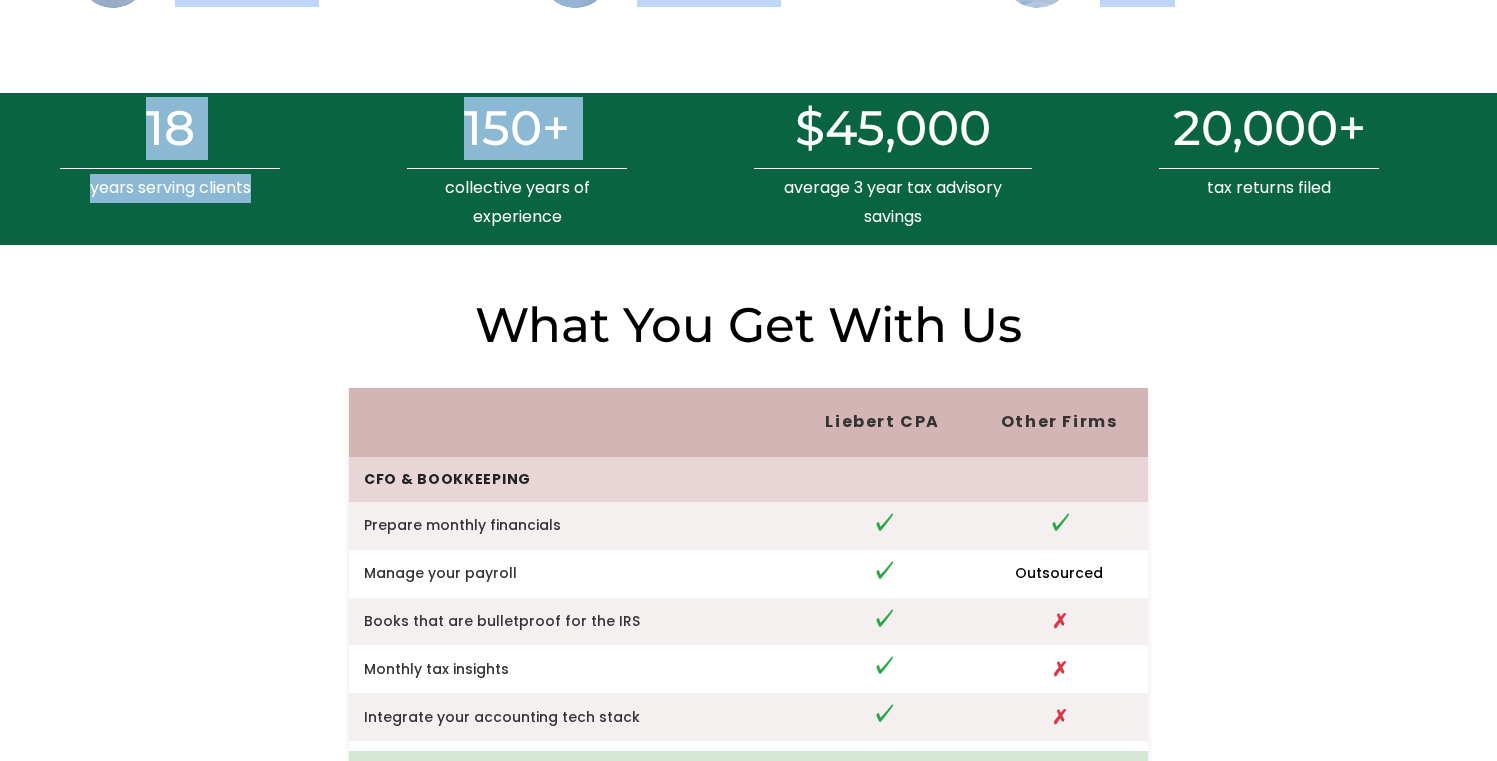 drag, startPoint x: 56, startPoint y: 78, endPoint x: 101, endPoint y: 255, distance: 182.63077 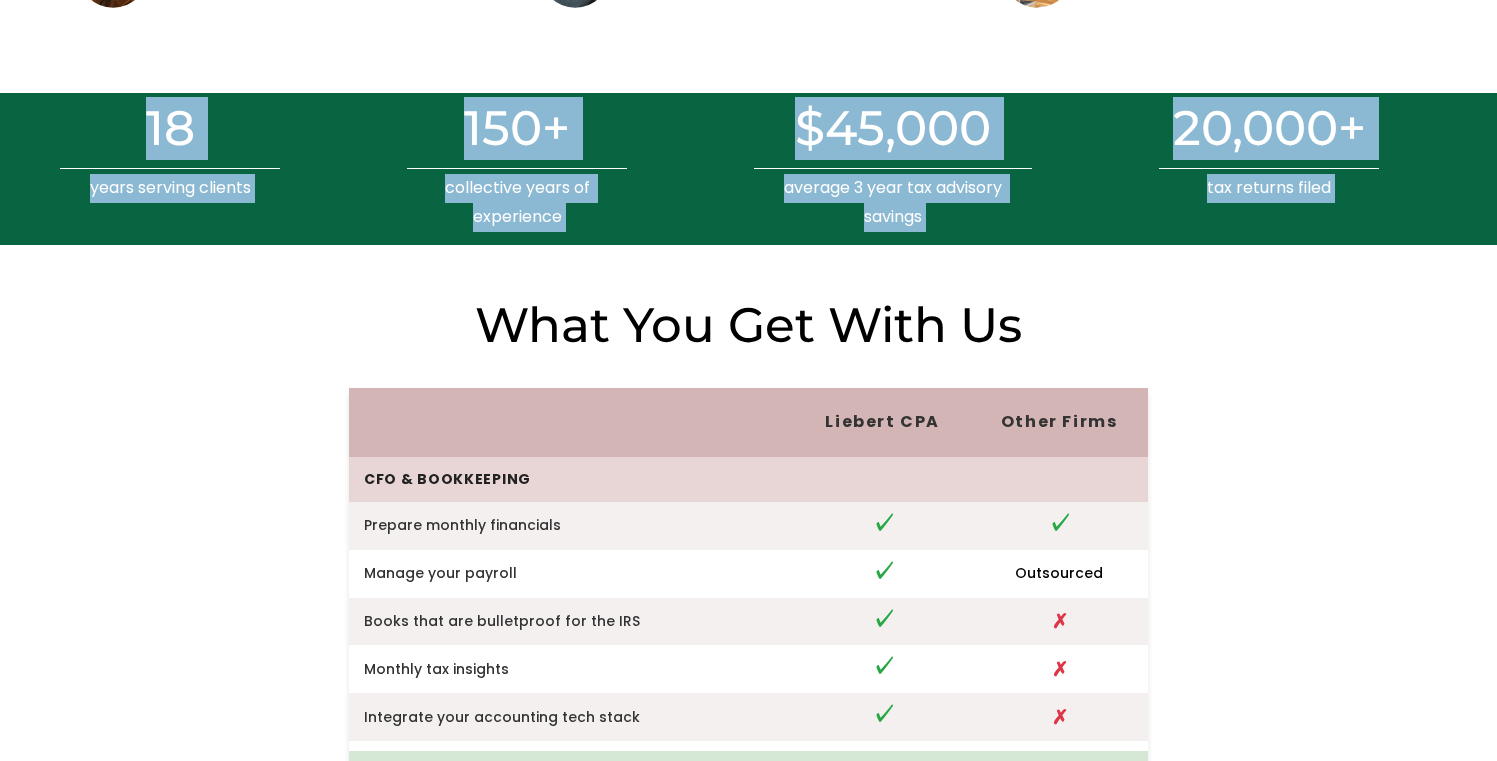 drag, startPoint x: 128, startPoint y: 331, endPoint x: 55, endPoint y: 129, distance: 214.78593 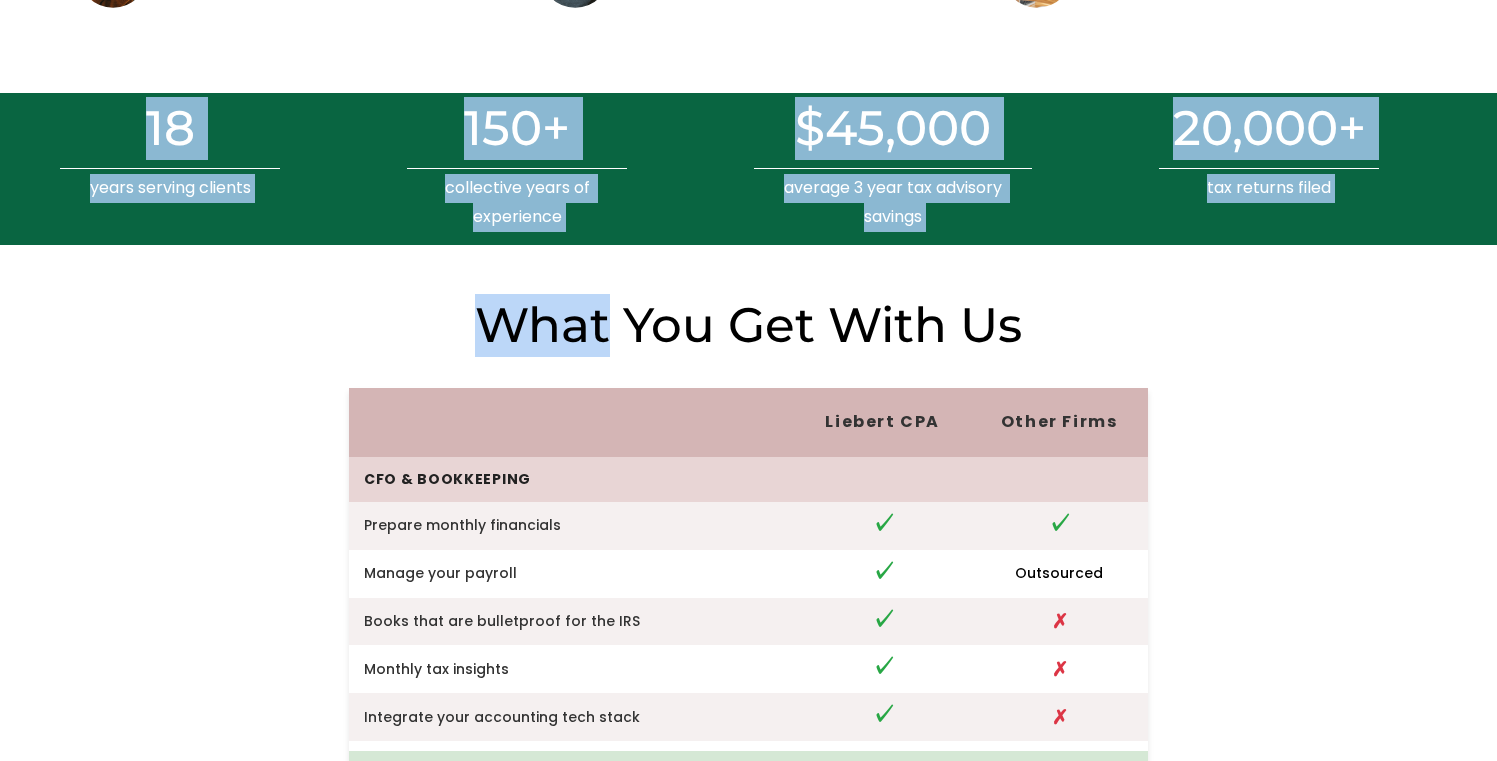 drag, startPoint x: 55, startPoint y: 129, endPoint x: 90, endPoint y: 366, distance: 239.57045 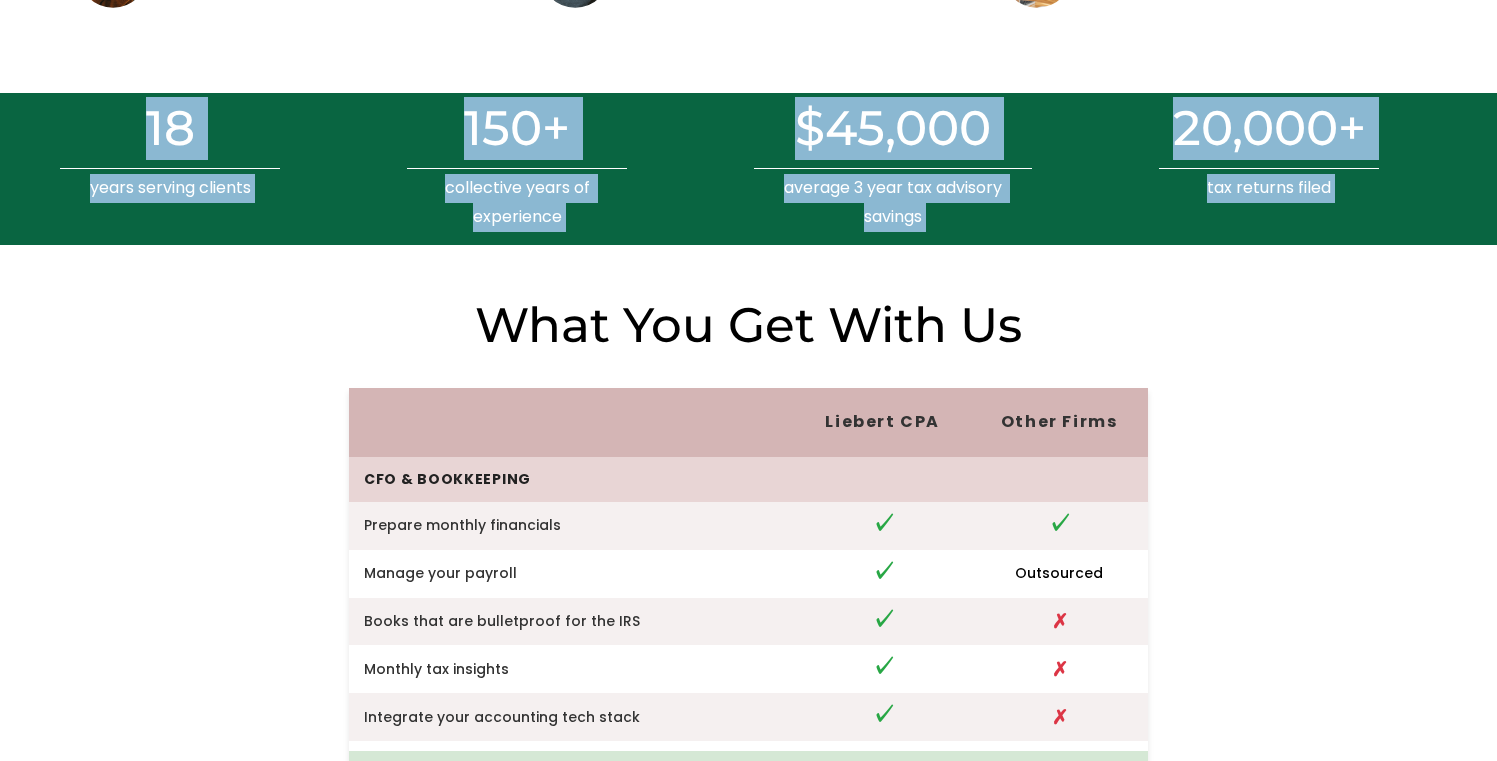 drag, startPoint x: 85, startPoint y: 313, endPoint x: 72, endPoint y: 180, distance: 133.63383 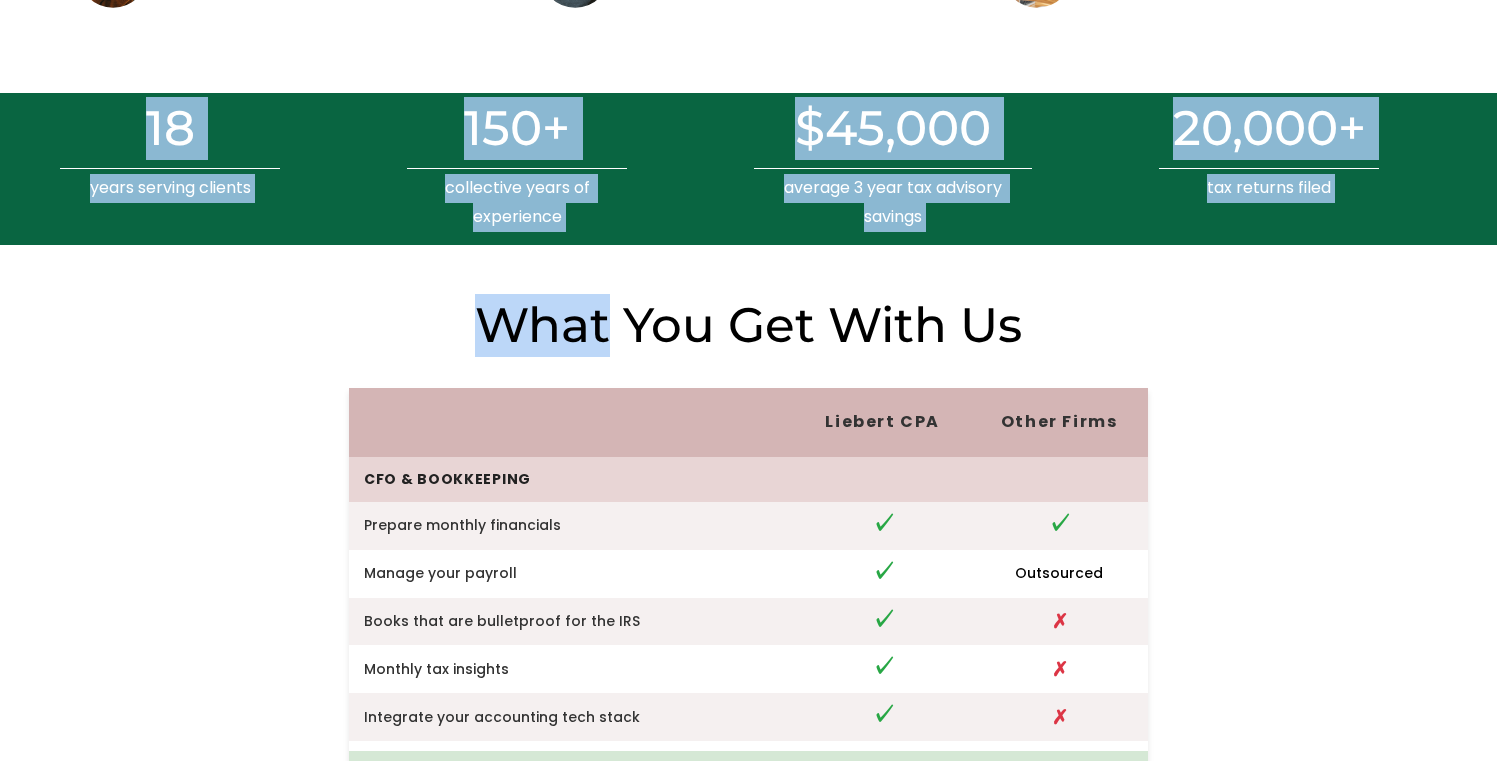 drag, startPoint x: 72, startPoint y: 180, endPoint x: 83, endPoint y: 297, distance: 117.51595 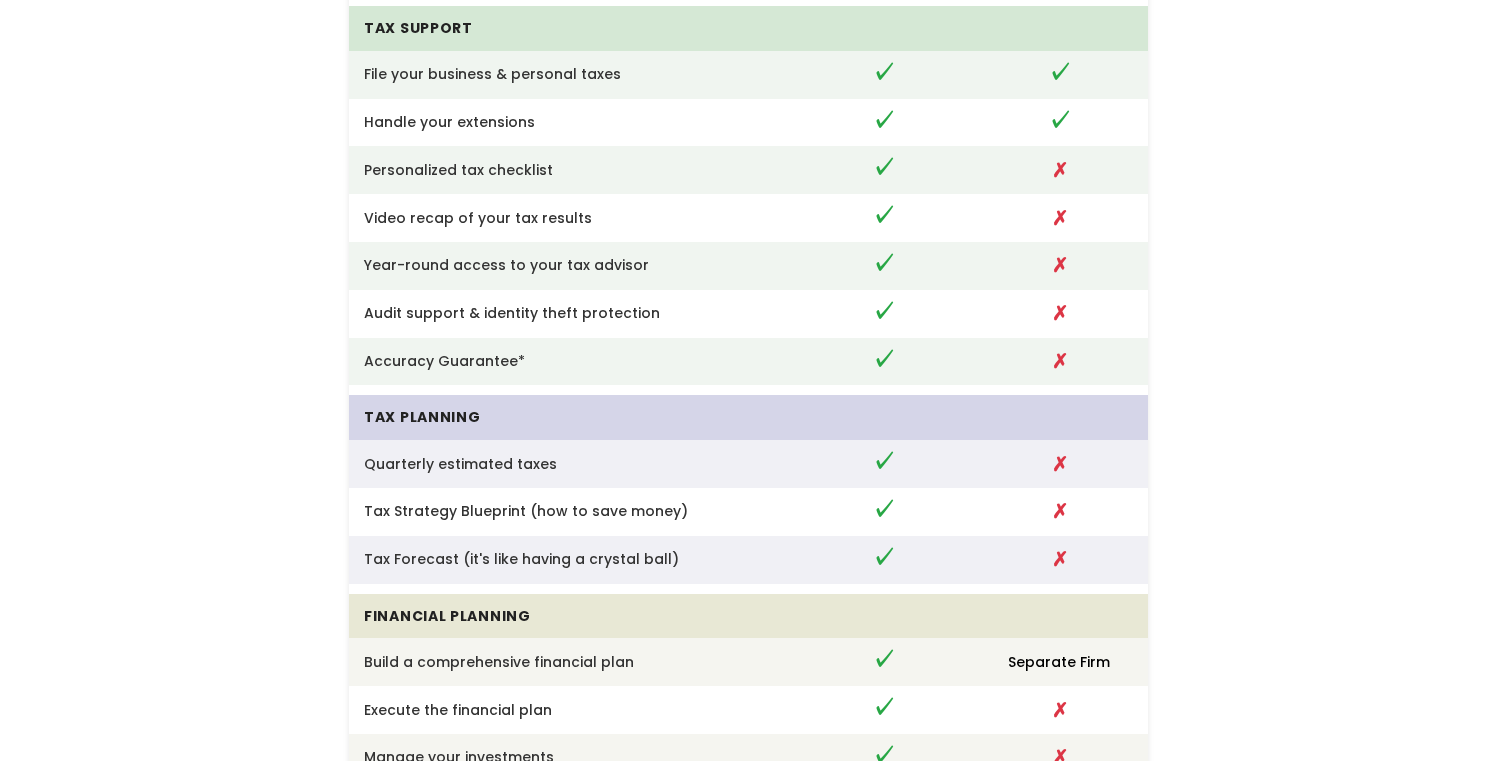scroll, scrollTop: 4848, scrollLeft: 0, axis: vertical 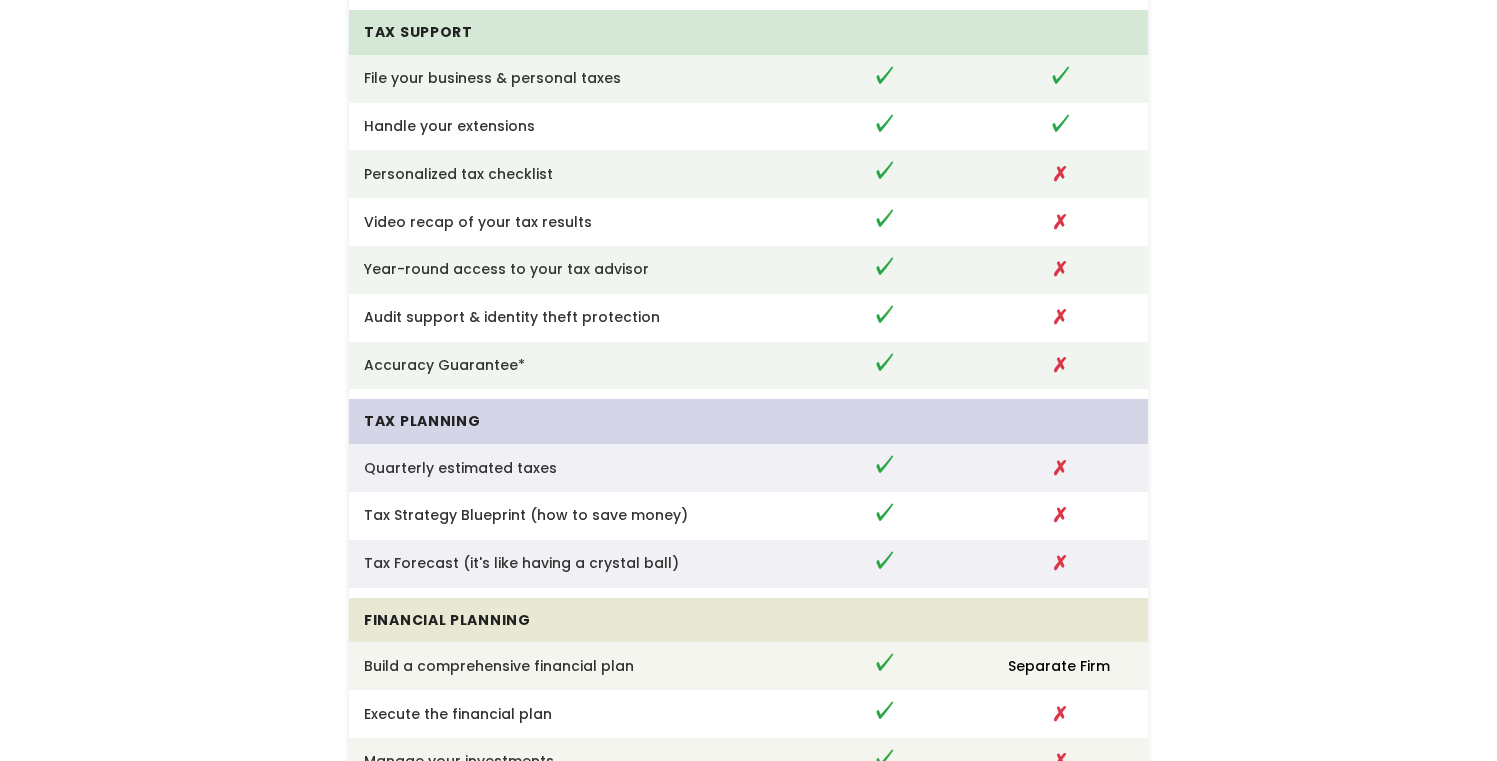 drag, startPoint x: 272, startPoint y: 104, endPoint x: 276, endPoint y: 343, distance: 239.03348 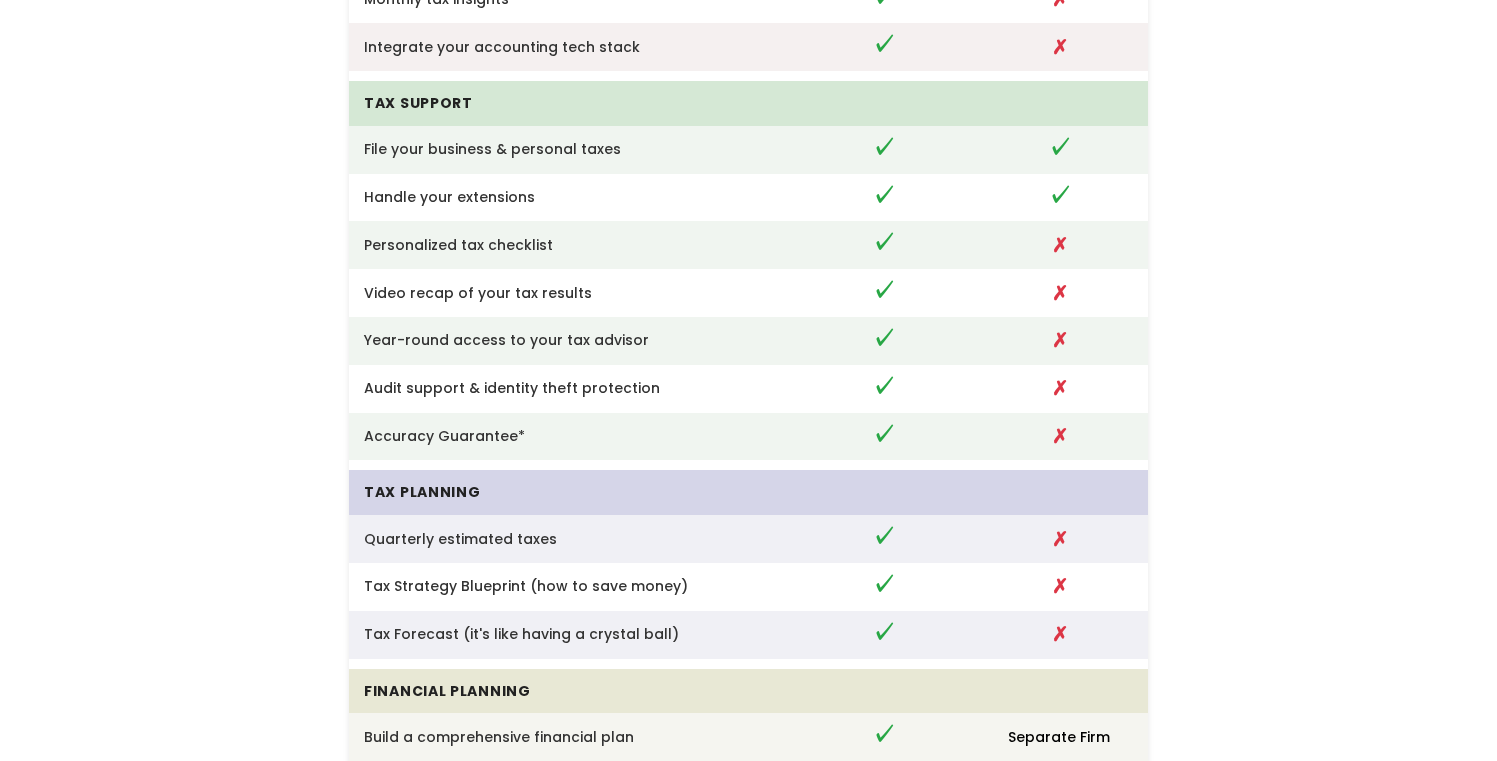 scroll, scrollTop: 4802, scrollLeft: 0, axis: vertical 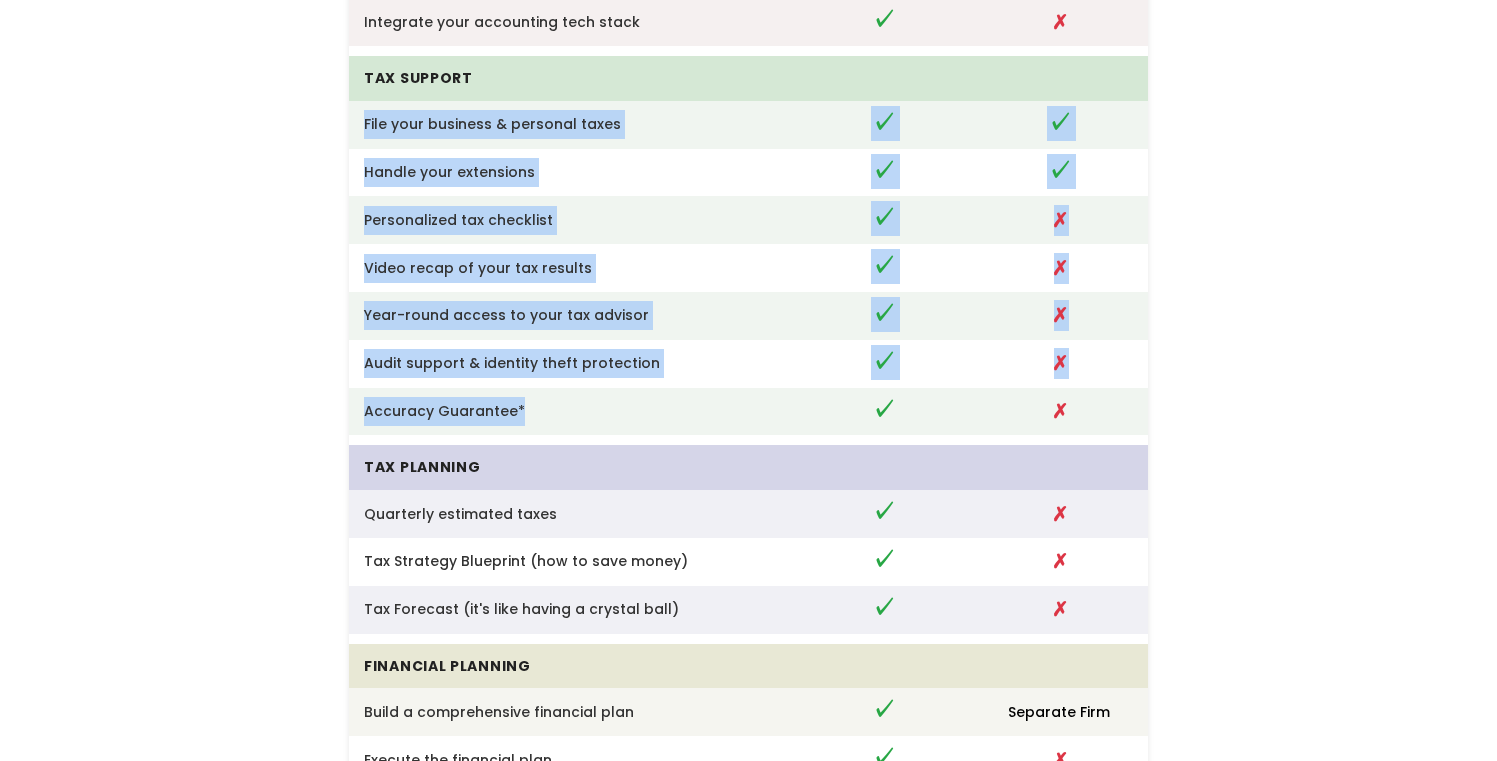 drag, startPoint x: 349, startPoint y: 145, endPoint x: 563, endPoint y: 428, distance: 354.80276 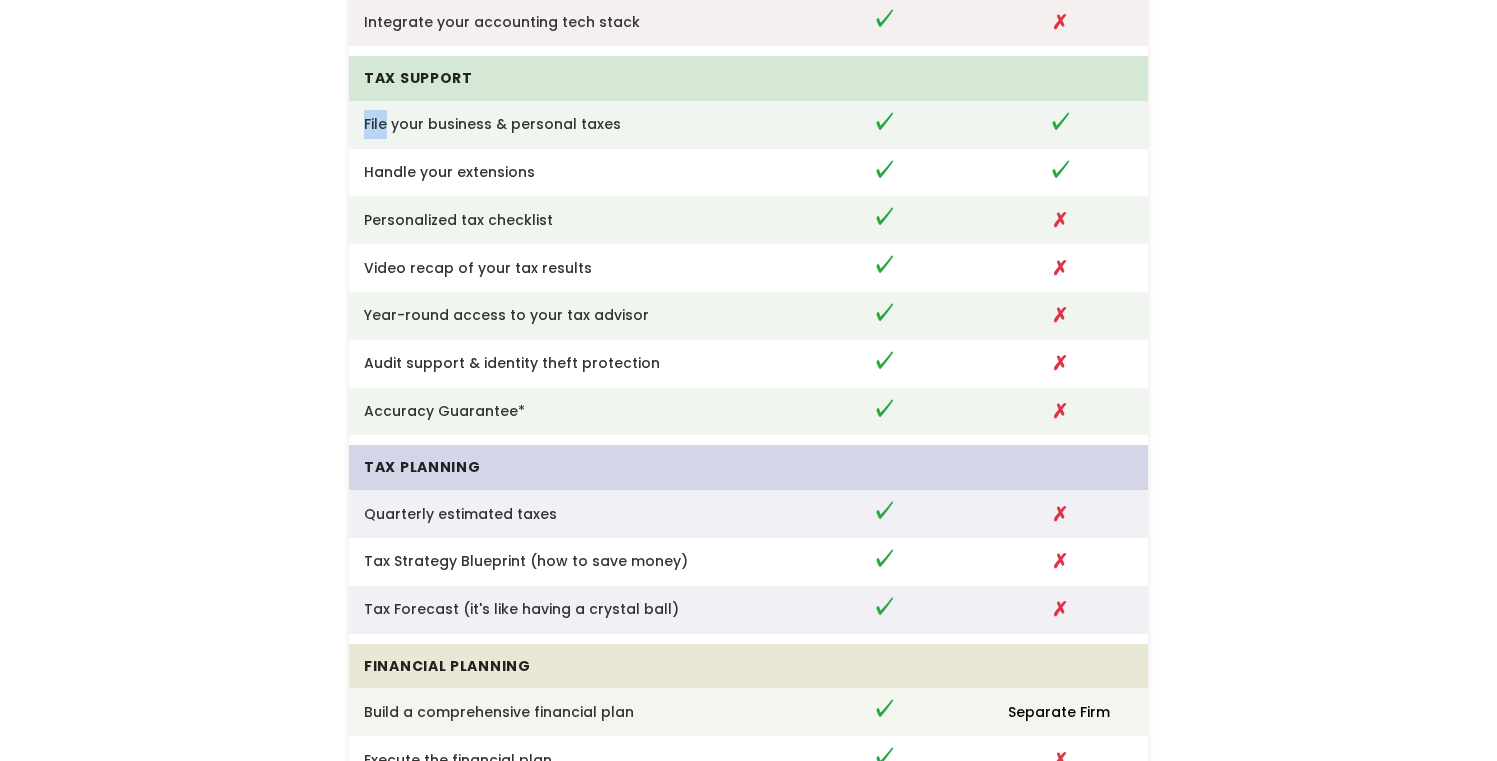 click on "File your business & personal taxes" at bounding box center (572, 125) 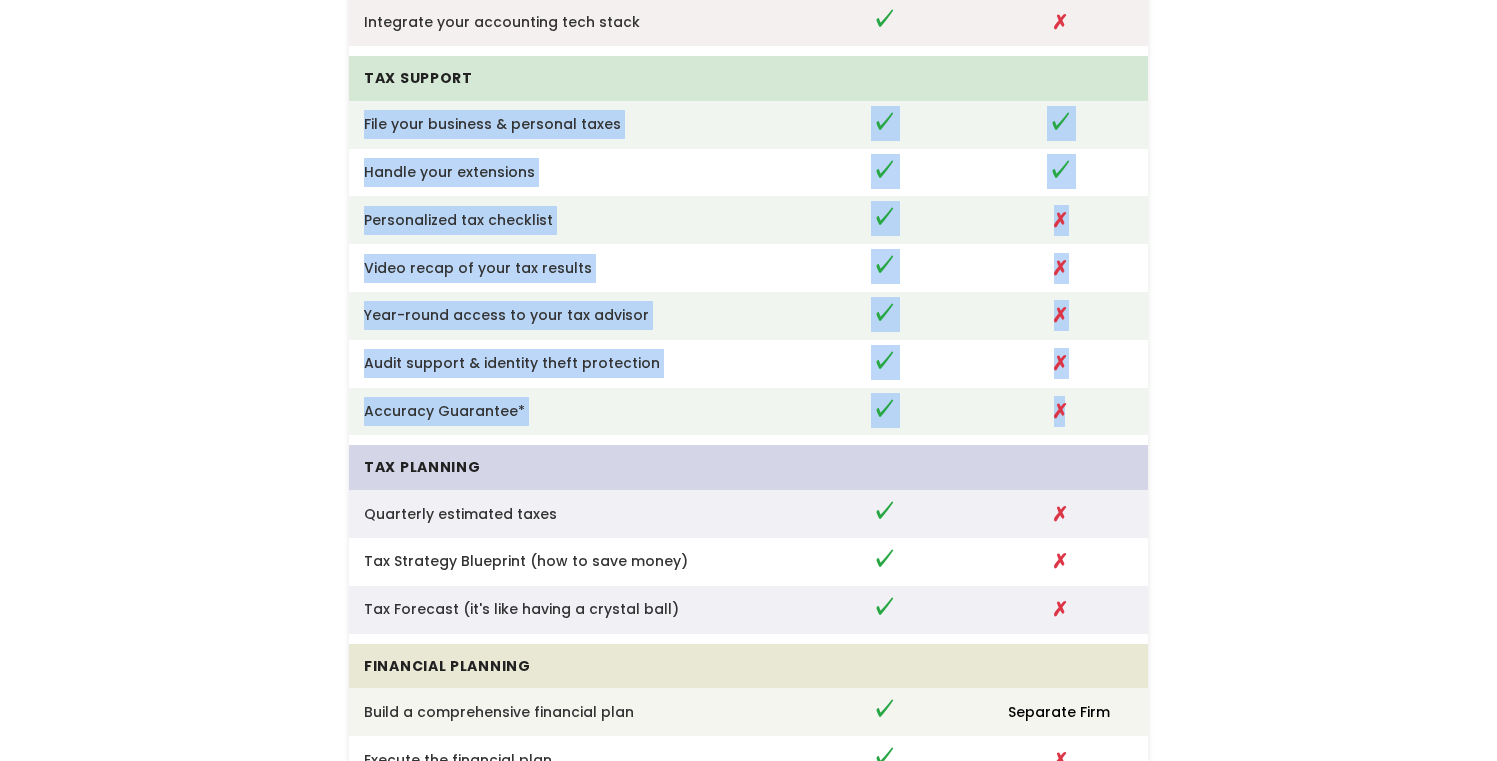 drag, startPoint x: 373, startPoint y: 146, endPoint x: 1076, endPoint y: 417, distance: 753.42554 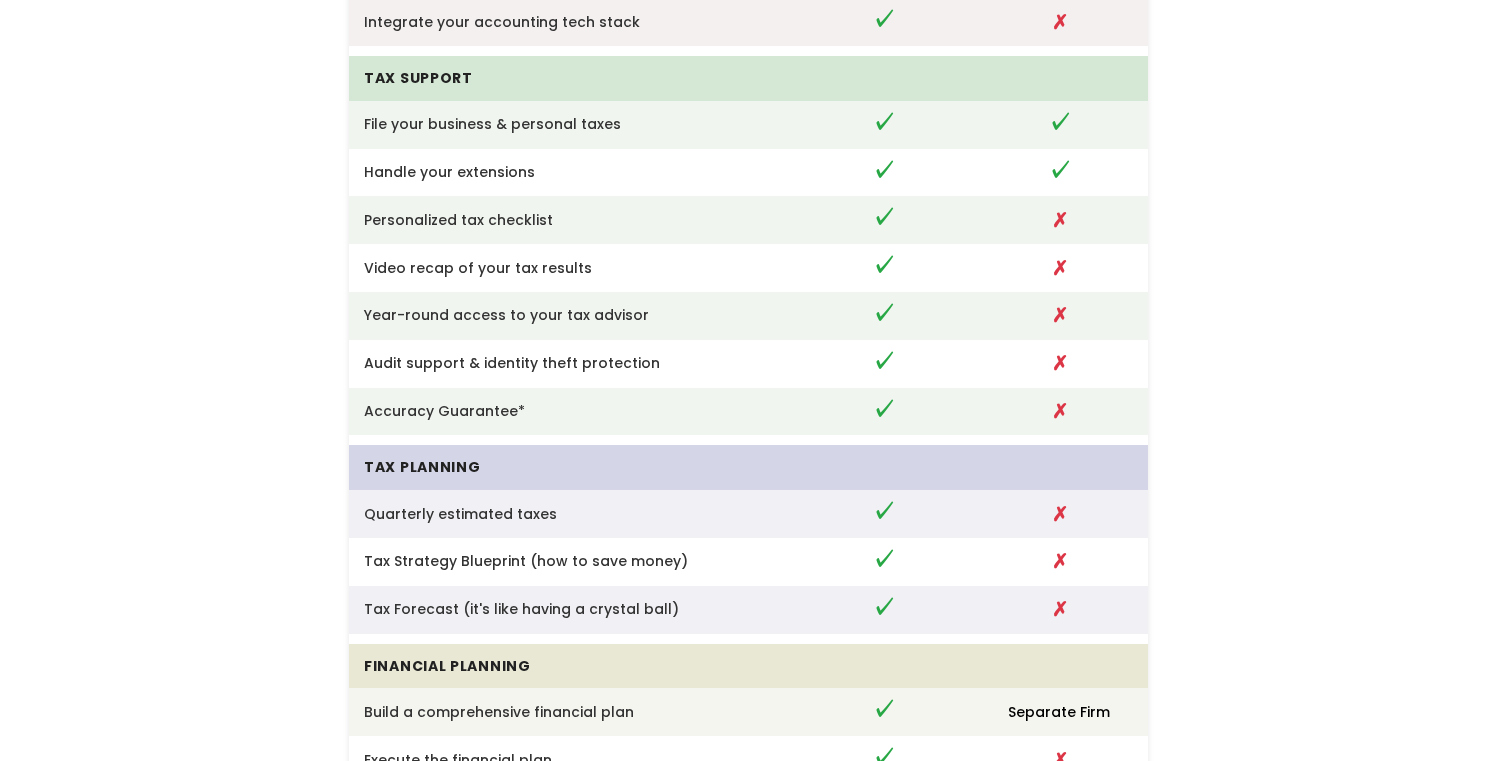 click on "✗" at bounding box center [1059, 412] 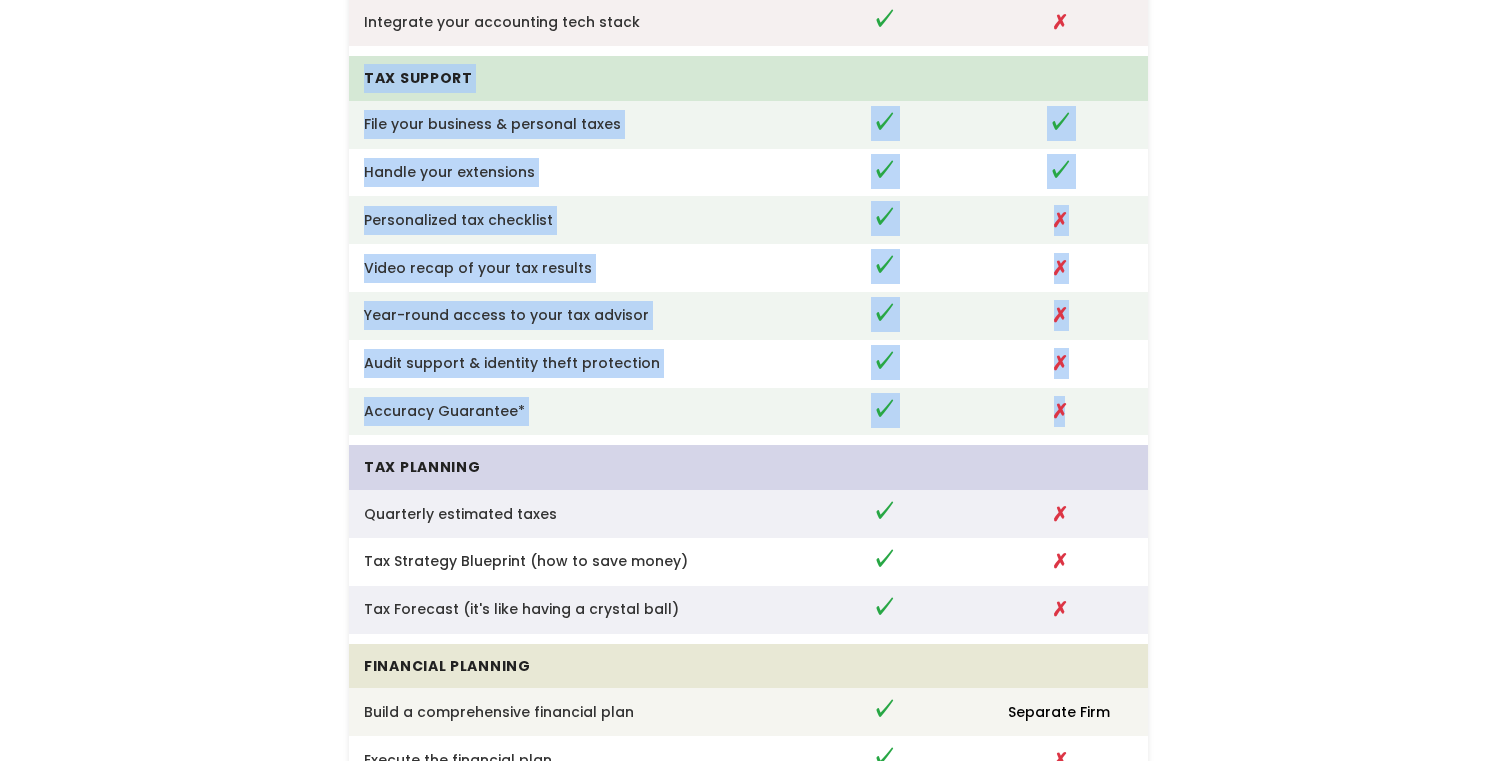 drag, startPoint x: 1076, startPoint y: 417, endPoint x: 354, endPoint y: 87, distance: 793.8413 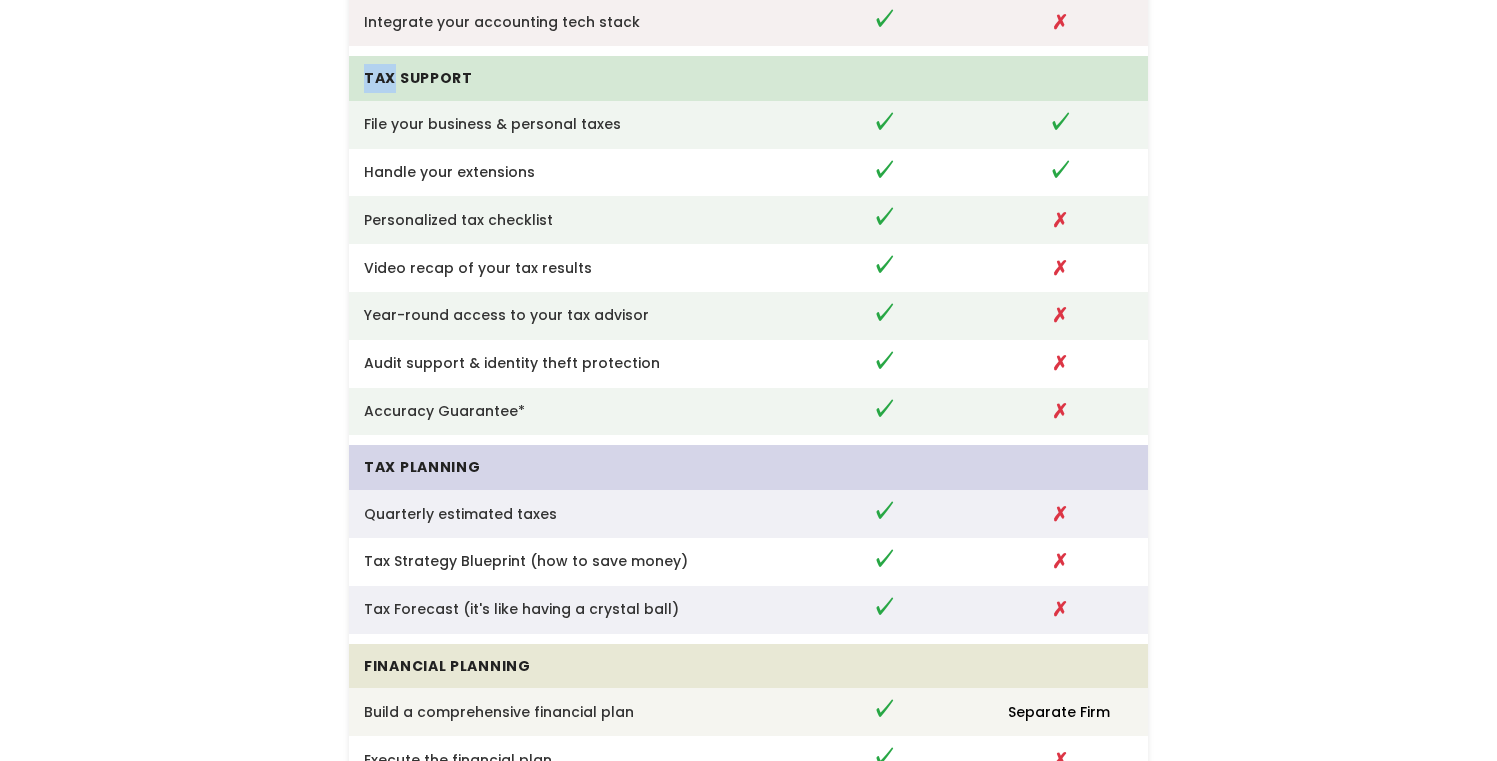 click on "Tax Support" at bounding box center [572, 78] 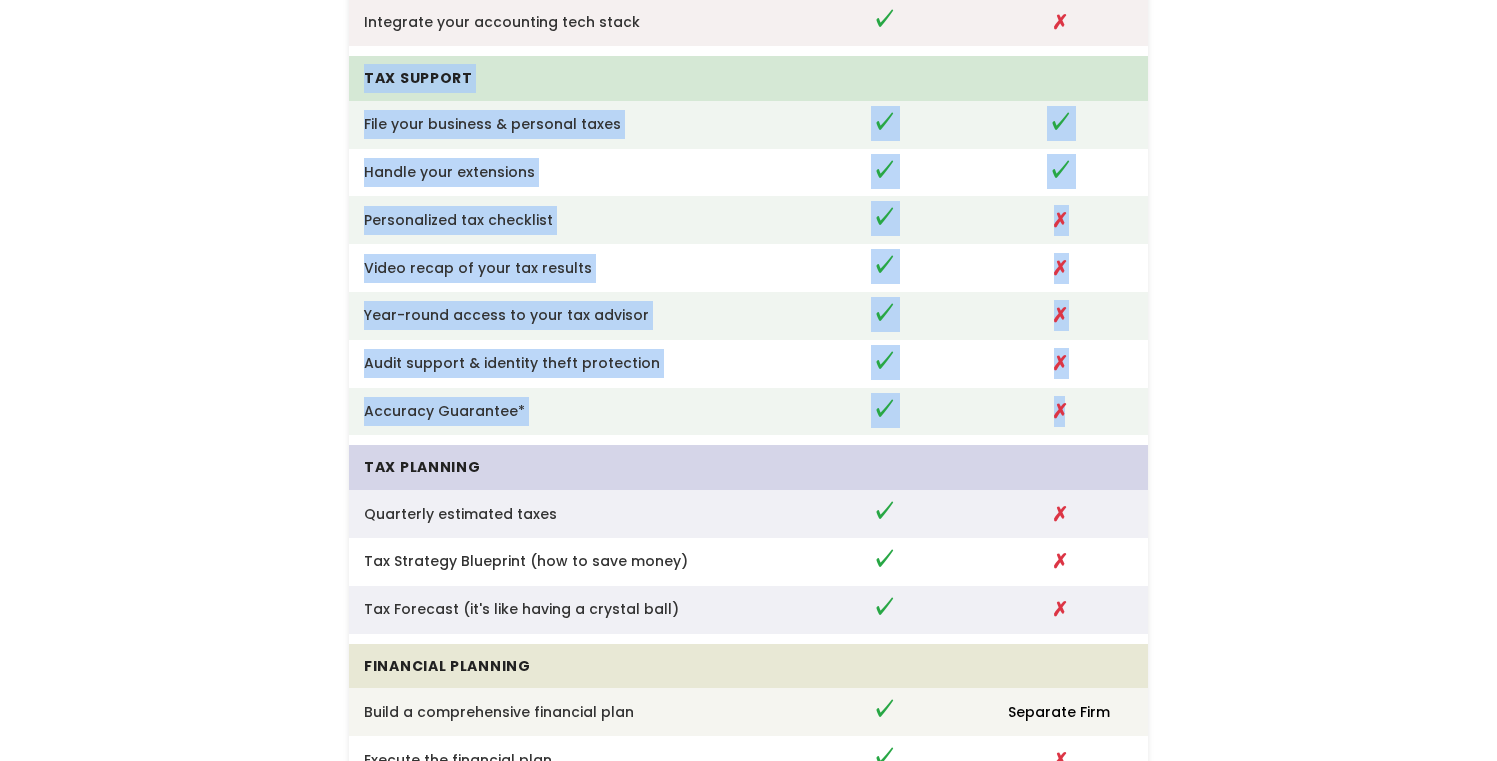 drag, startPoint x: 355, startPoint y: 87, endPoint x: 1094, endPoint y: 438, distance: 818.12103 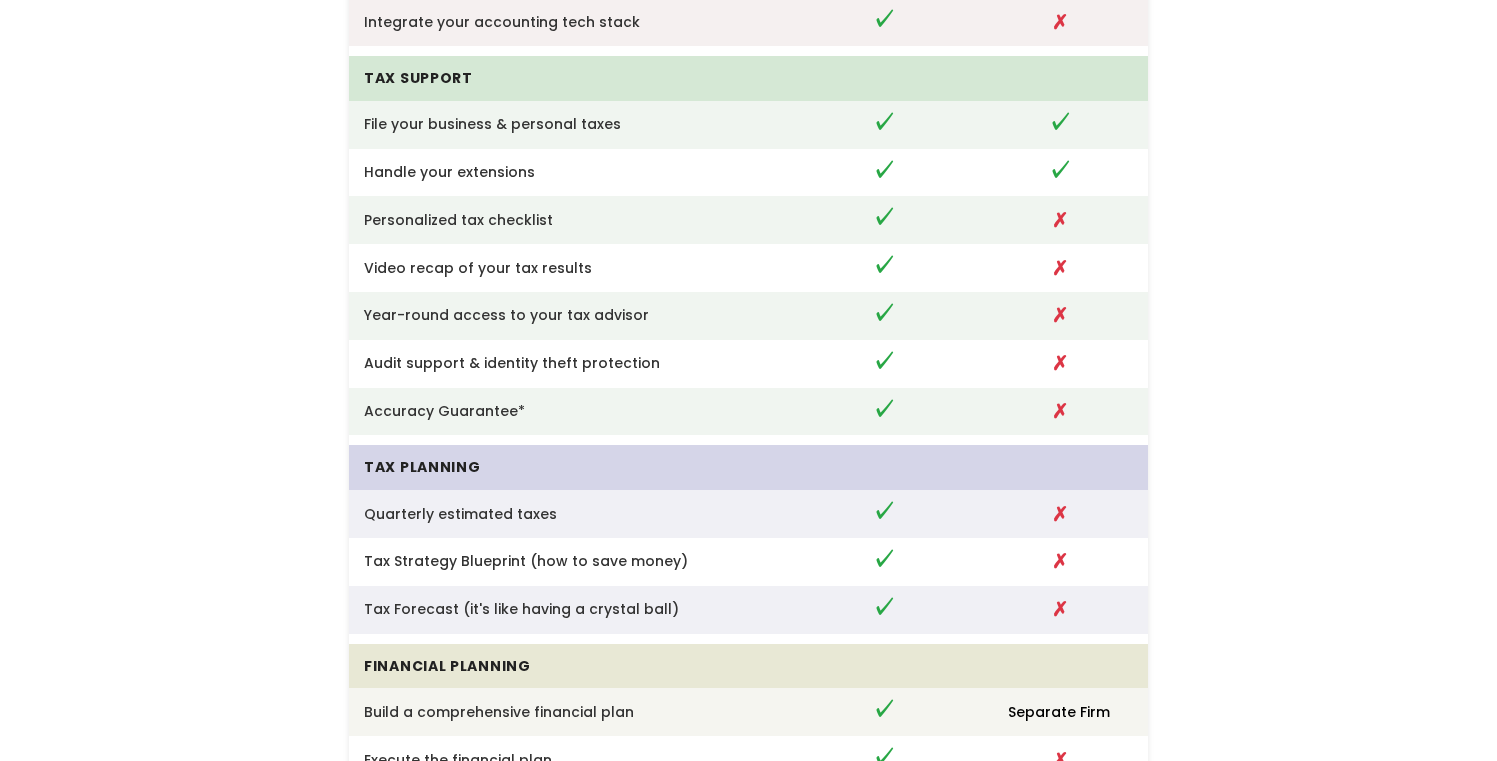 click on "✗" at bounding box center (1059, 412) 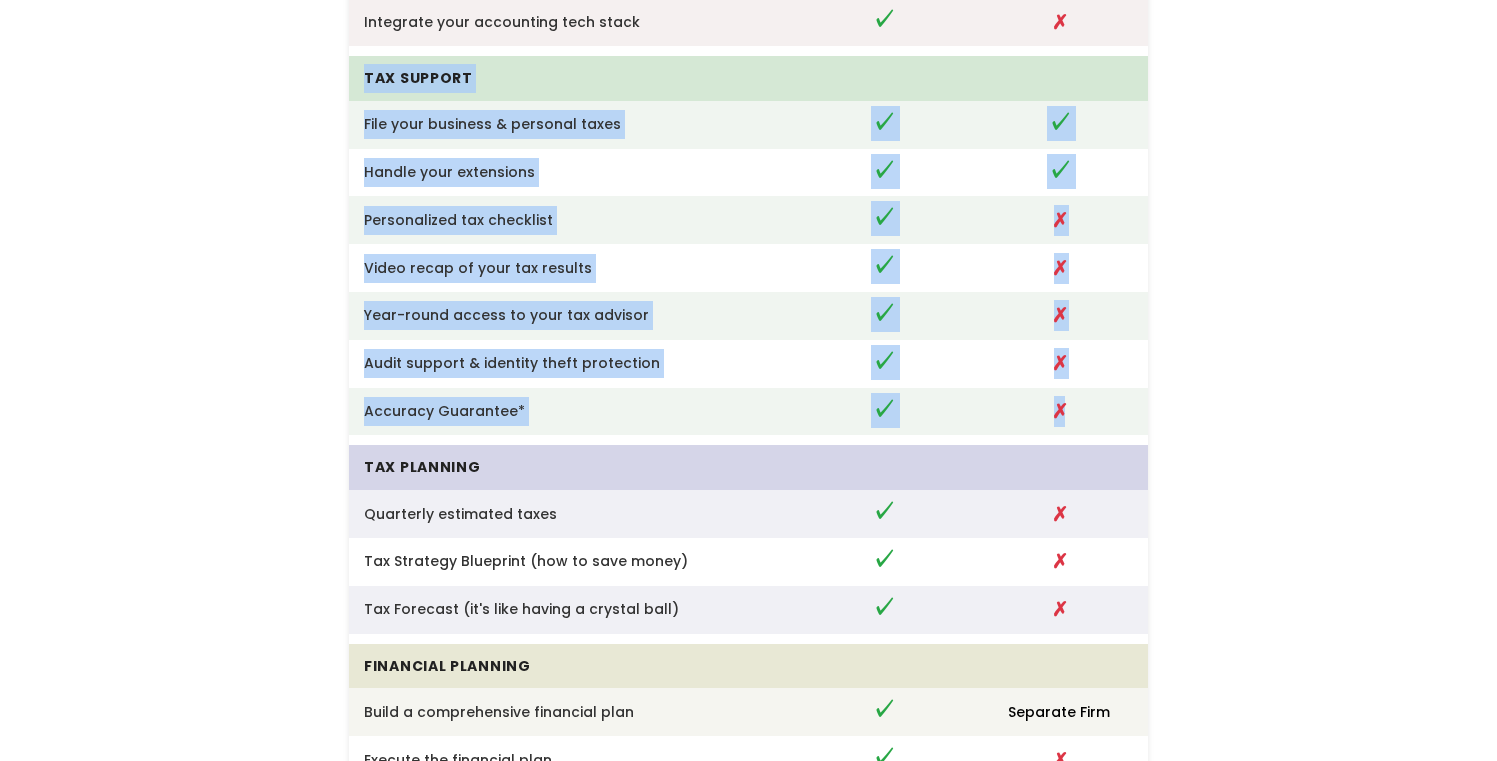 drag, startPoint x: 1094, startPoint y: 438, endPoint x: 372, endPoint y: 108, distance: 793.8413 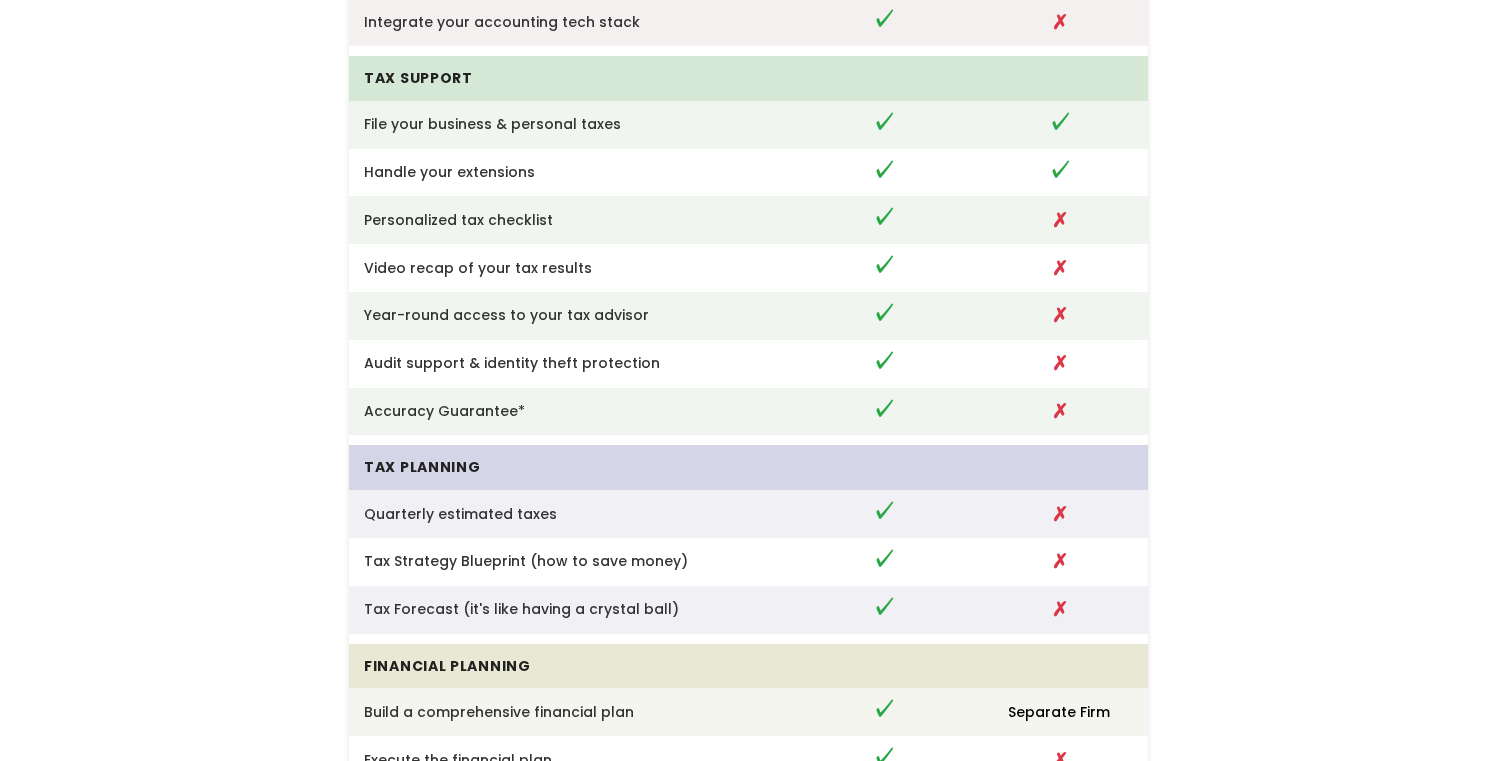click on "Tax Support" at bounding box center [572, 78] 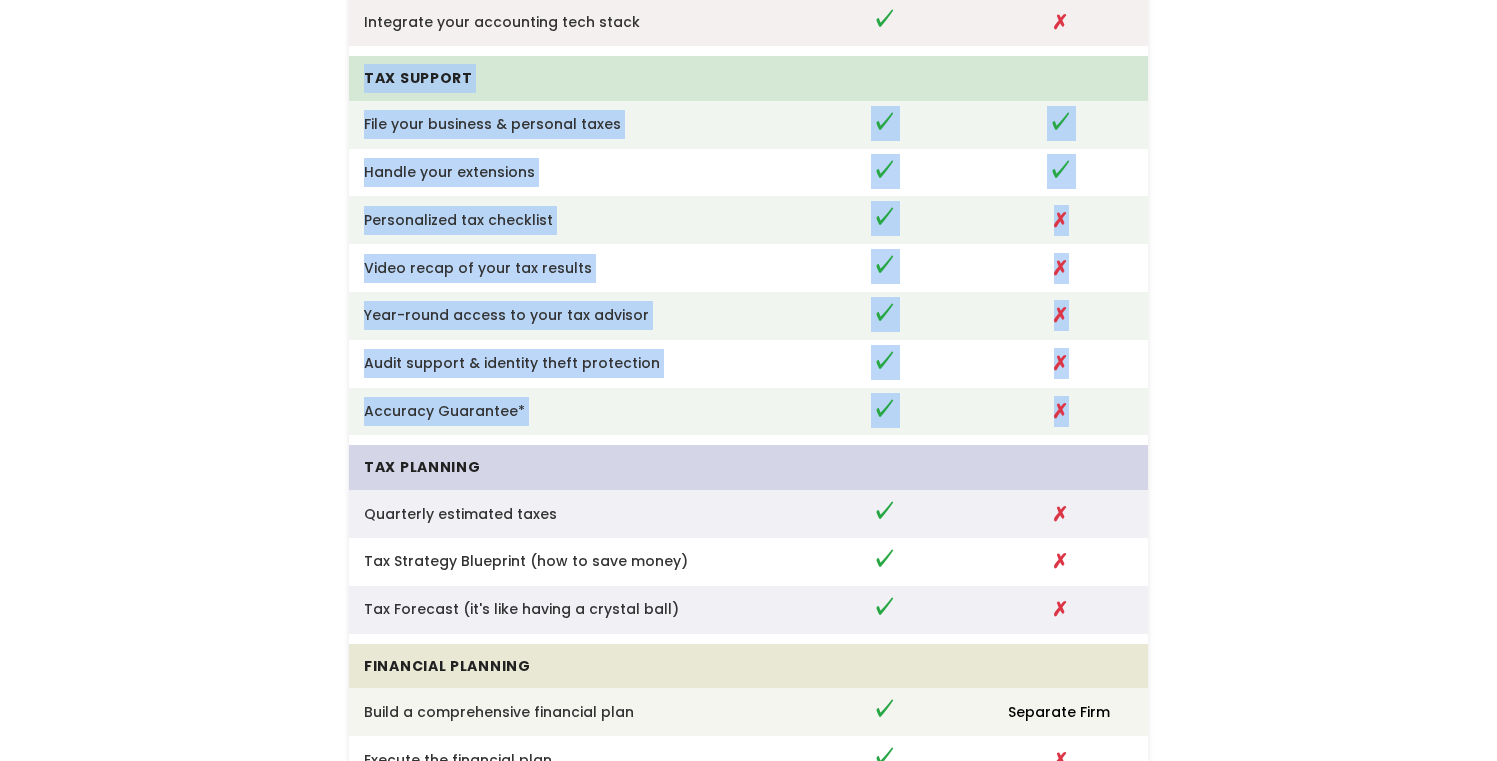 drag, startPoint x: 372, startPoint y: 108, endPoint x: 1094, endPoint y: 456, distance: 801.4911 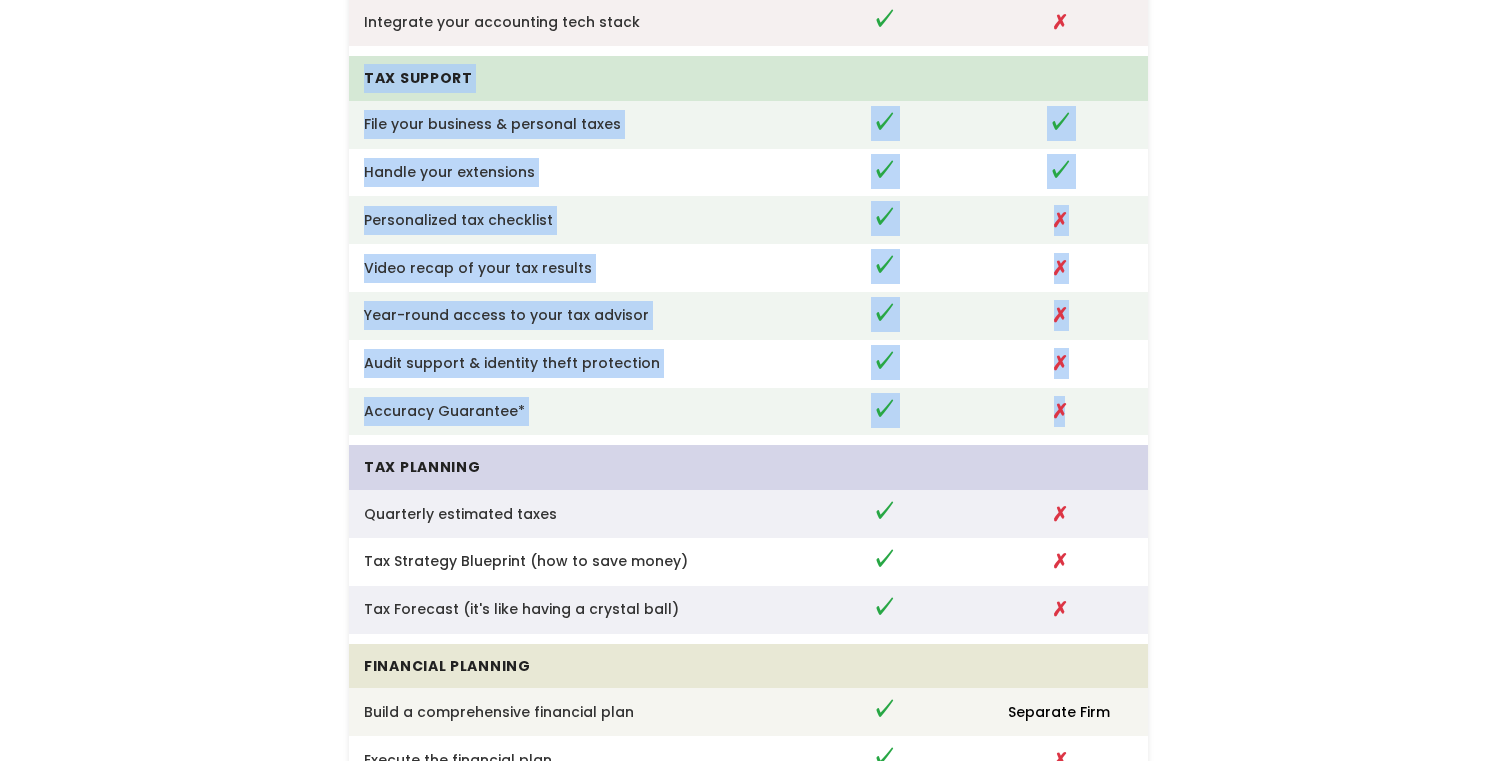drag, startPoint x: 1094, startPoint y: 456, endPoint x: 355, endPoint y: 86, distance: 826.45087 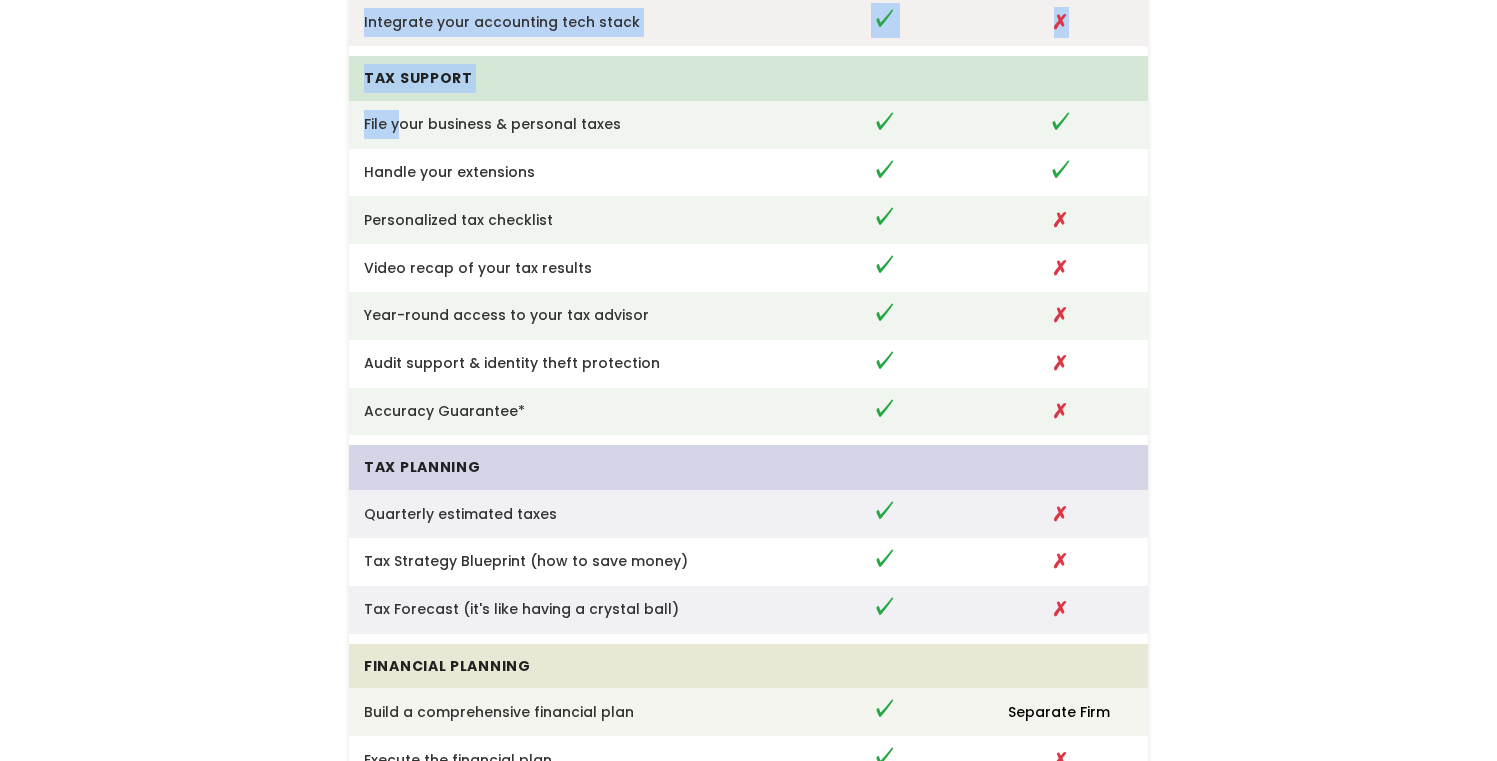 drag, startPoint x: 1149, startPoint y: 440, endPoint x: 395, endPoint y: 149, distance: 808.20605 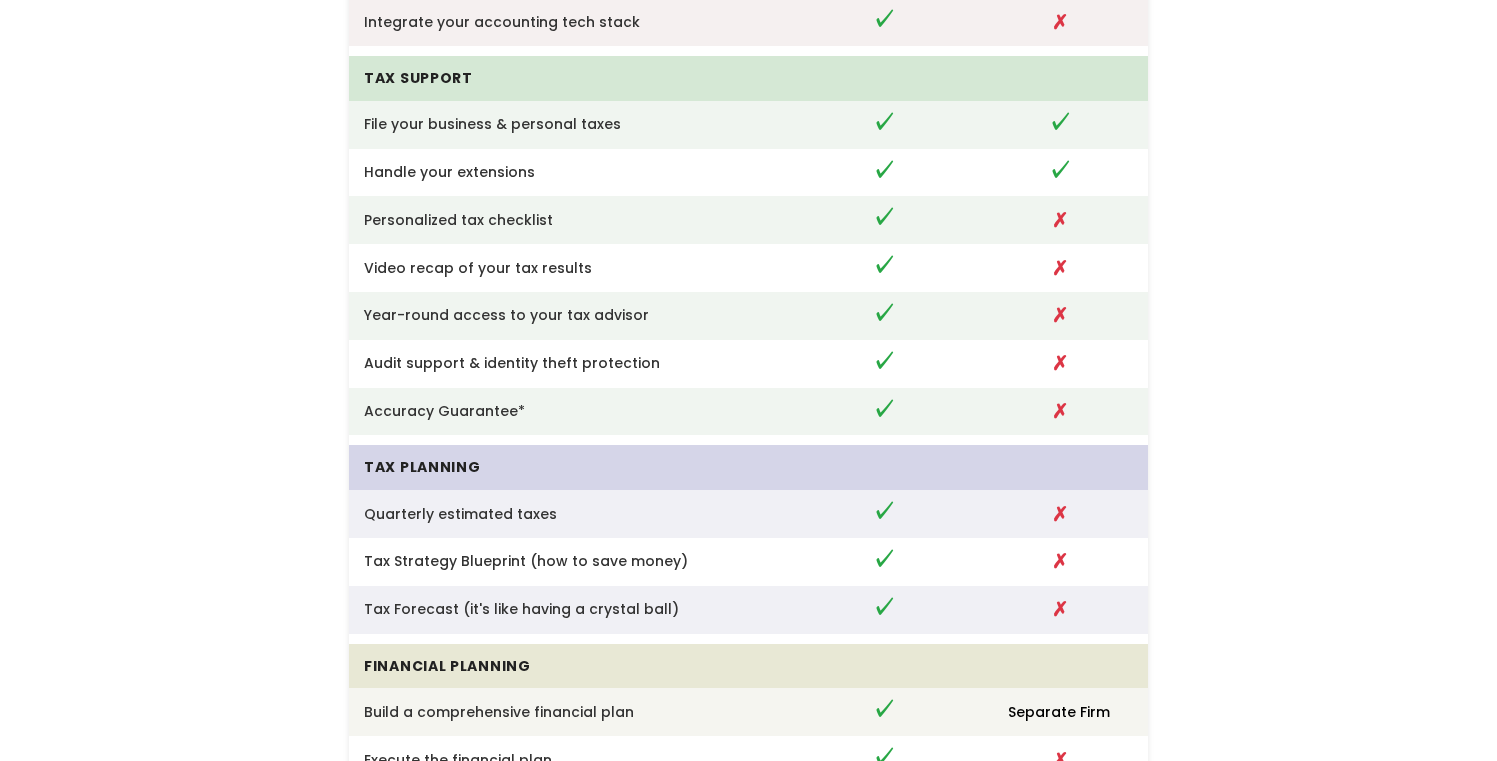click on "File your business & personal taxes" at bounding box center (572, 125) 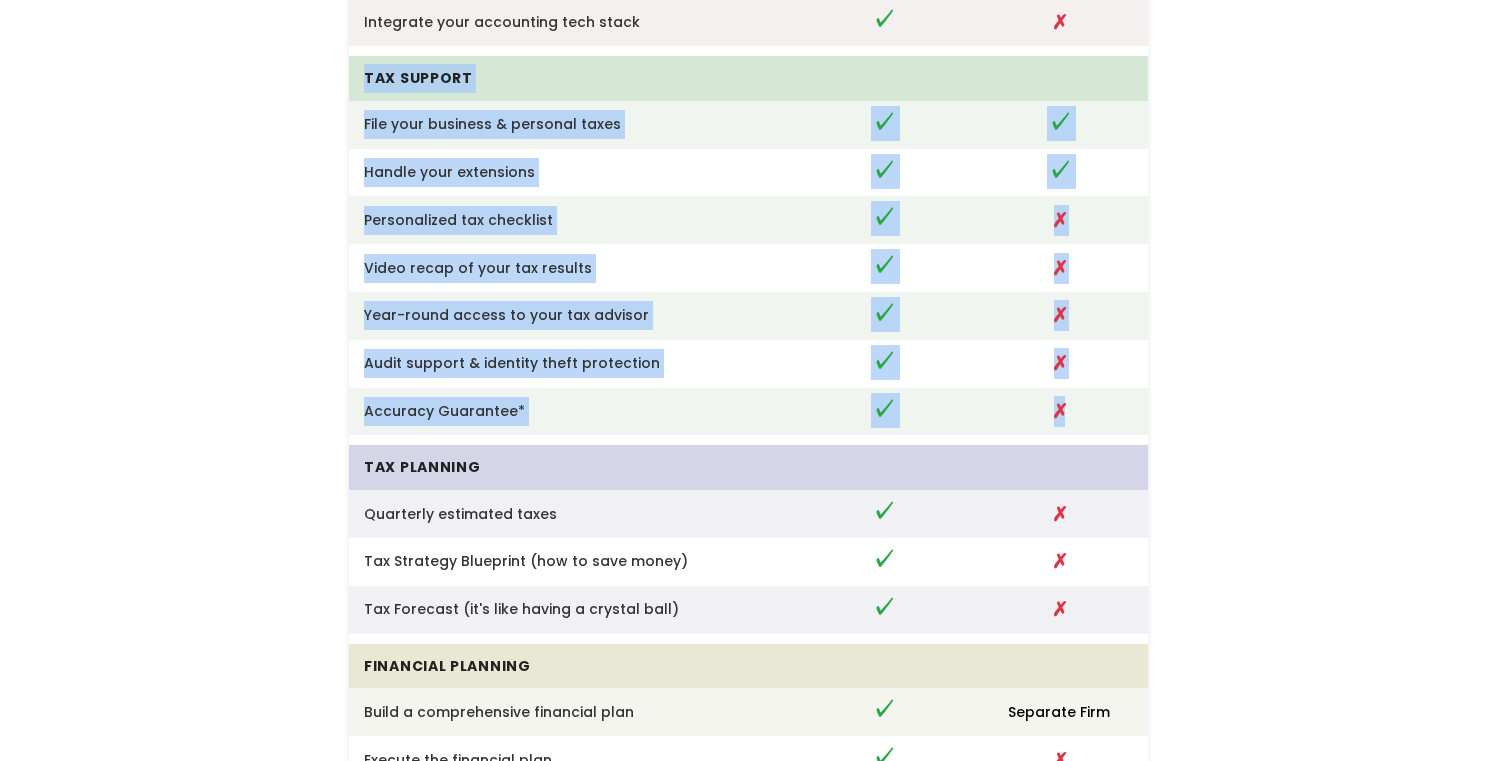 drag, startPoint x: 352, startPoint y: 89, endPoint x: 1089, endPoint y: 442, distance: 817.1768 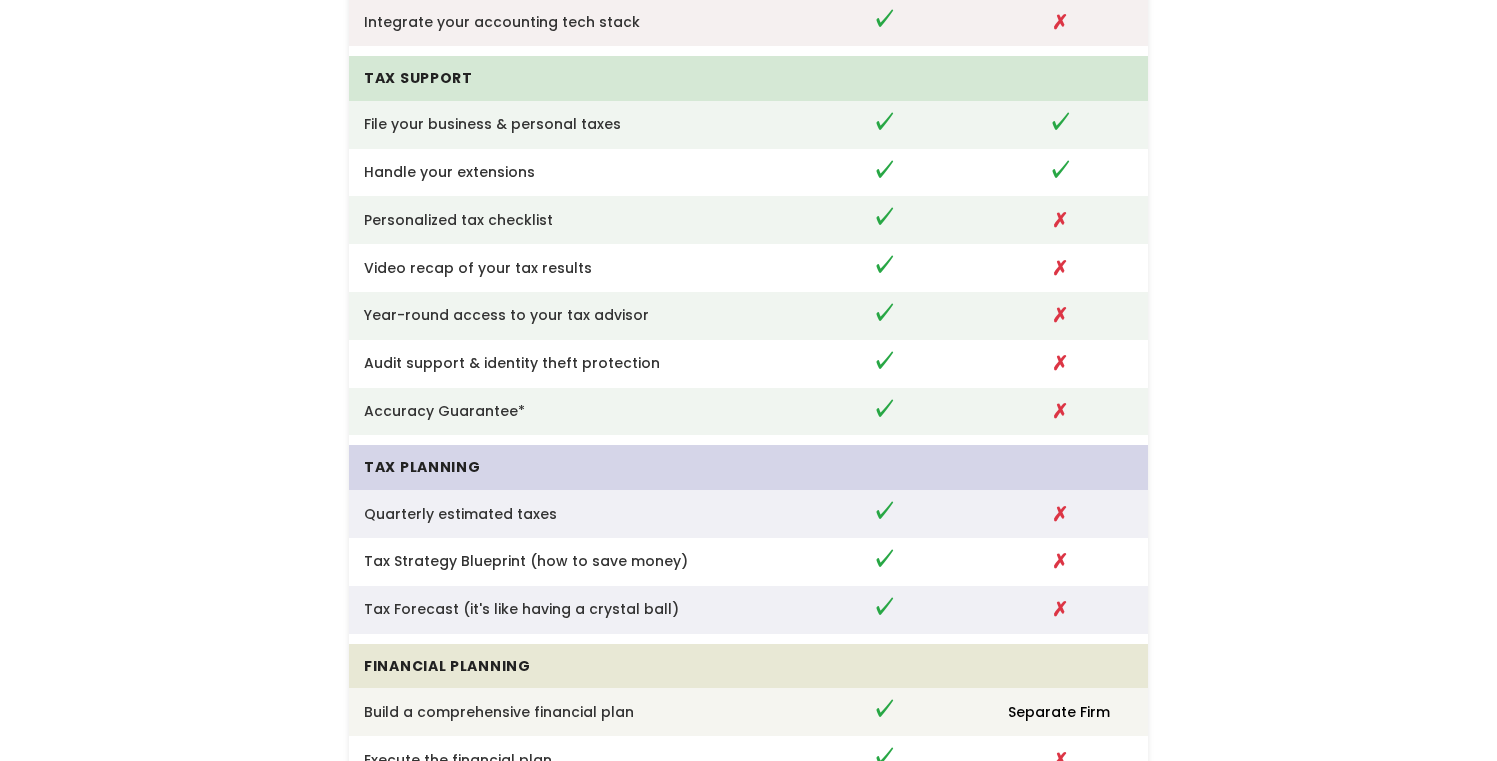 click on "✗" at bounding box center (1059, 412) 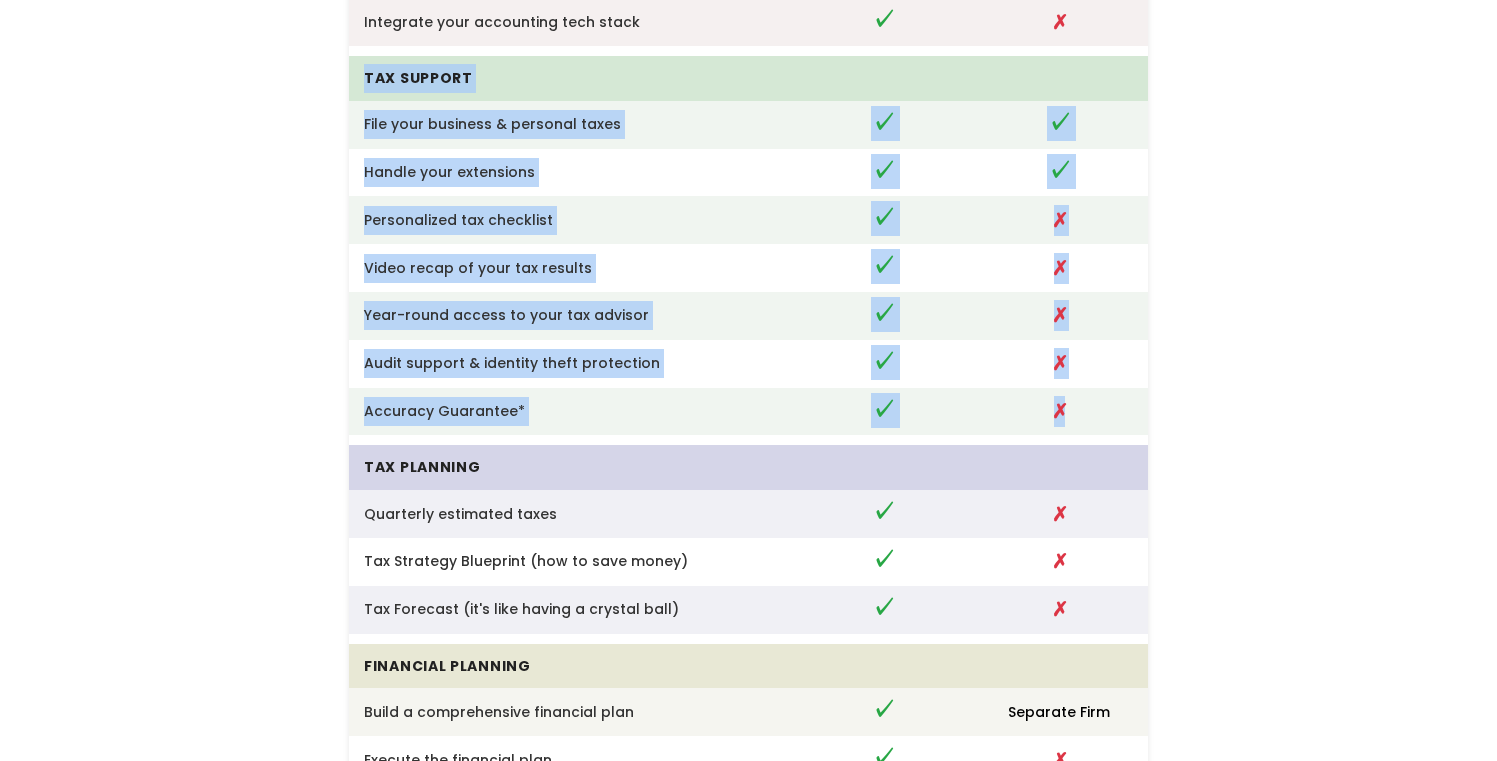 drag, startPoint x: 1110, startPoint y: 420, endPoint x: 376, endPoint y: 107, distance: 797.9505 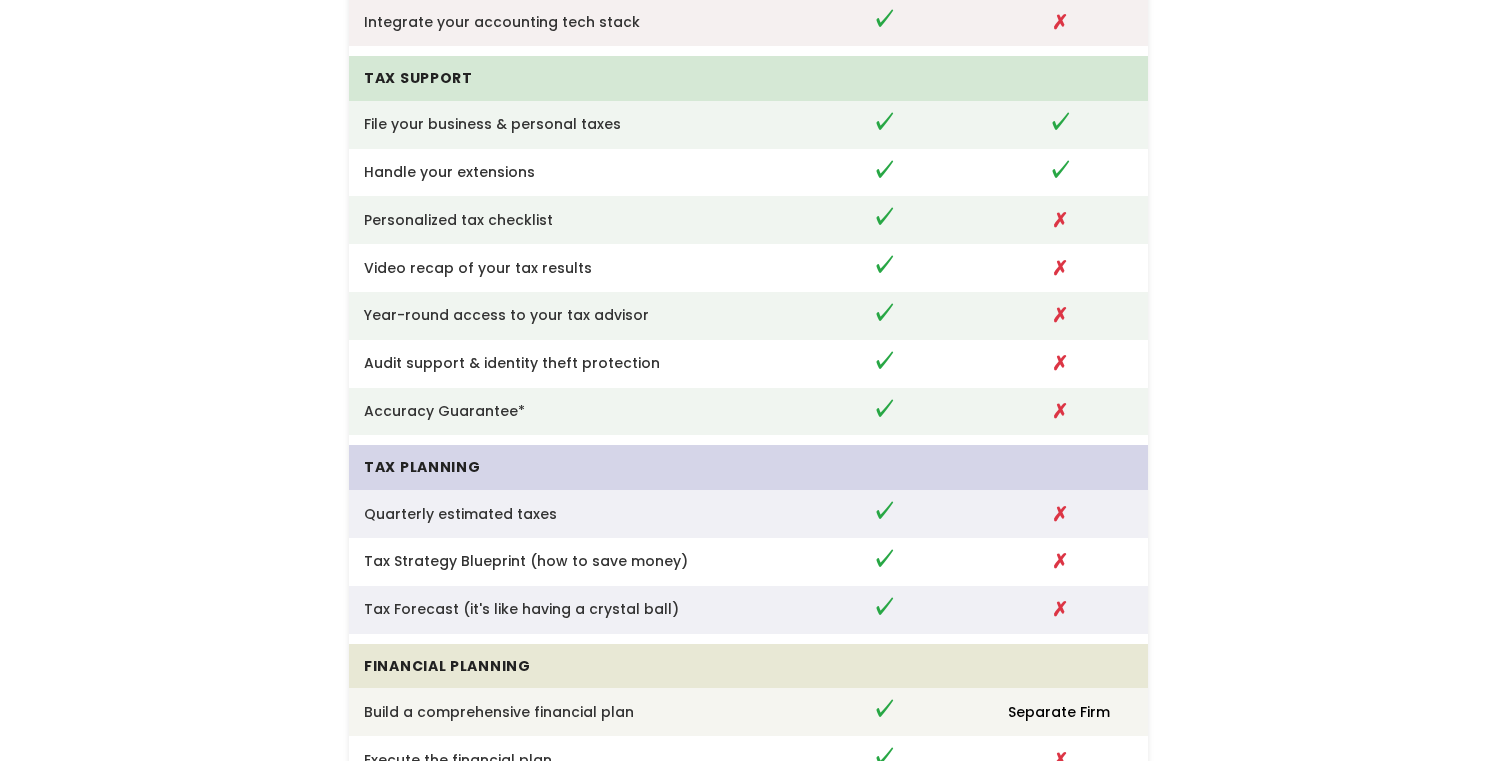 click on "Tax Support" at bounding box center [572, 78] 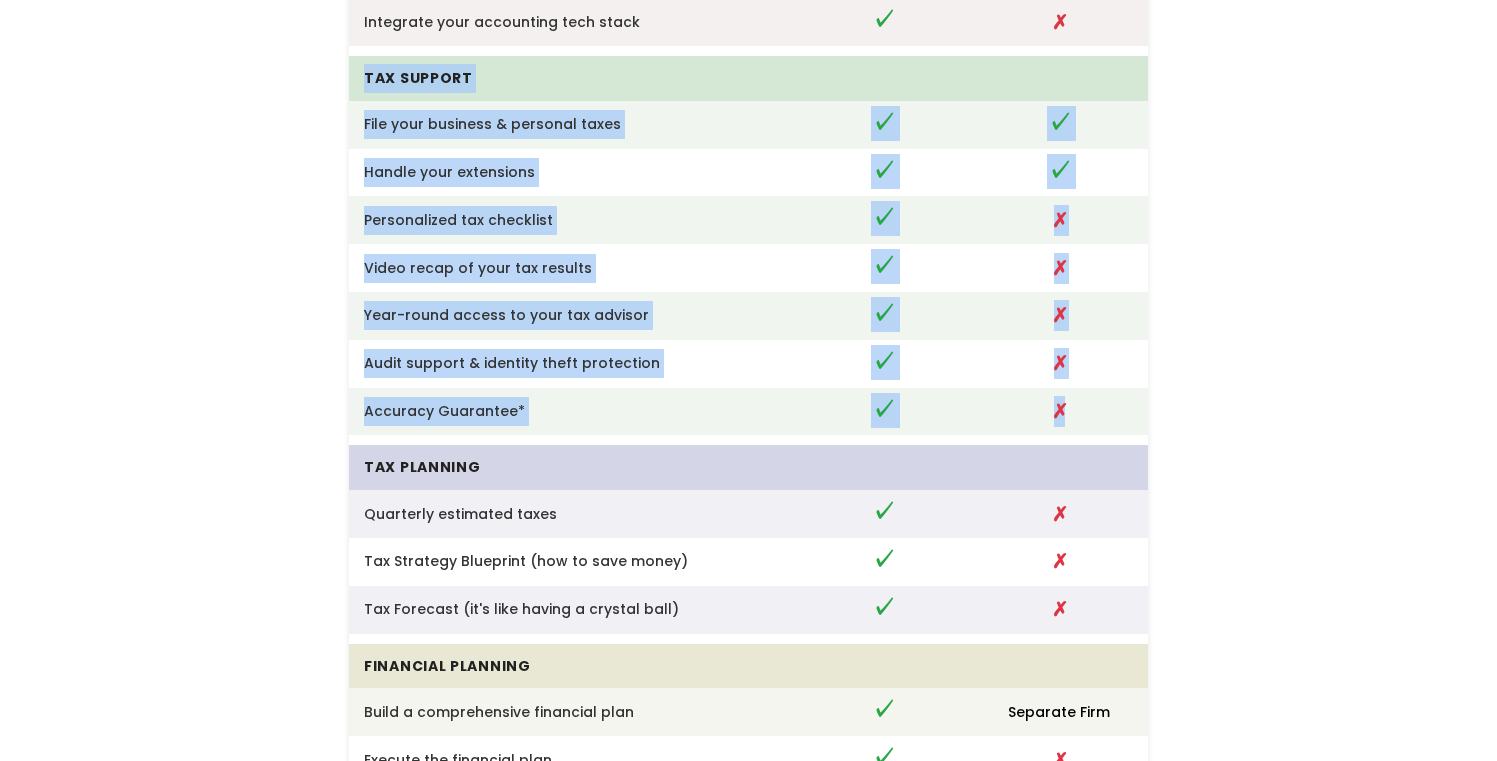 drag, startPoint x: 376, startPoint y: 107, endPoint x: 1109, endPoint y: 434, distance: 802.6319 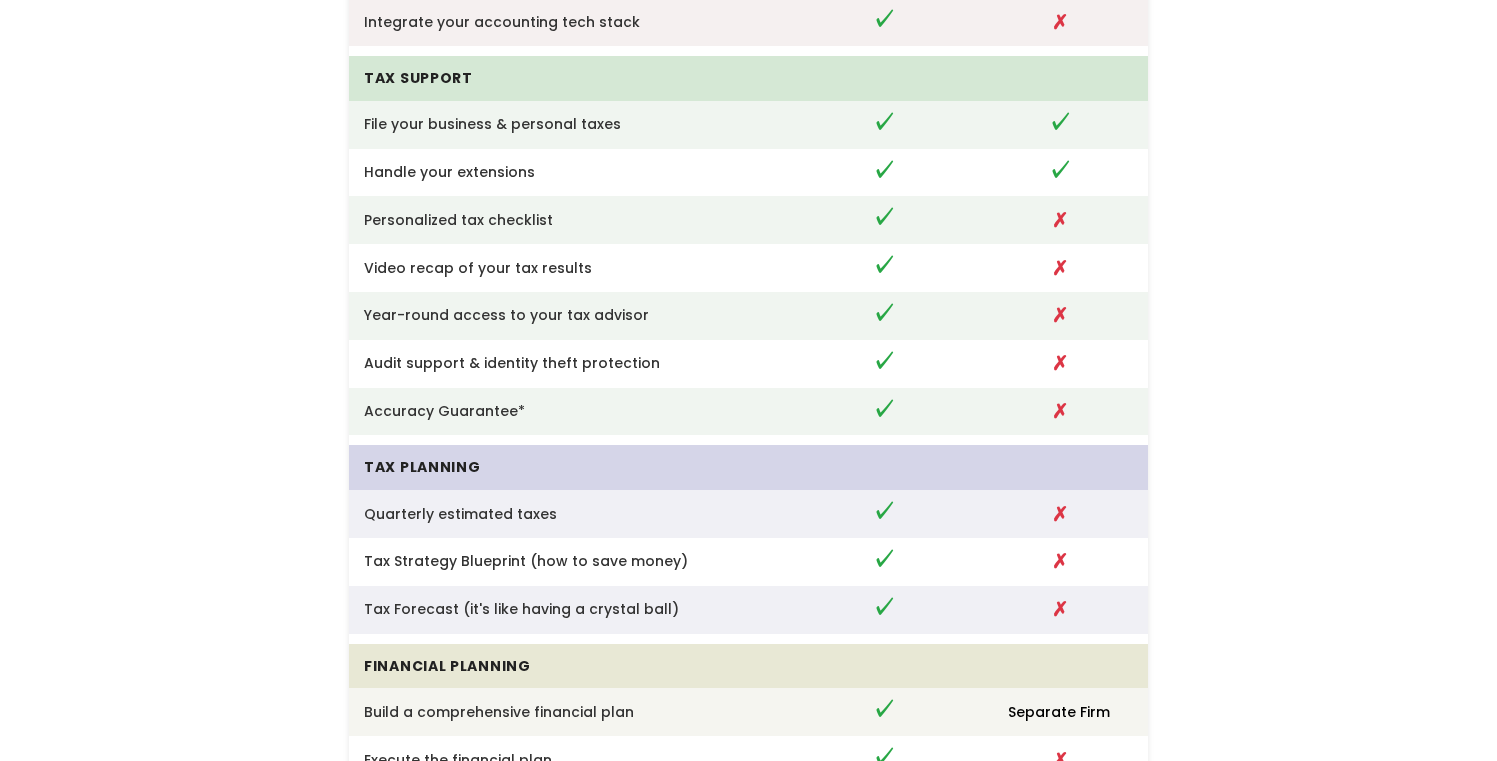click on "✗" at bounding box center (1059, 412) 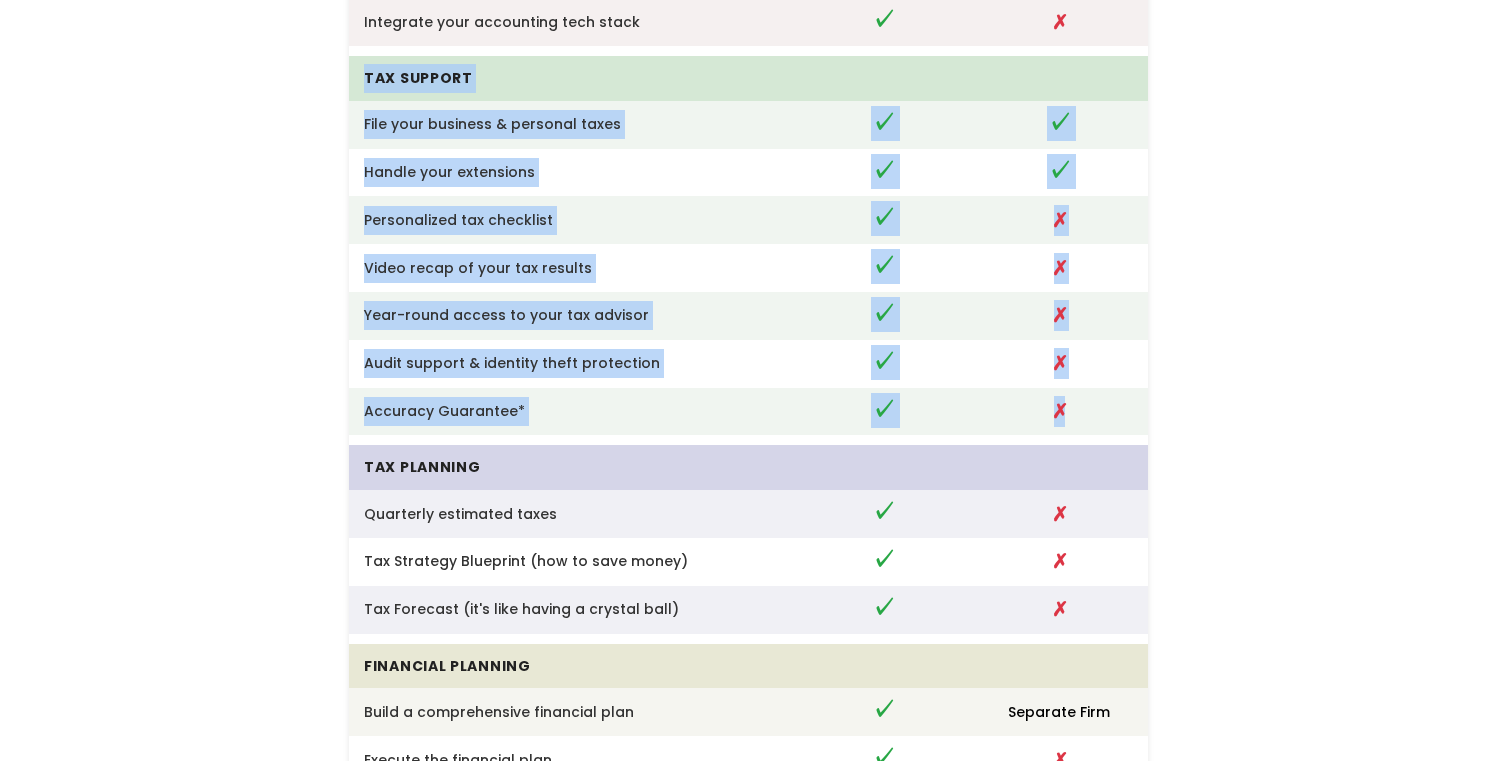 drag, startPoint x: 1109, startPoint y: 434, endPoint x: 375, endPoint y: 107, distance: 803.5453 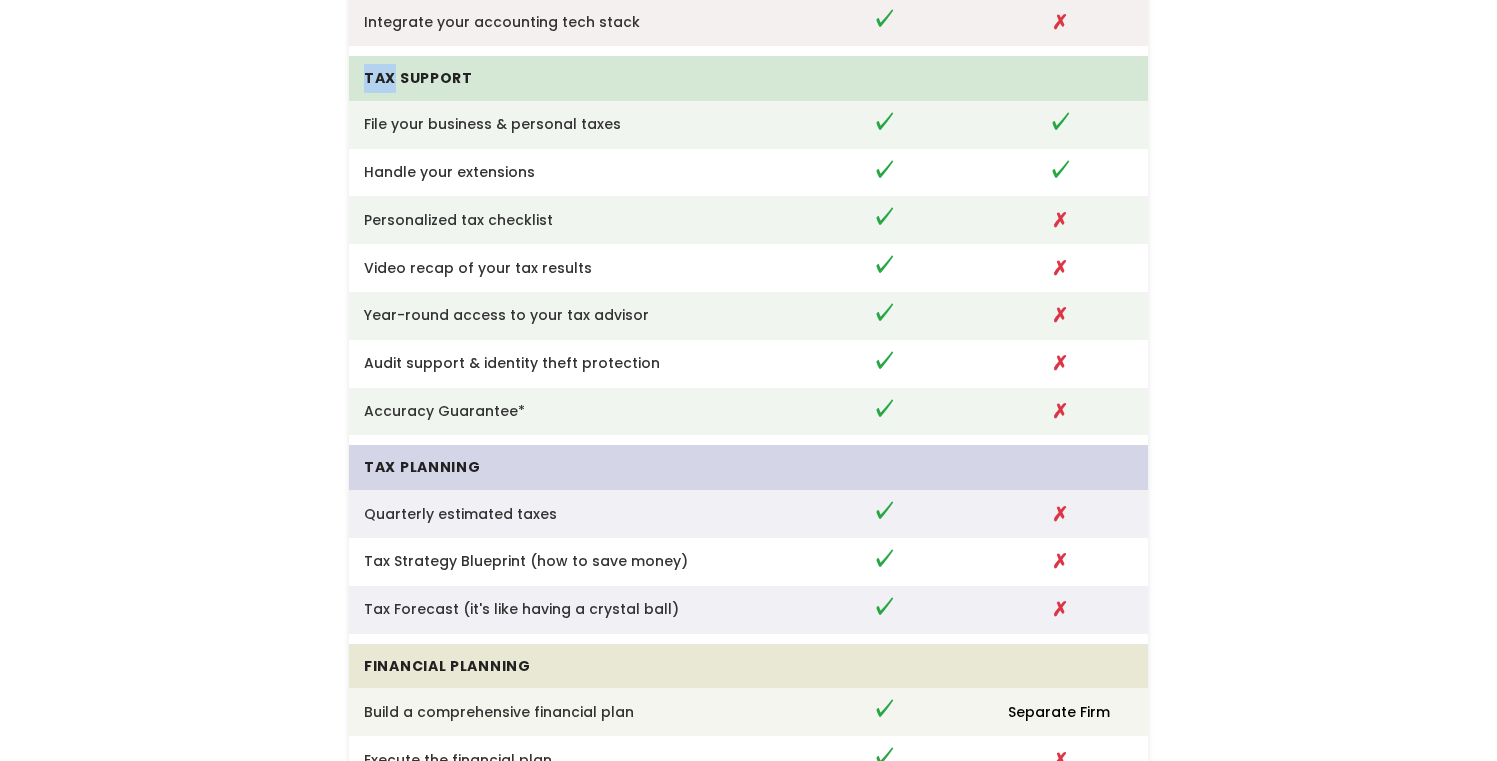 click on "Tax Support" at bounding box center [572, 78] 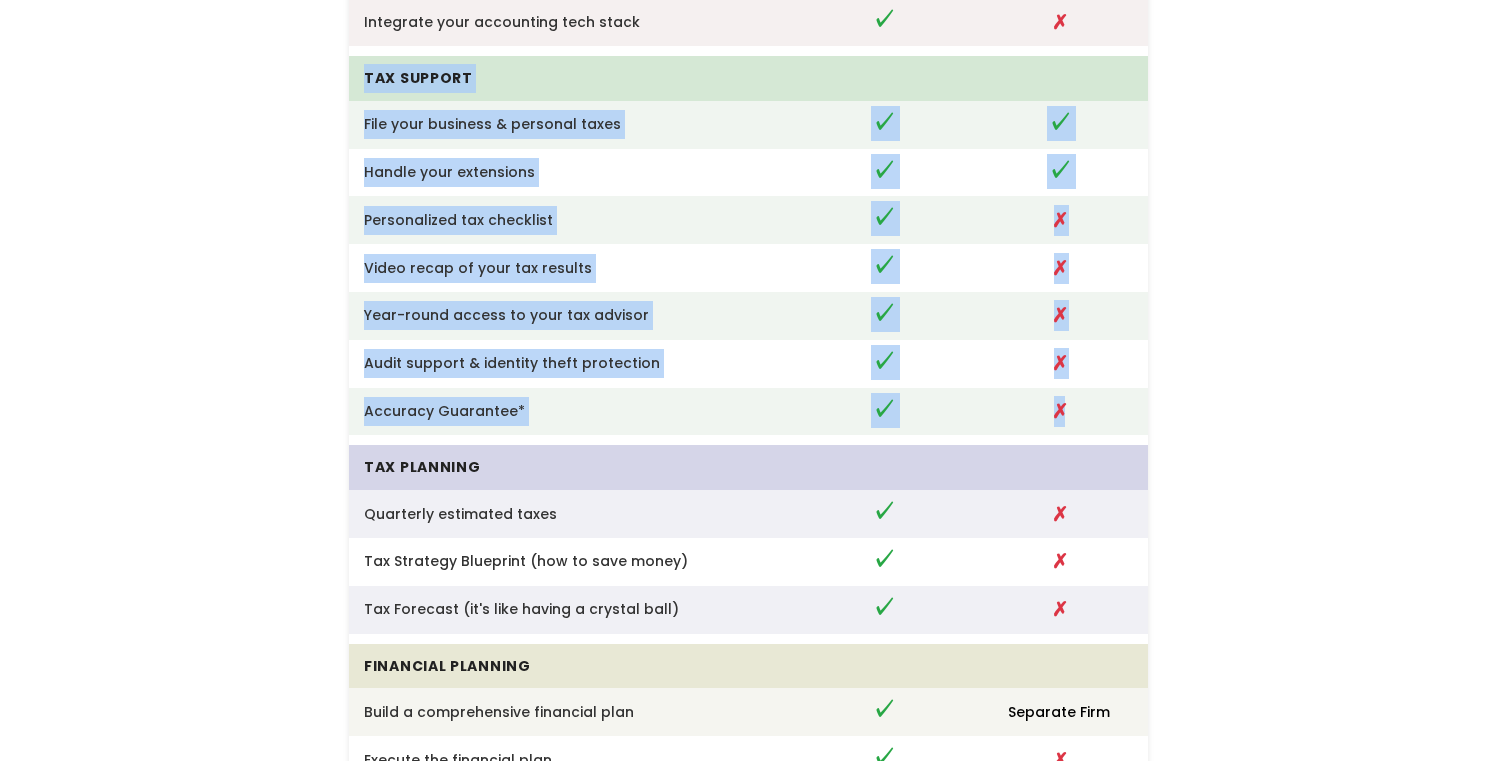 drag, startPoint x: 353, startPoint y: 85, endPoint x: 1140, endPoint y: 415, distance: 853.3868 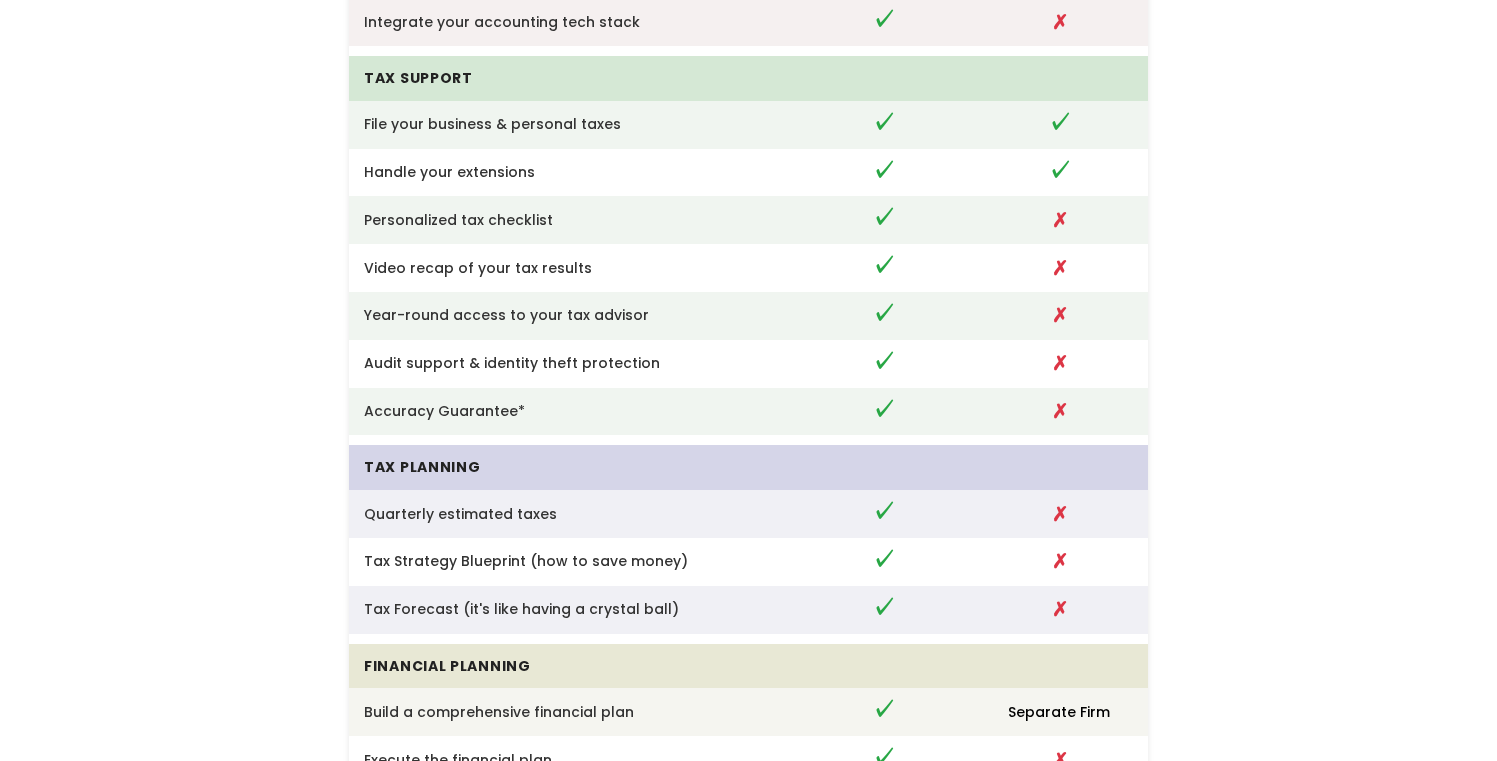 click on "✗" at bounding box center (1059, 412) 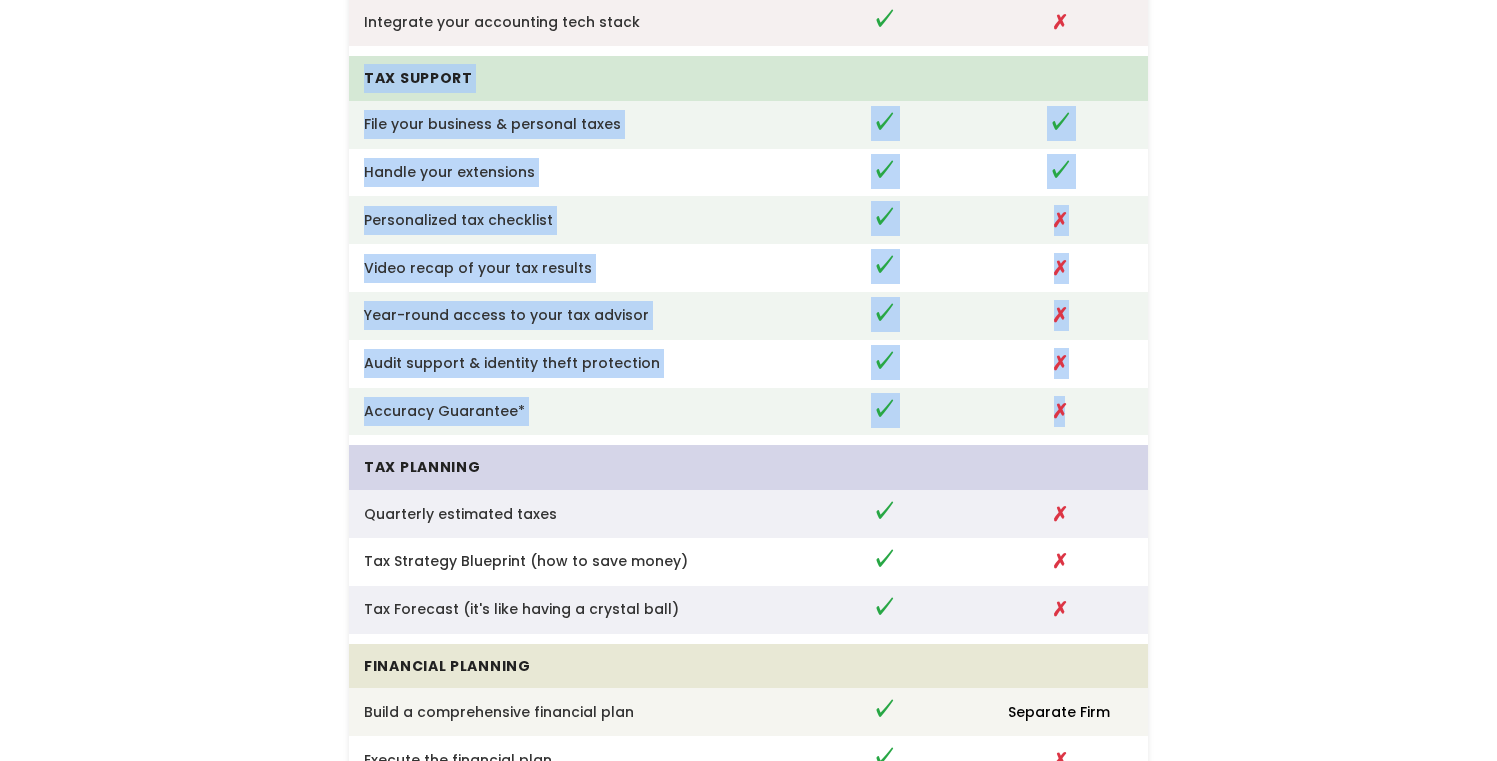 drag, startPoint x: 1135, startPoint y: 420, endPoint x: 357, endPoint y: 100, distance: 841.23956 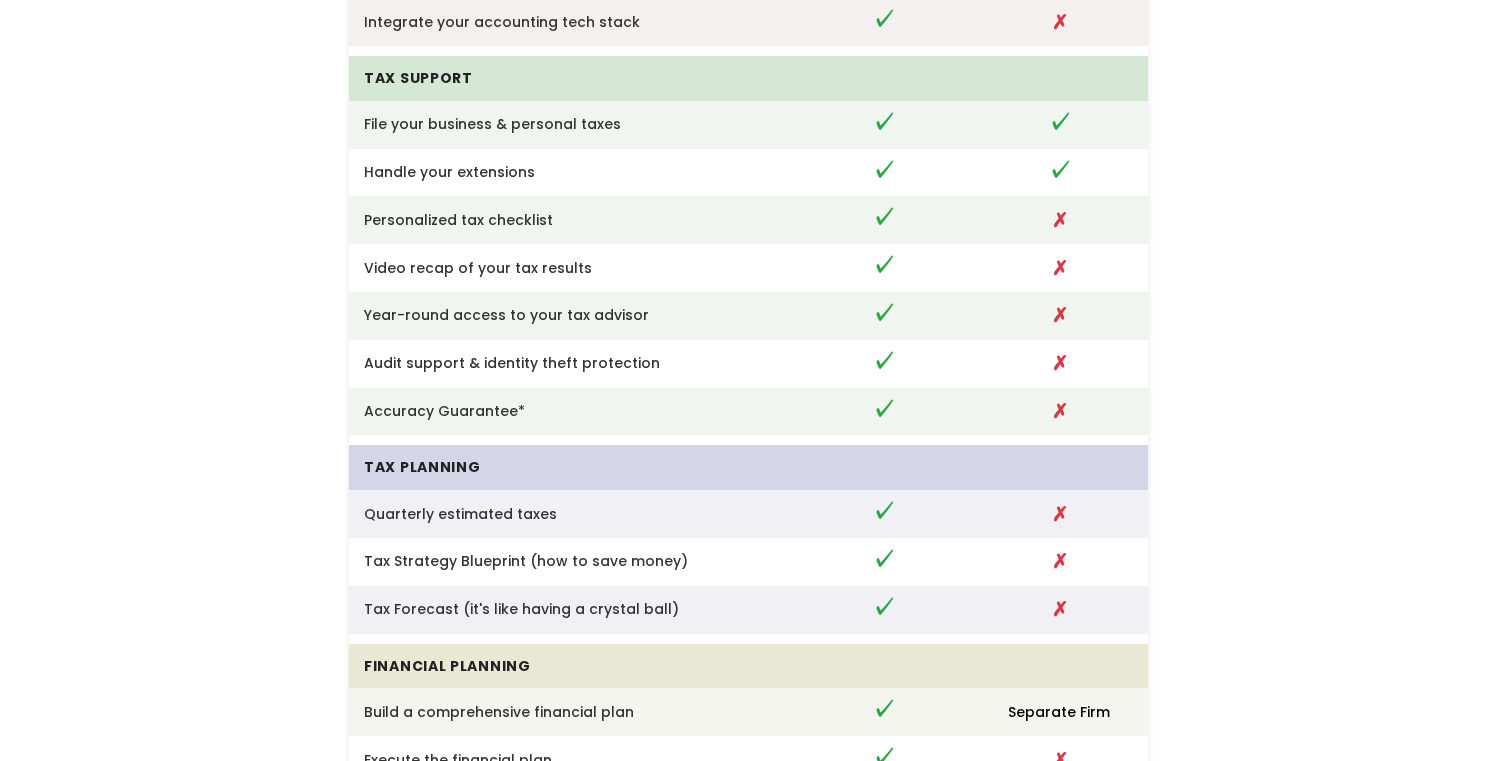 click on "Tax Support" at bounding box center [572, 78] 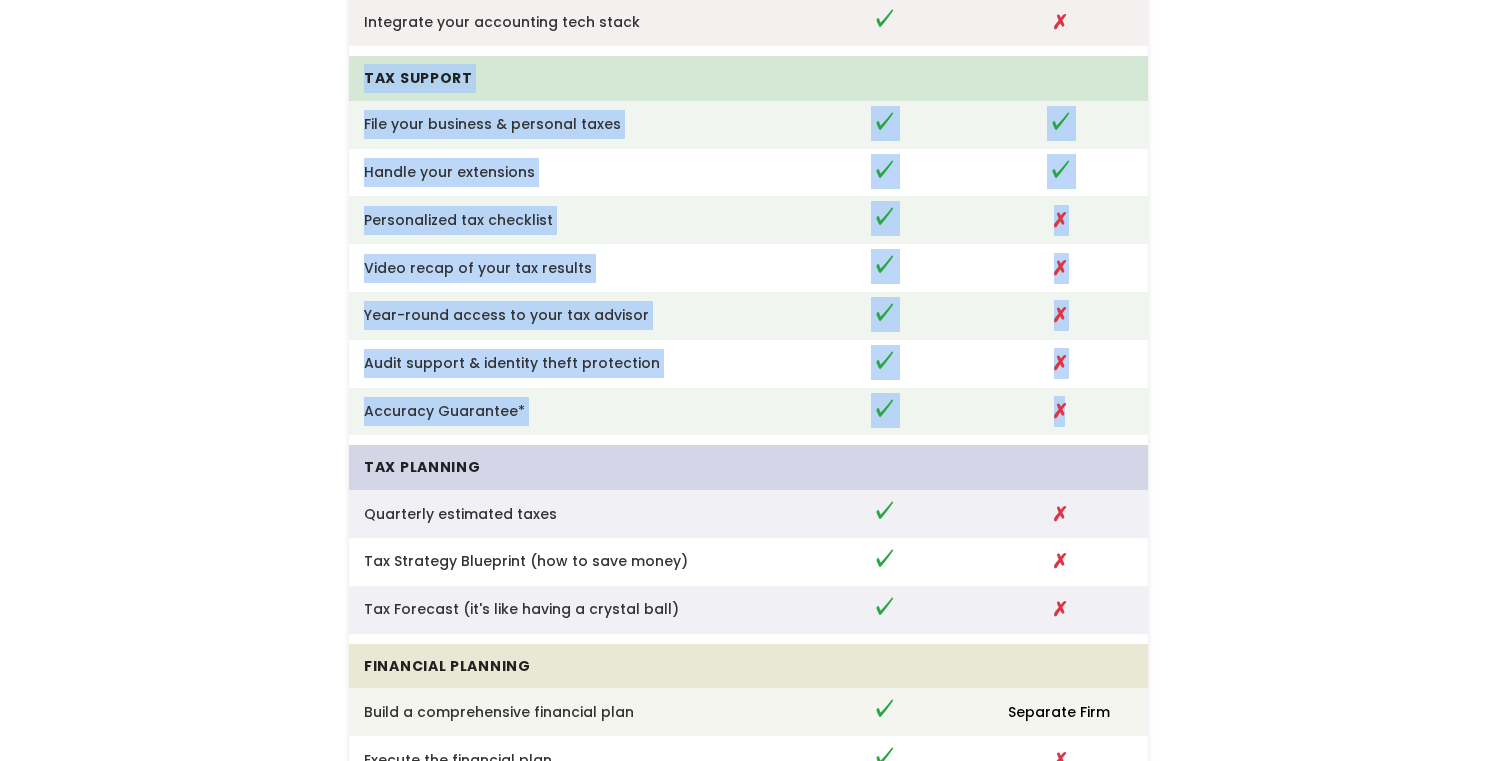 drag, startPoint x: 368, startPoint y: 98, endPoint x: 1145, endPoint y: 439, distance: 848.53406 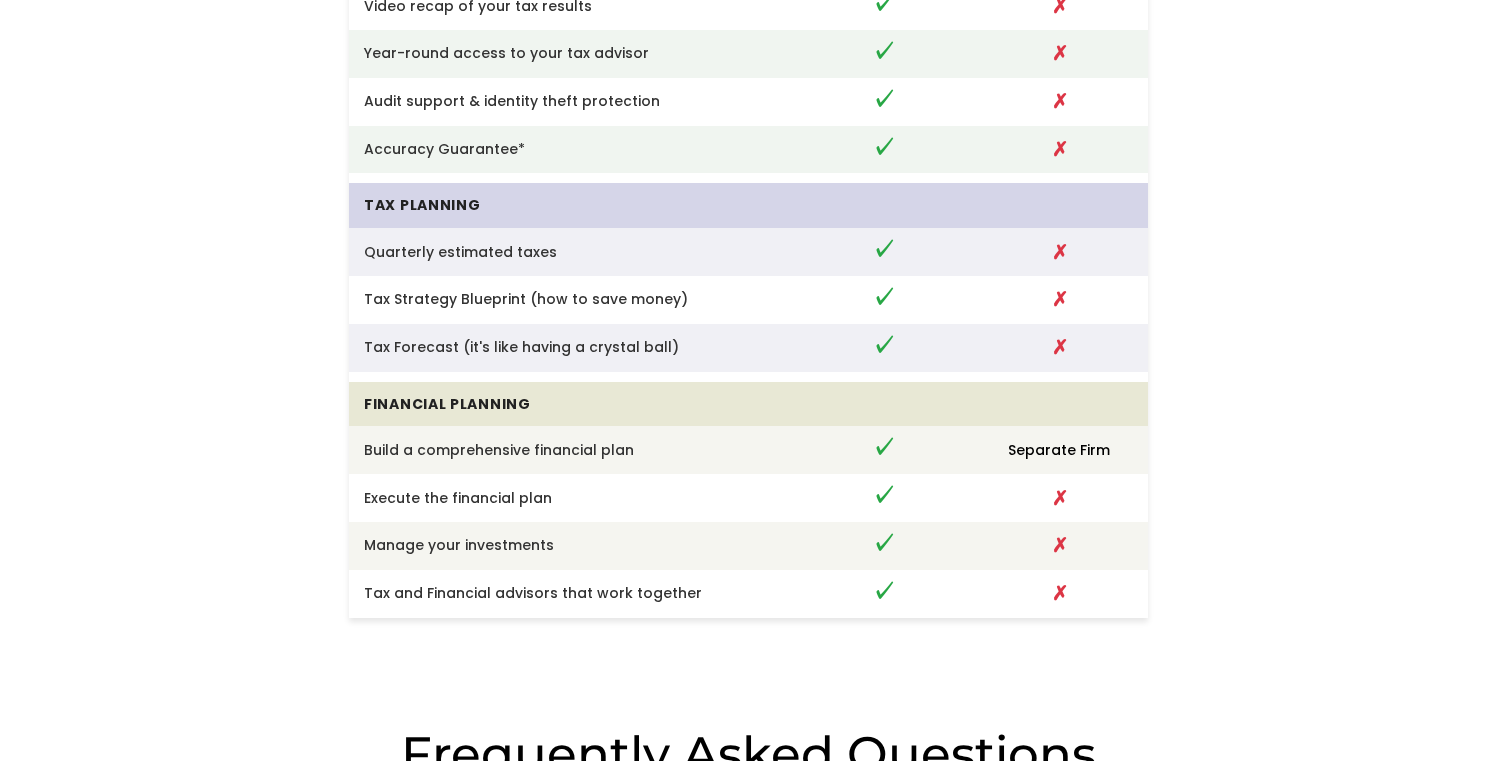 scroll, scrollTop: 5064, scrollLeft: 0, axis: vertical 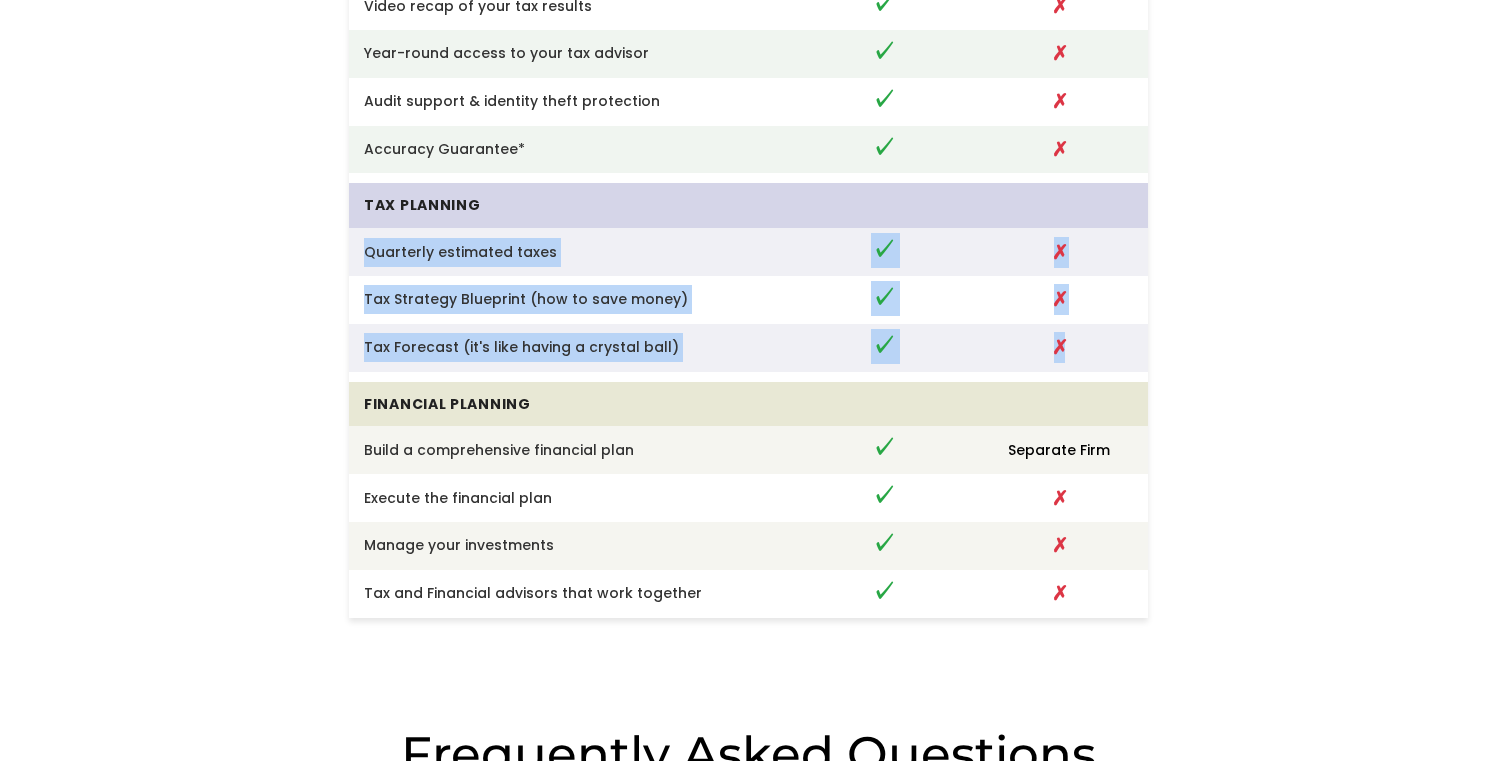 drag, startPoint x: 1099, startPoint y: 211, endPoint x: 1133, endPoint y: 380, distance: 172.3862 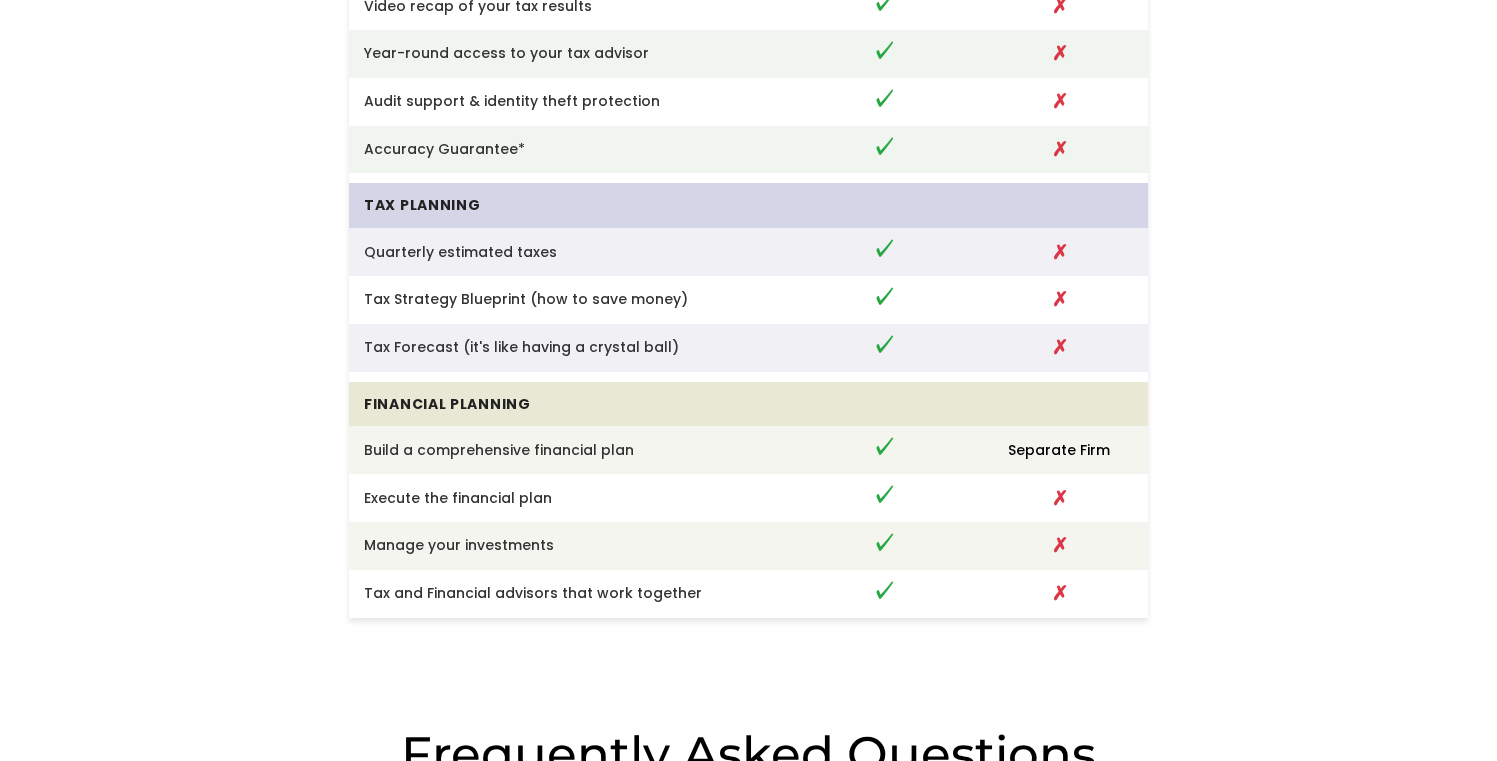 click on "✗" at bounding box center [1059, 348] 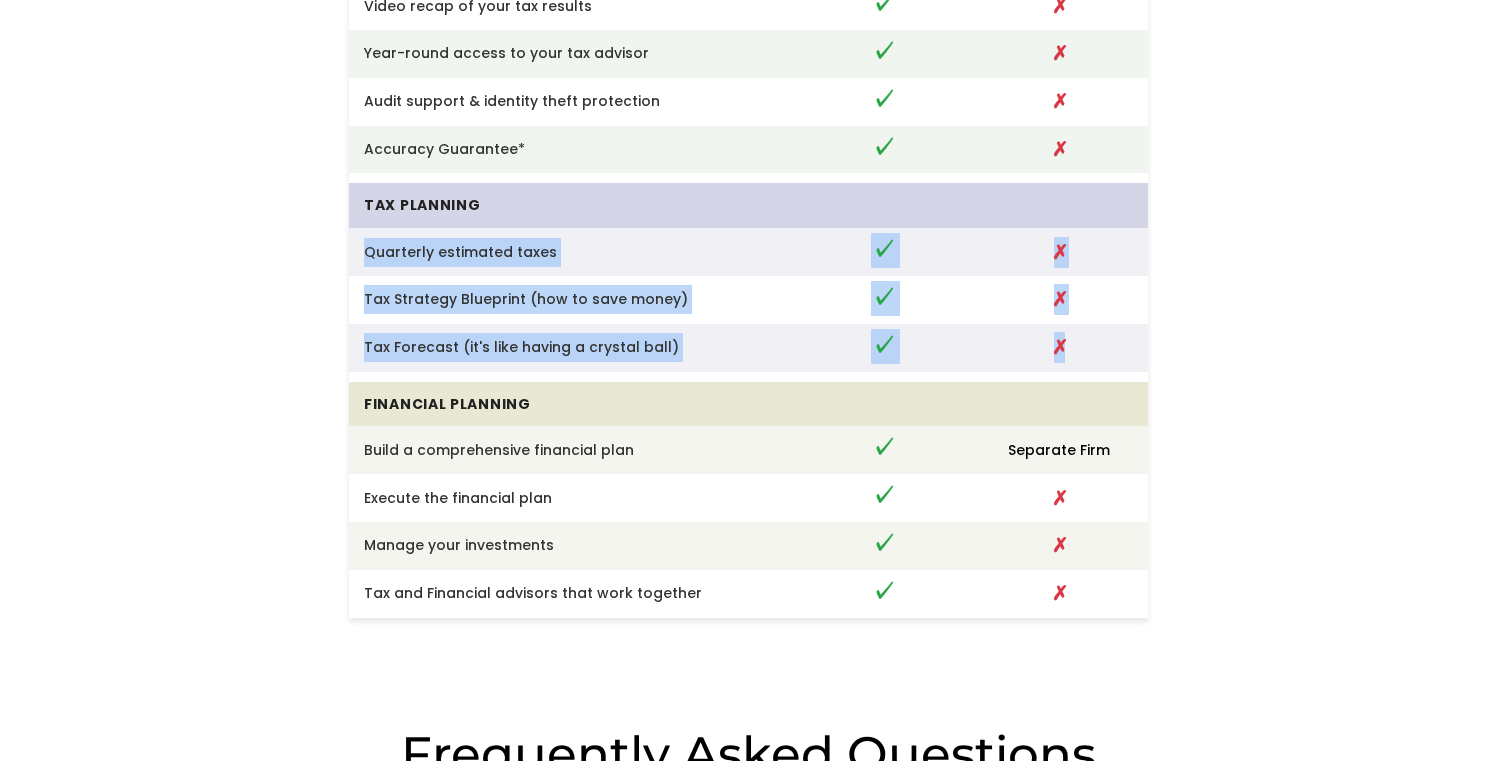 drag, startPoint x: 1133, startPoint y: 380, endPoint x: 358, endPoint y: 258, distance: 784.5438 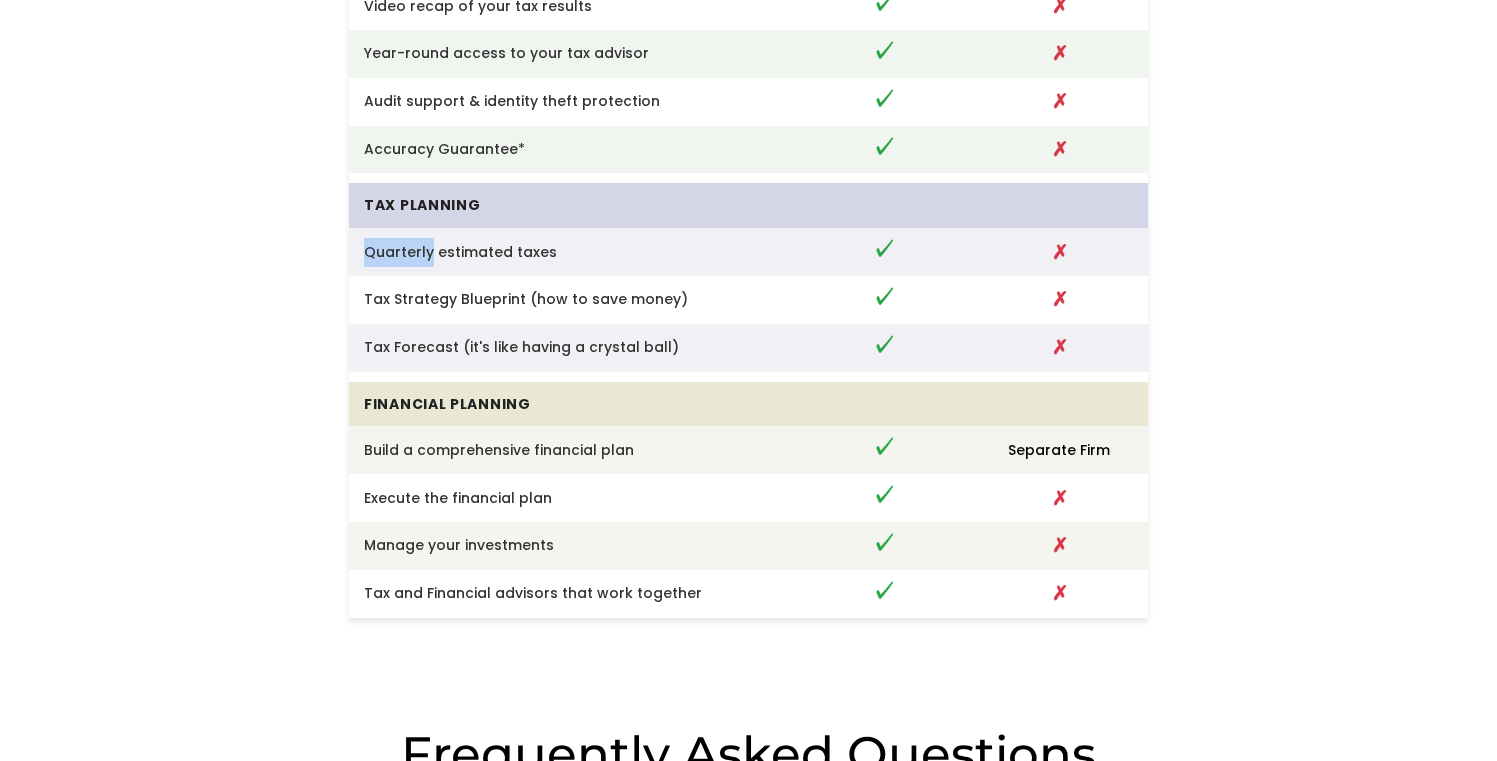 click on "Quarterly estimated taxes" at bounding box center (572, 252) 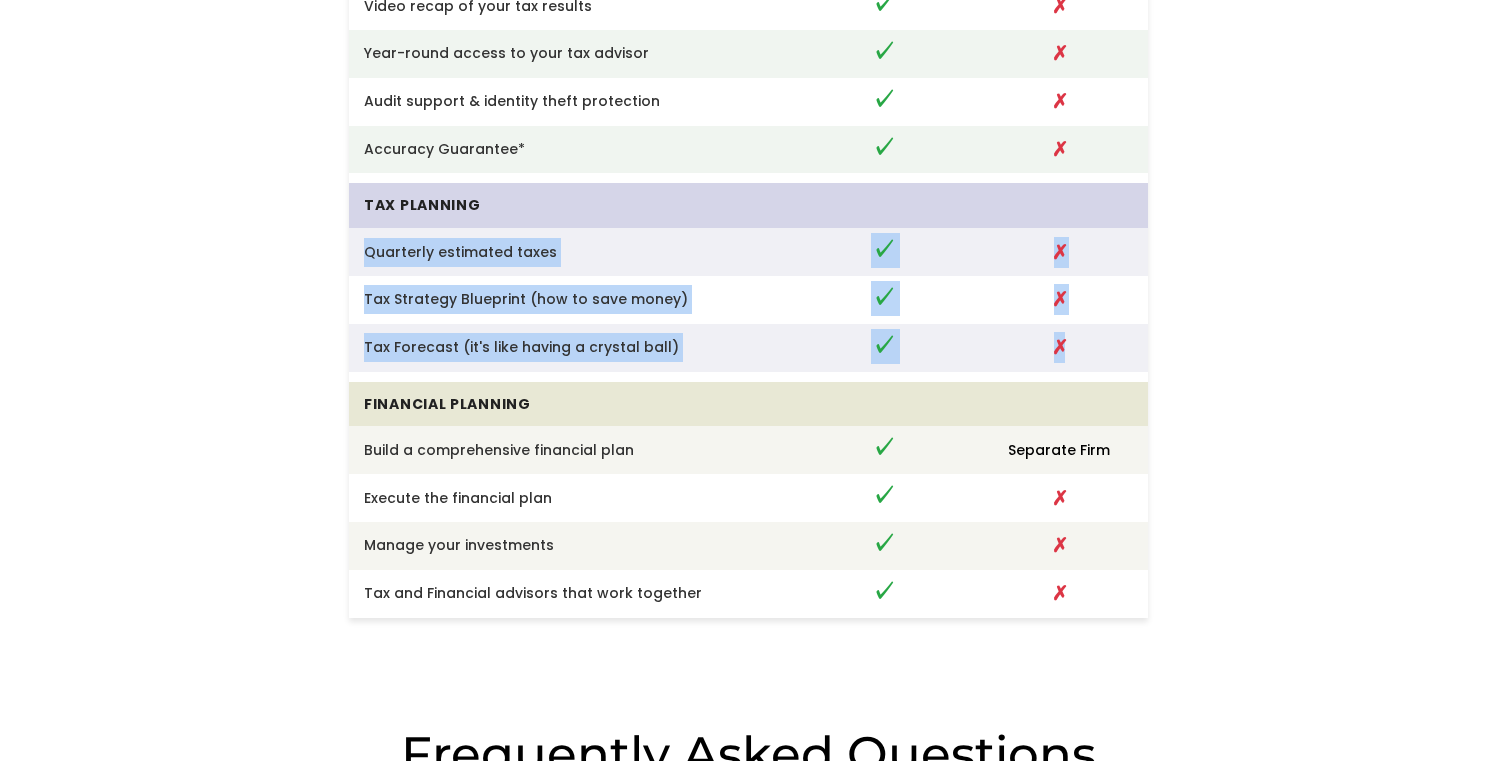 drag, startPoint x: 361, startPoint y: 258, endPoint x: 1116, endPoint y: 377, distance: 764.3206 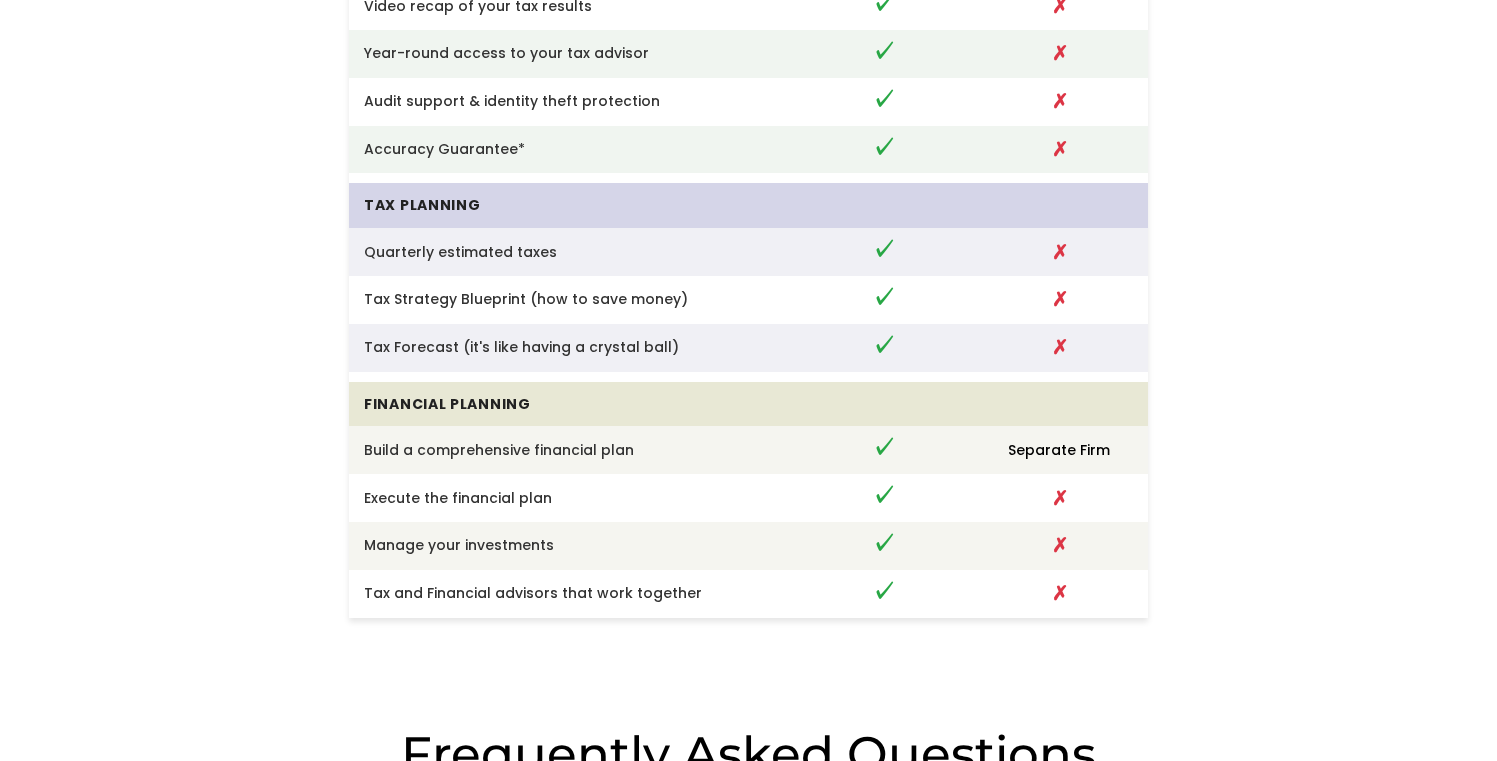 click on "✗" at bounding box center [1059, 348] 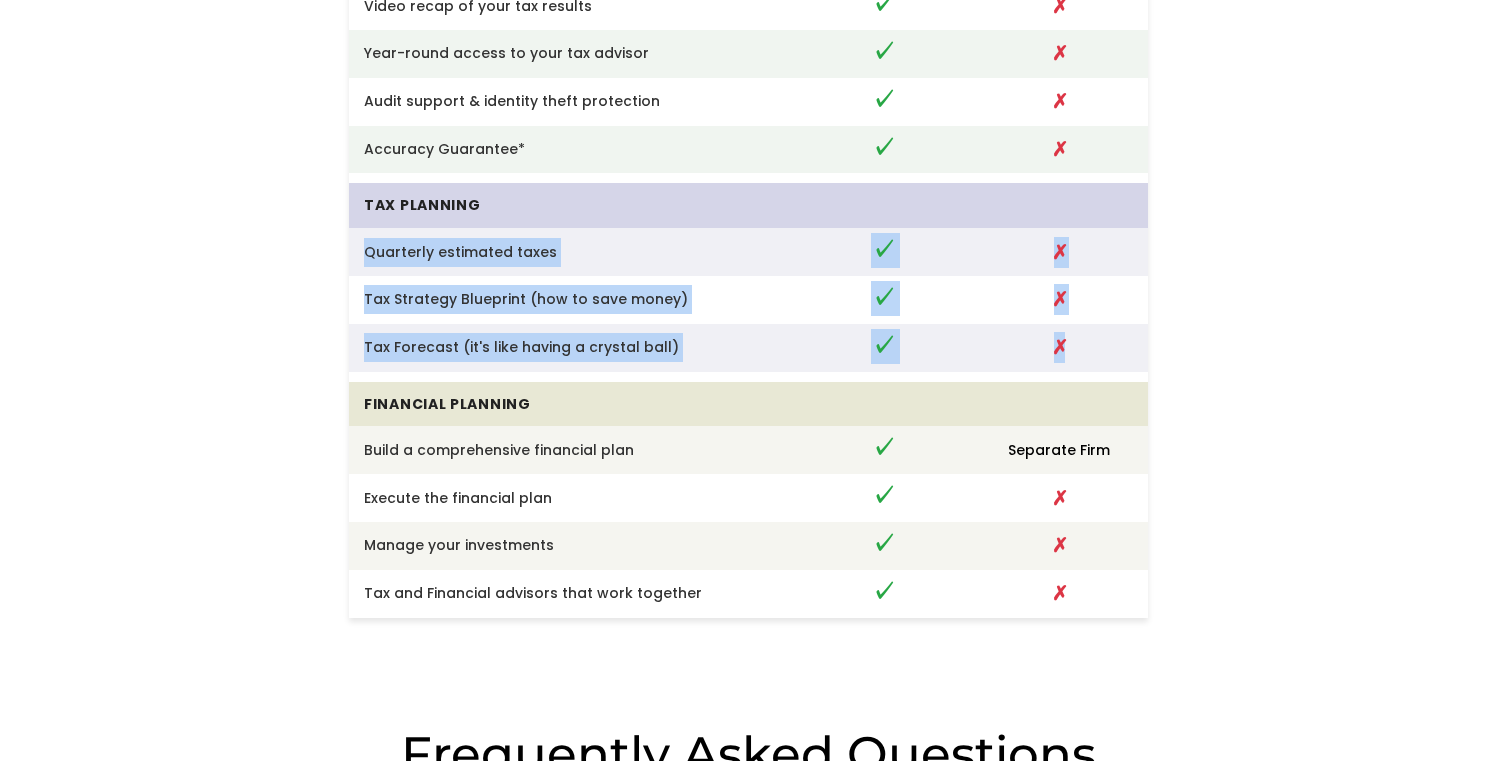 drag, startPoint x: 1116, startPoint y: 377, endPoint x: 379, endPoint y: 259, distance: 746.38666 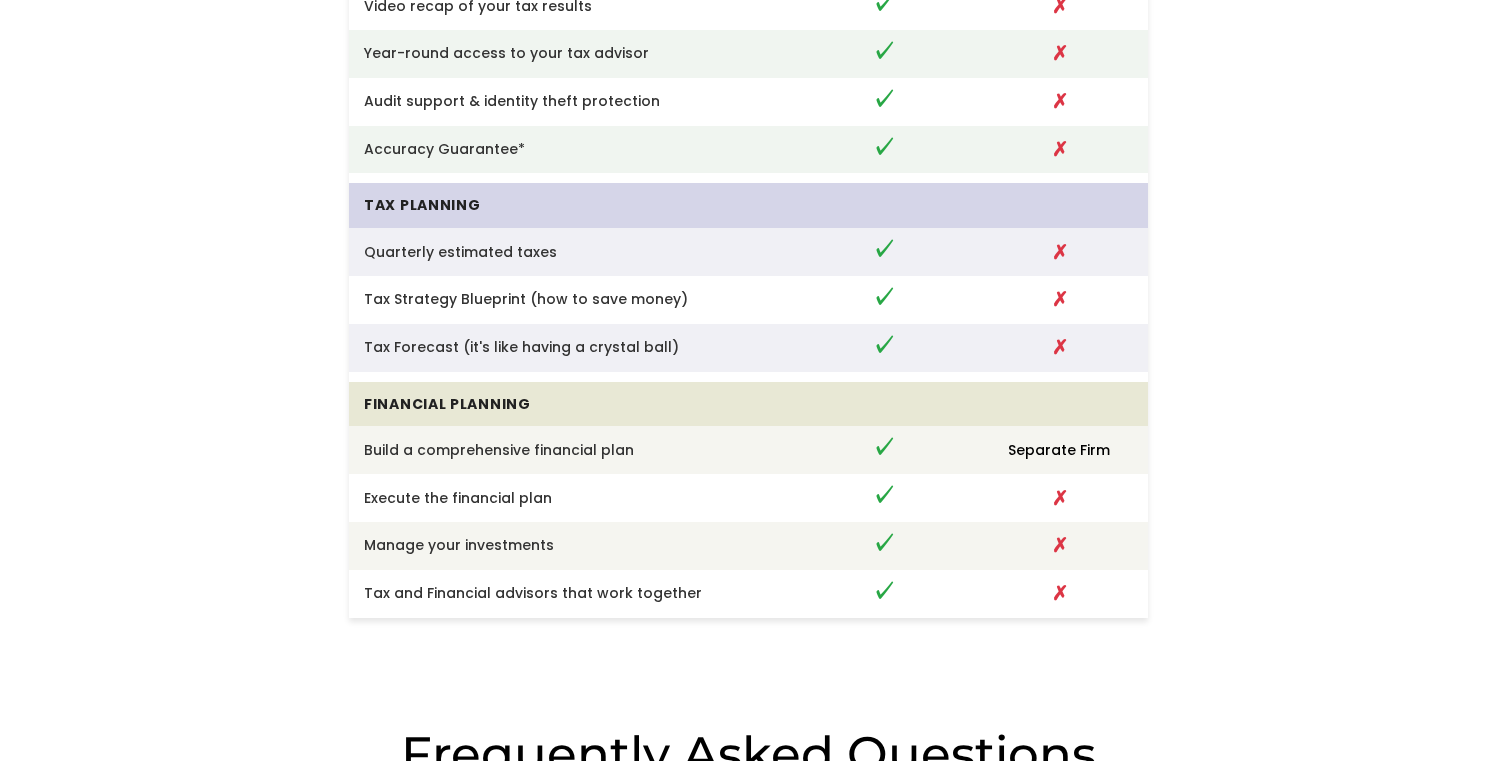 click on "Quarterly estimated taxes" at bounding box center (572, 252) 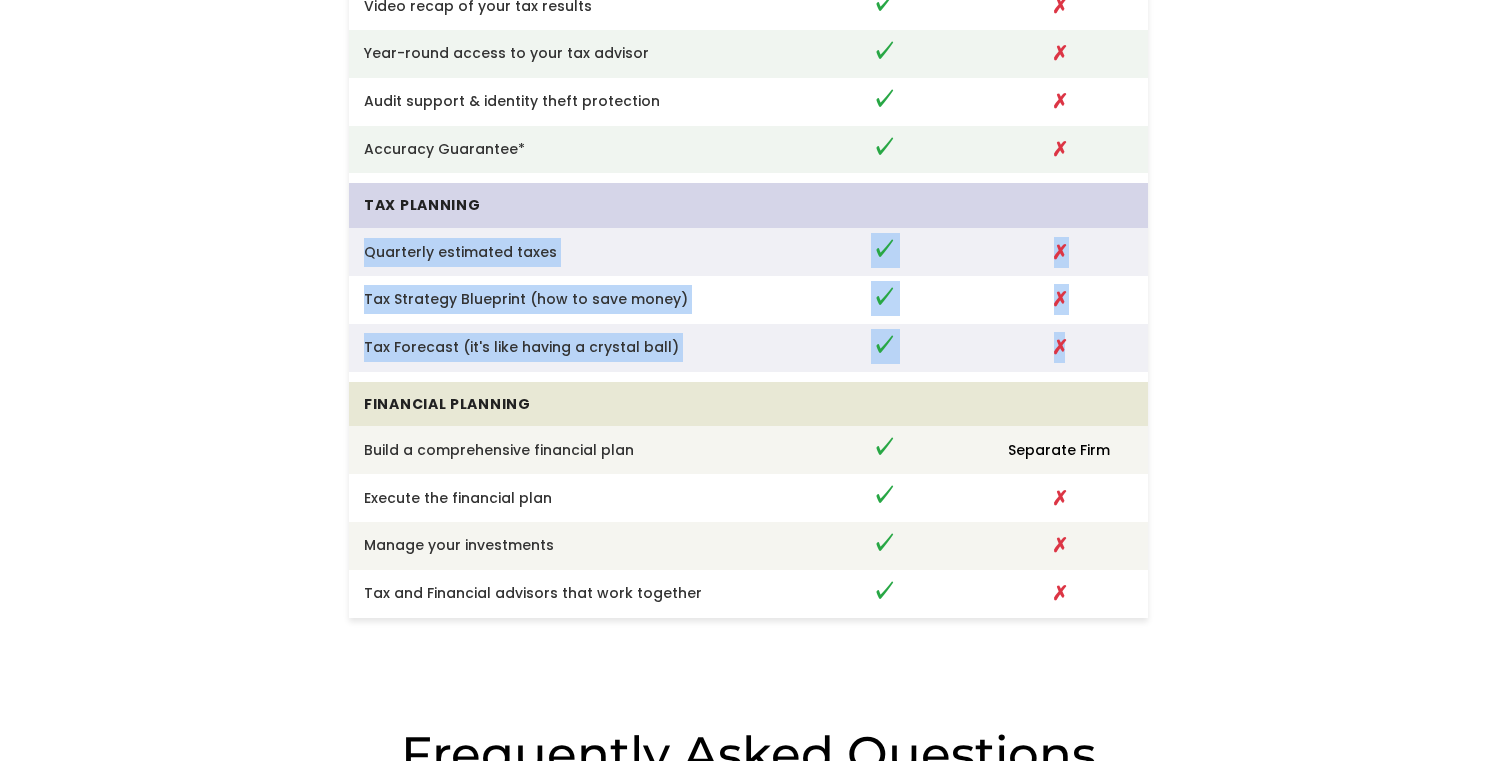 drag, startPoint x: 383, startPoint y: 258, endPoint x: 1140, endPoint y: 373, distance: 765.6853 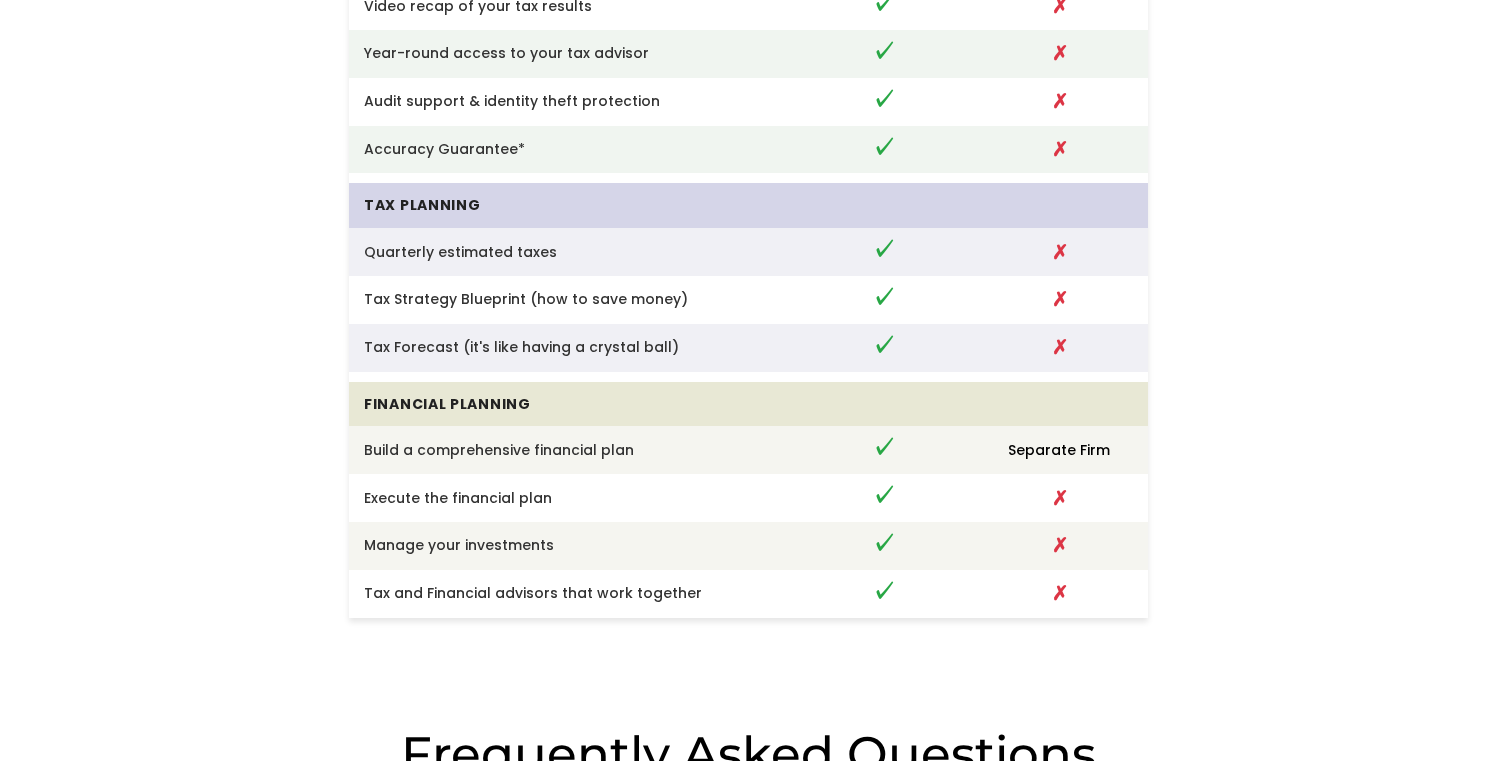 click on "✗" at bounding box center [1059, 348] 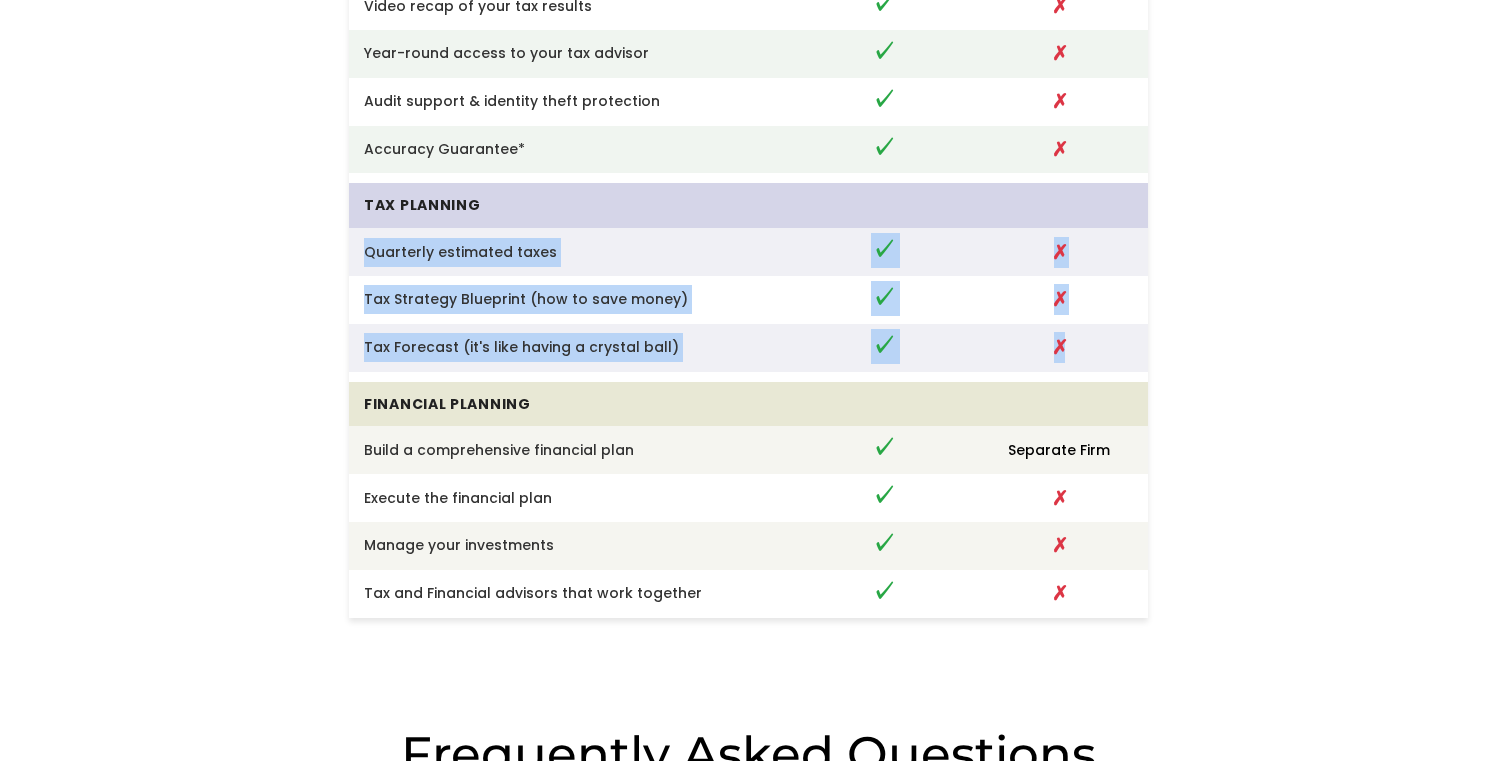 drag, startPoint x: 1140, startPoint y: 373, endPoint x: 463, endPoint y: 264, distance: 685.7186 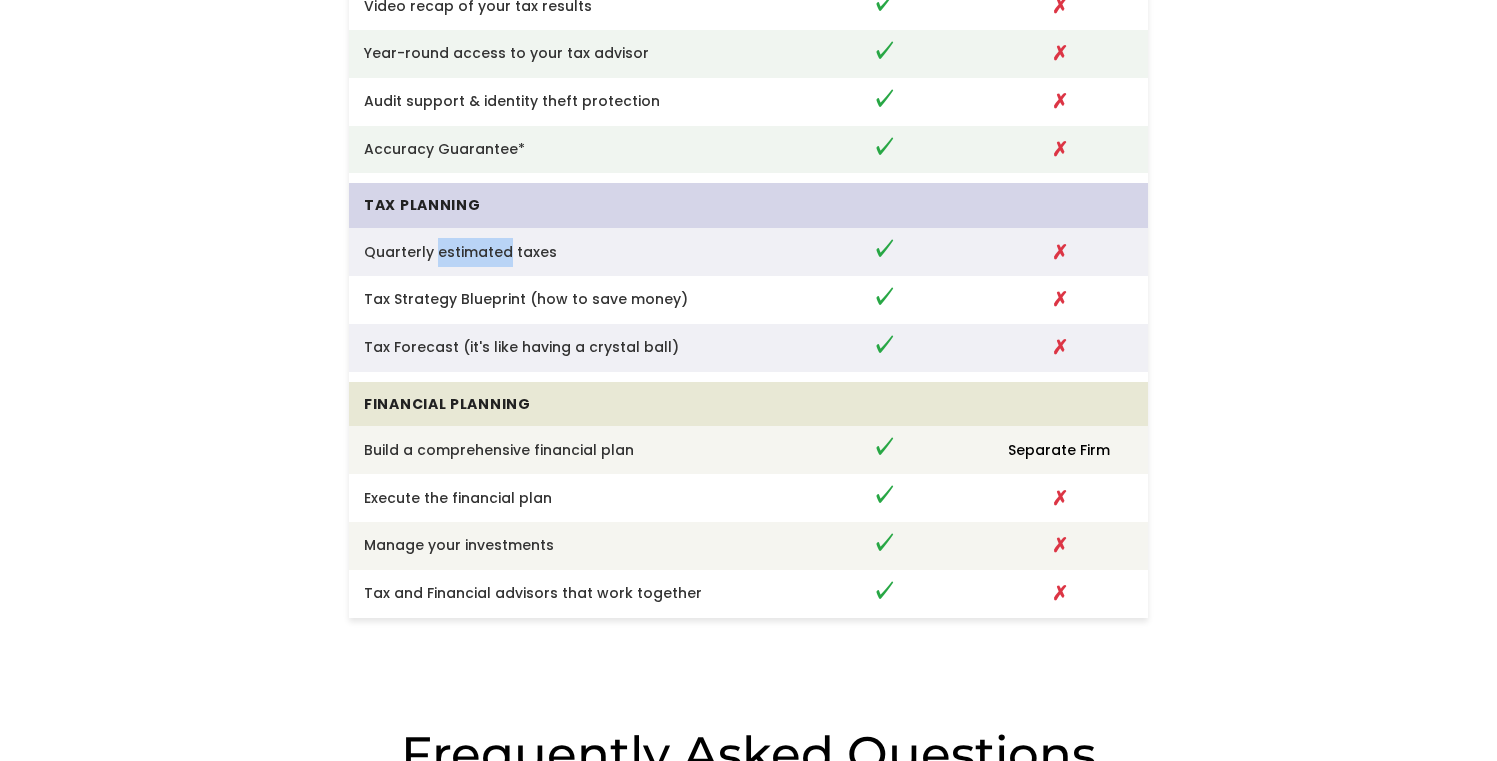 click on "Quarterly estimated taxes" at bounding box center (572, 252) 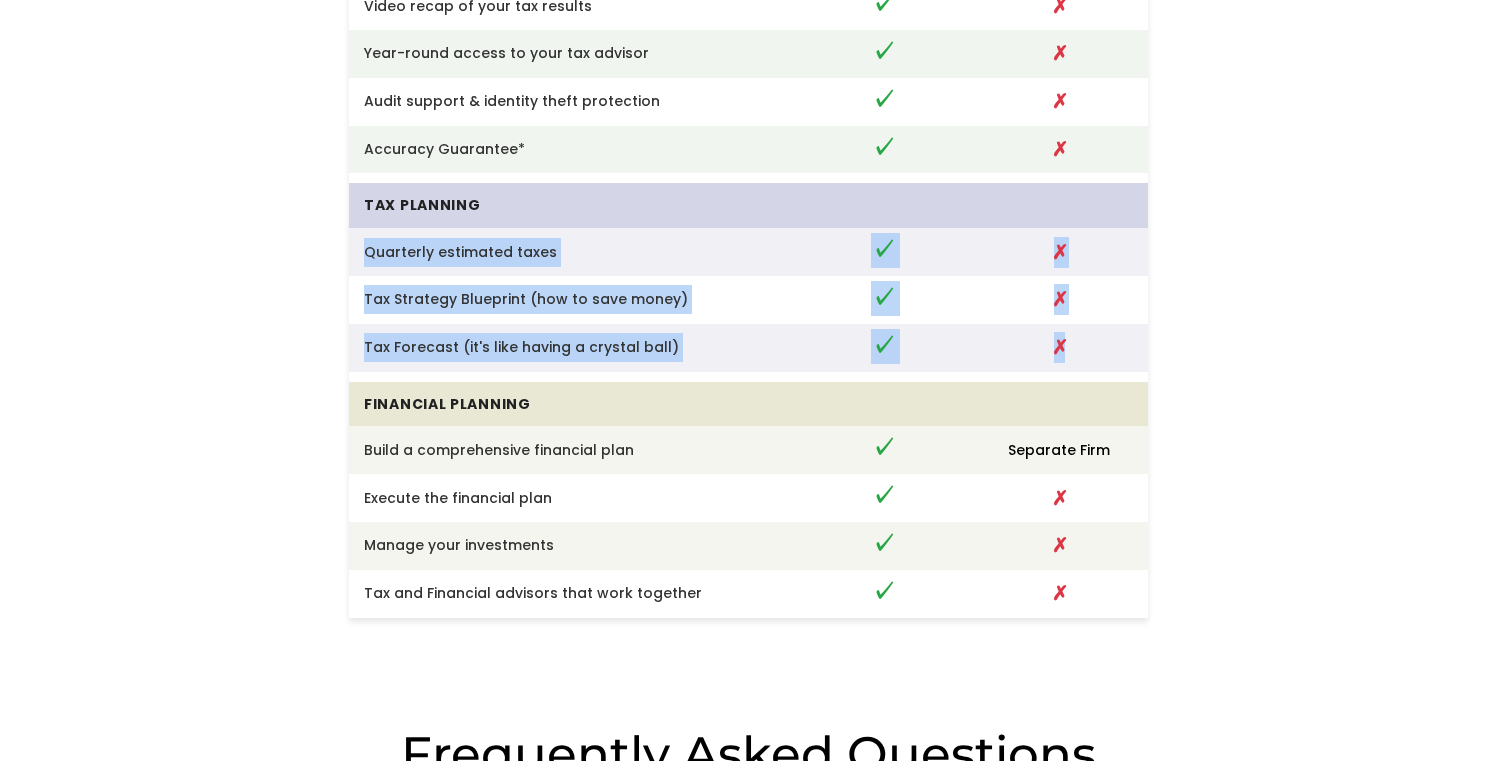 drag, startPoint x: 463, startPoint y: 264, endPoint x: 1140, endPoint y: 375, distance: 686.03937 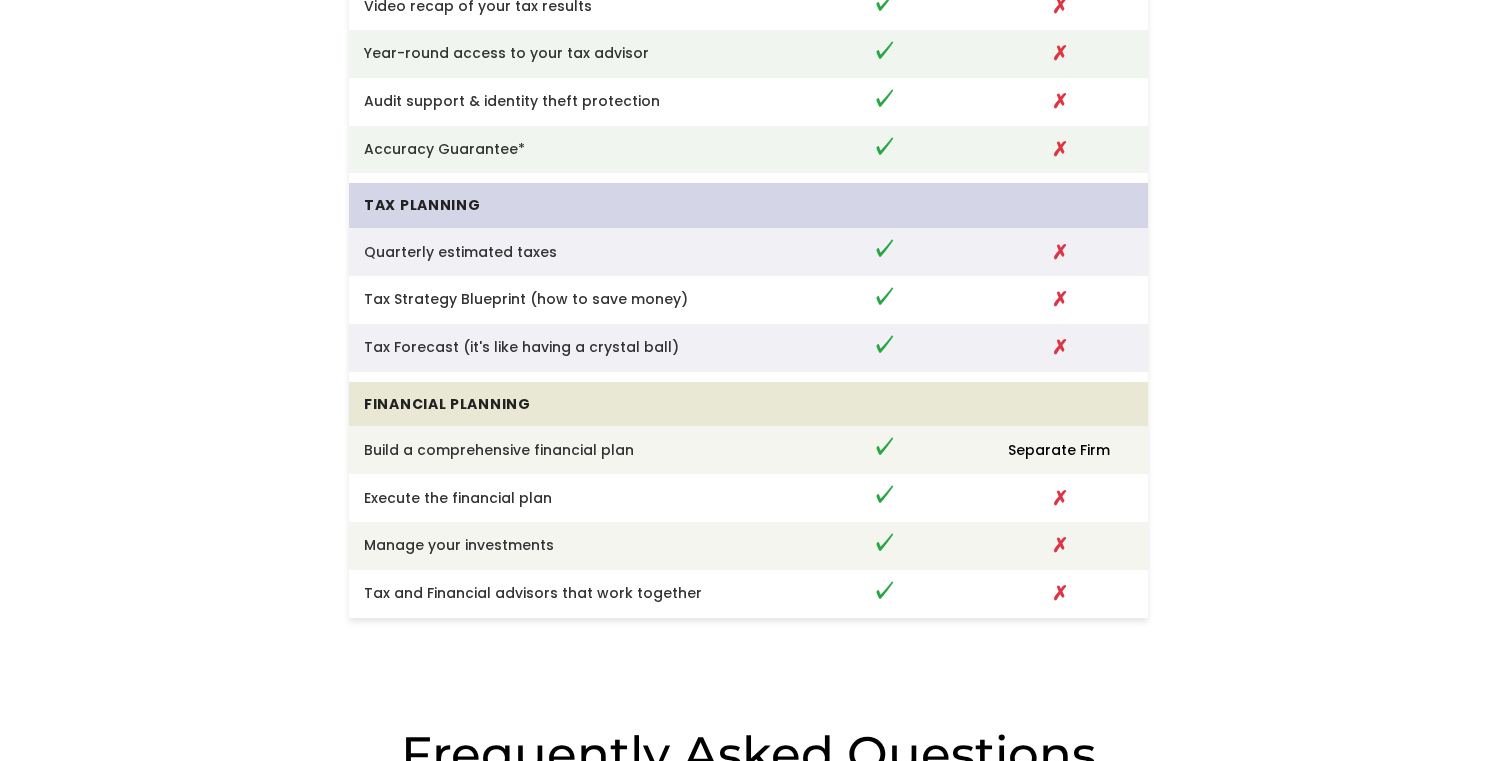 click on "✗" at bounding box center (1059, 348) 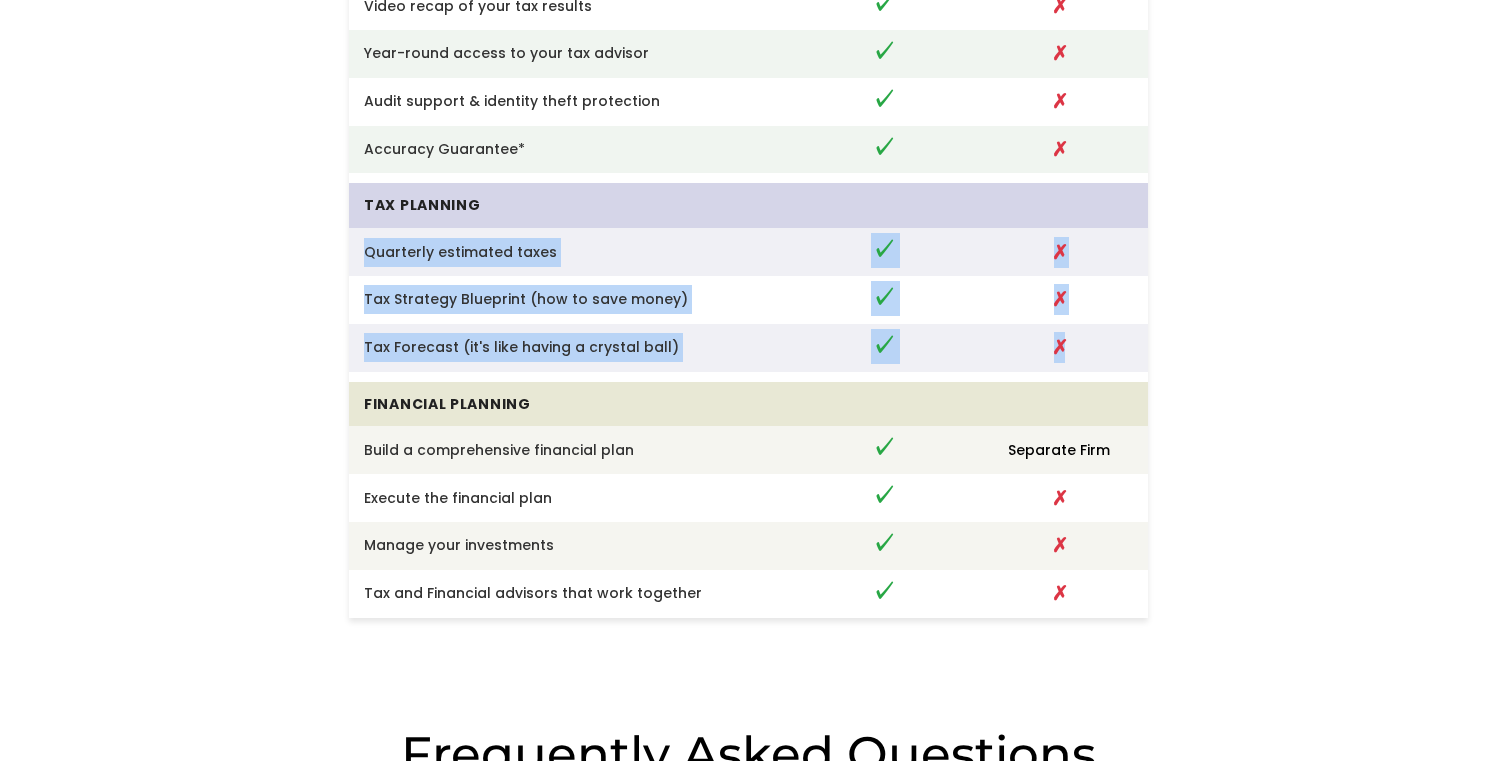 drag, startPoint x: 1140, startPoint y: 375, endPoint x: 429, endPoint y: 275, distance: 717.9979 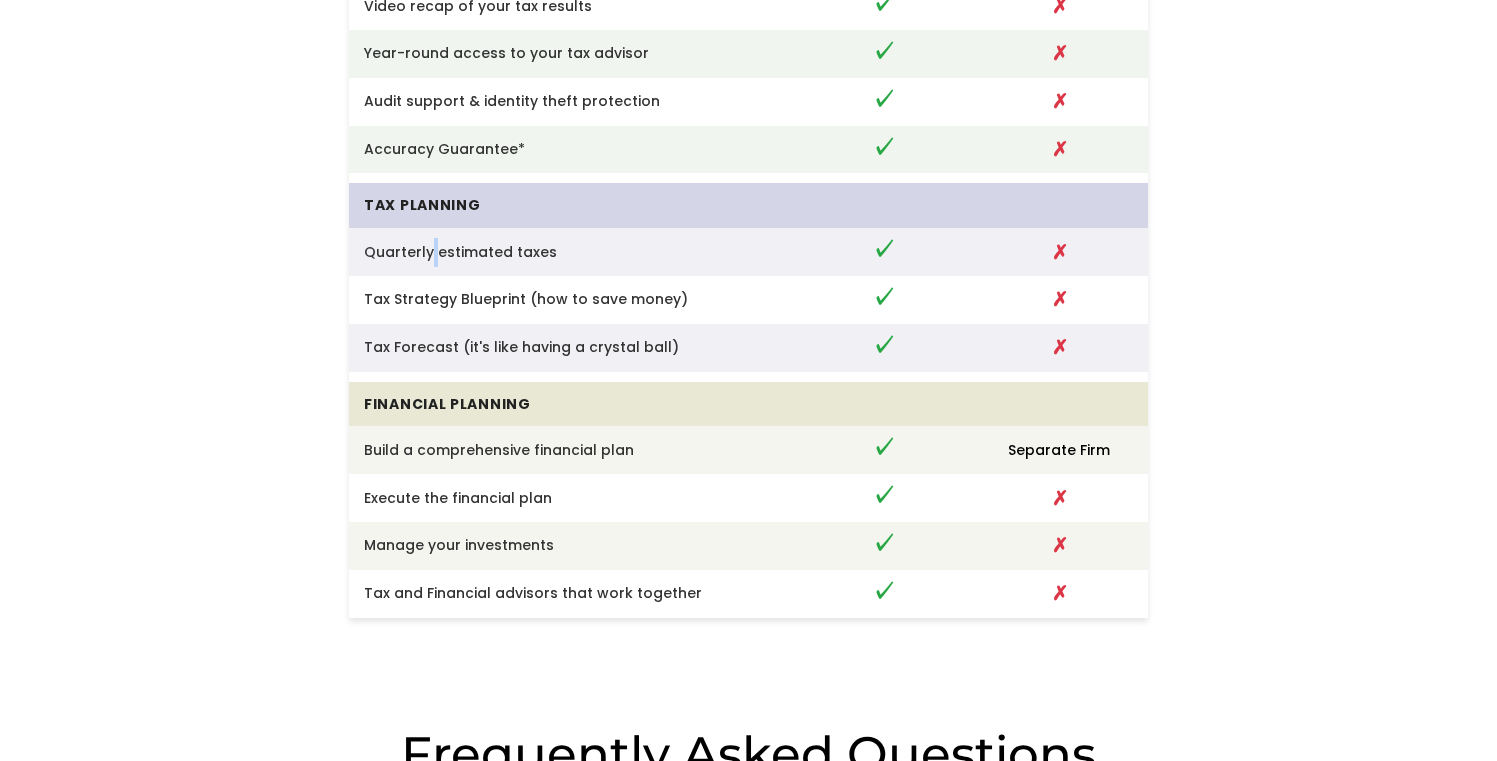 click on "Quarterly estimated taxes" at bounding box center [572, 252] 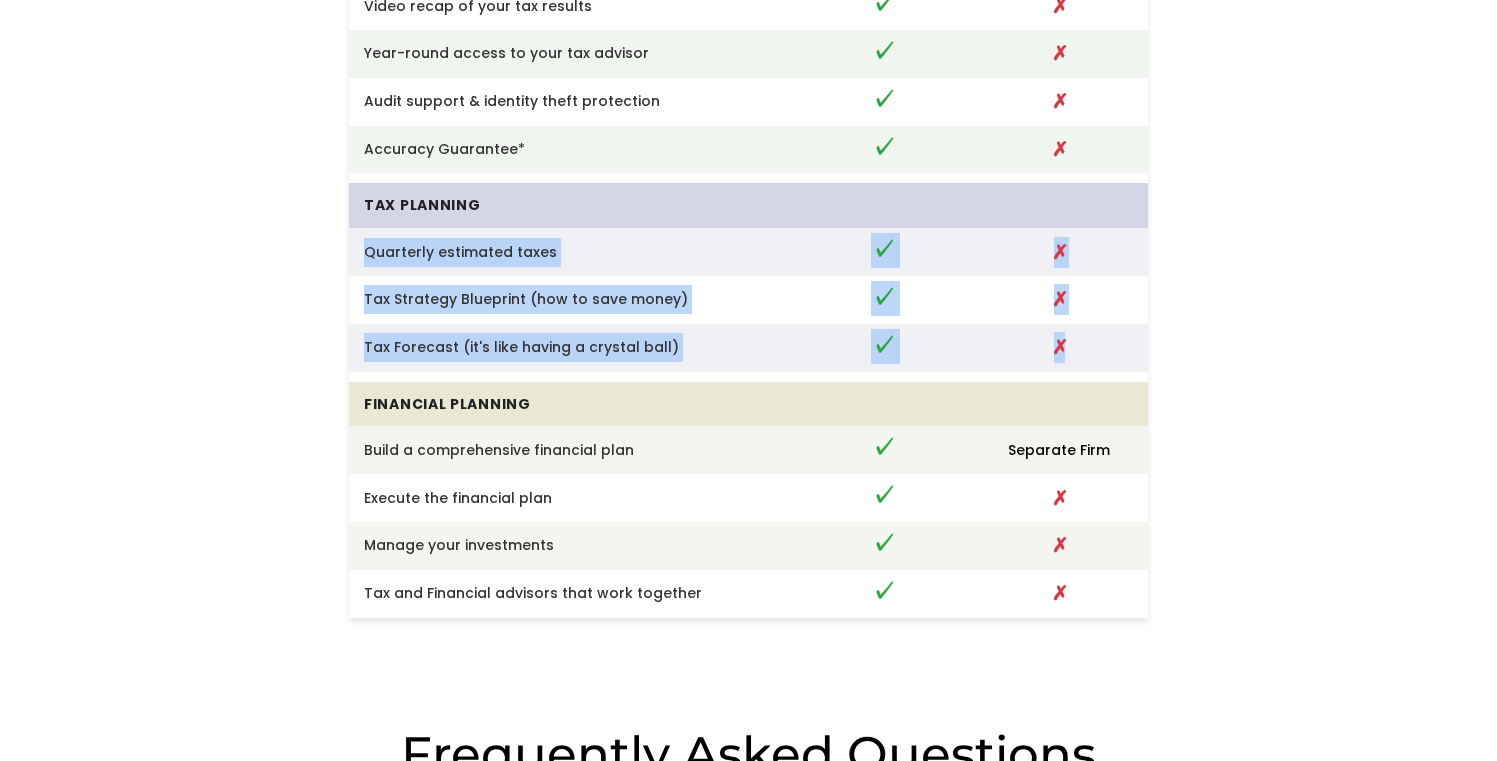 drag, startPoint x: 429, startPoint y: 275, endPoint x: 1134, endPoint y: 375, distance: 712.0569 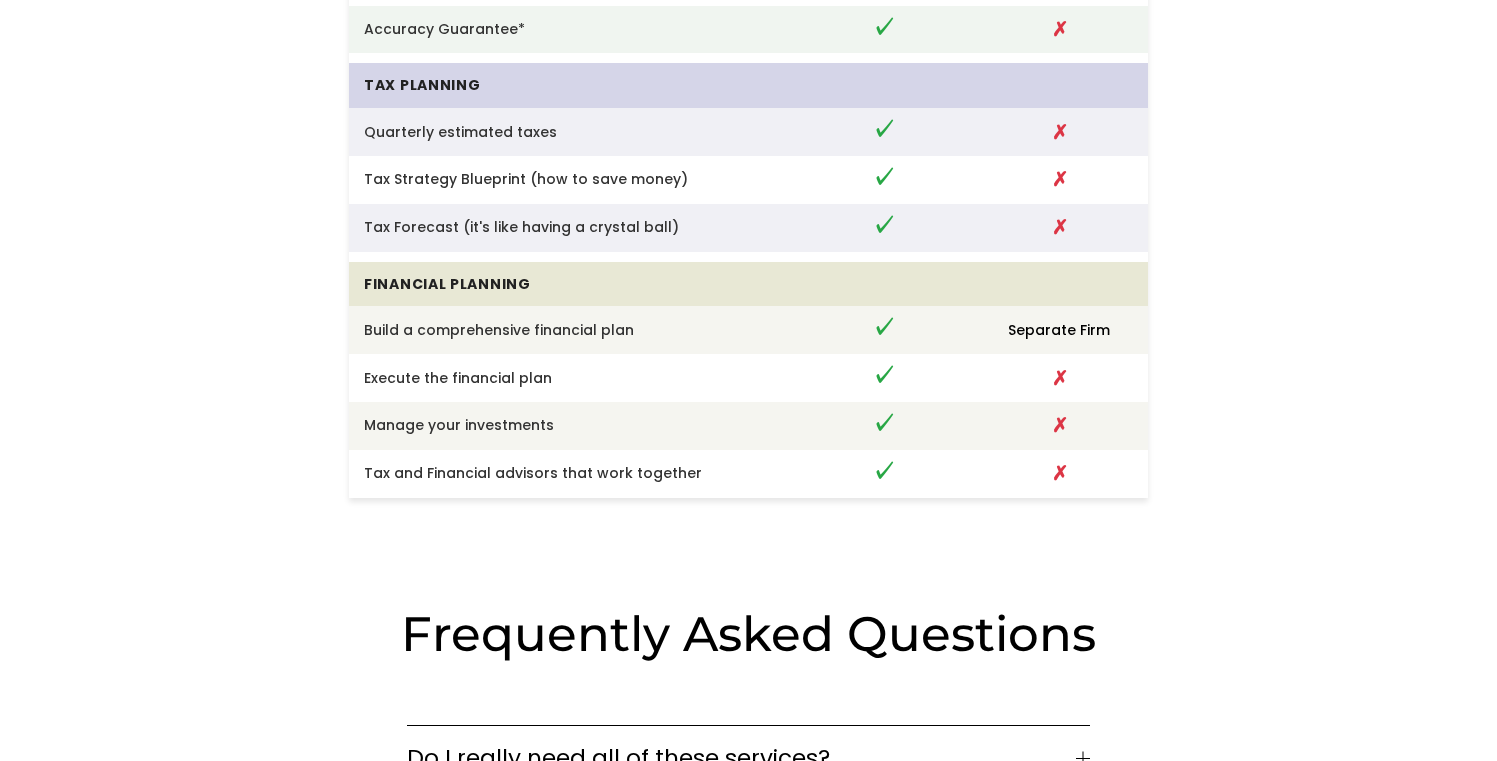 scroll, scrollTop: 5208, scrollLeft: 0, axis: vertical 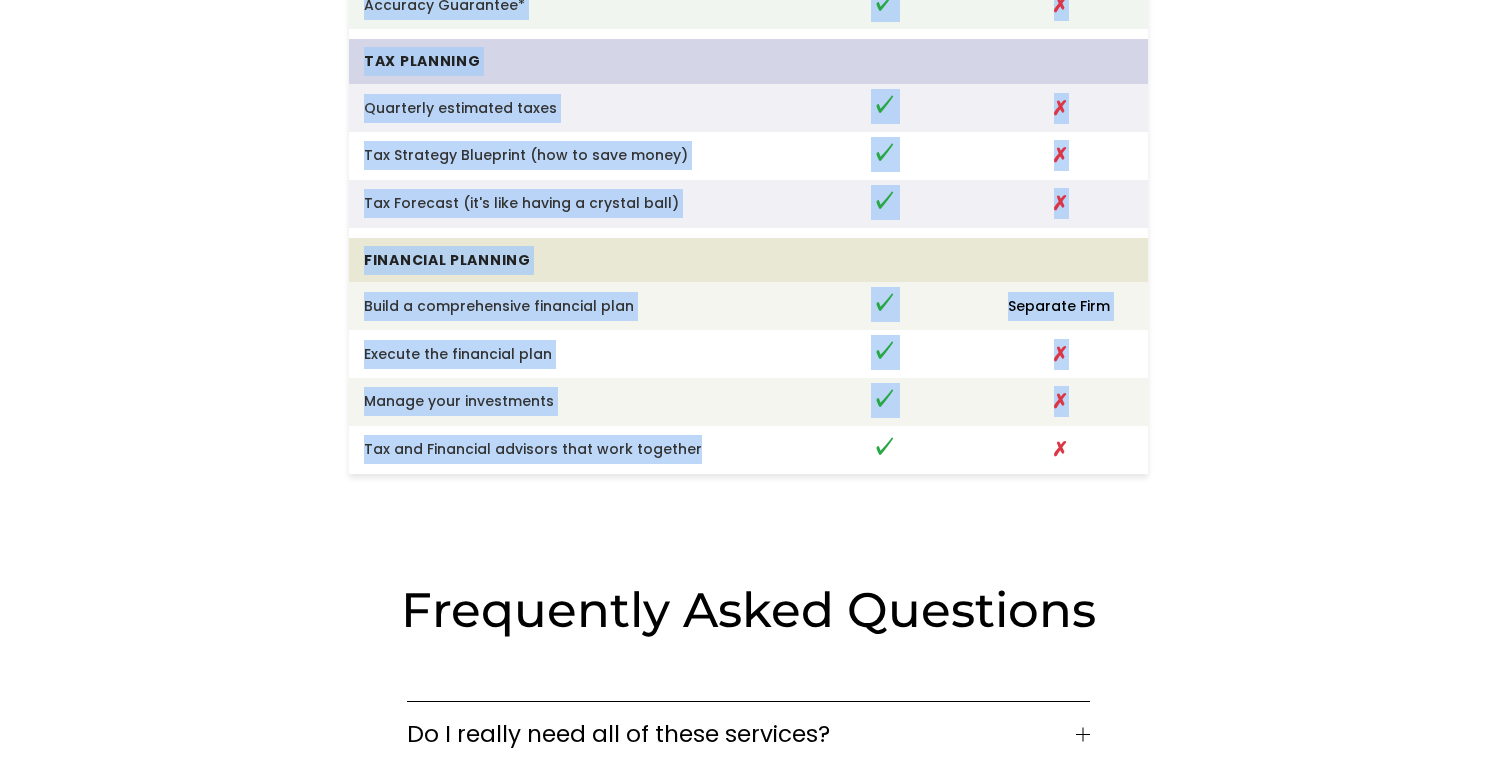 drag, startPoint x: 348, startPoint y: 323, endPoint x: 827, endPoint y: 466, distance: 499.88998 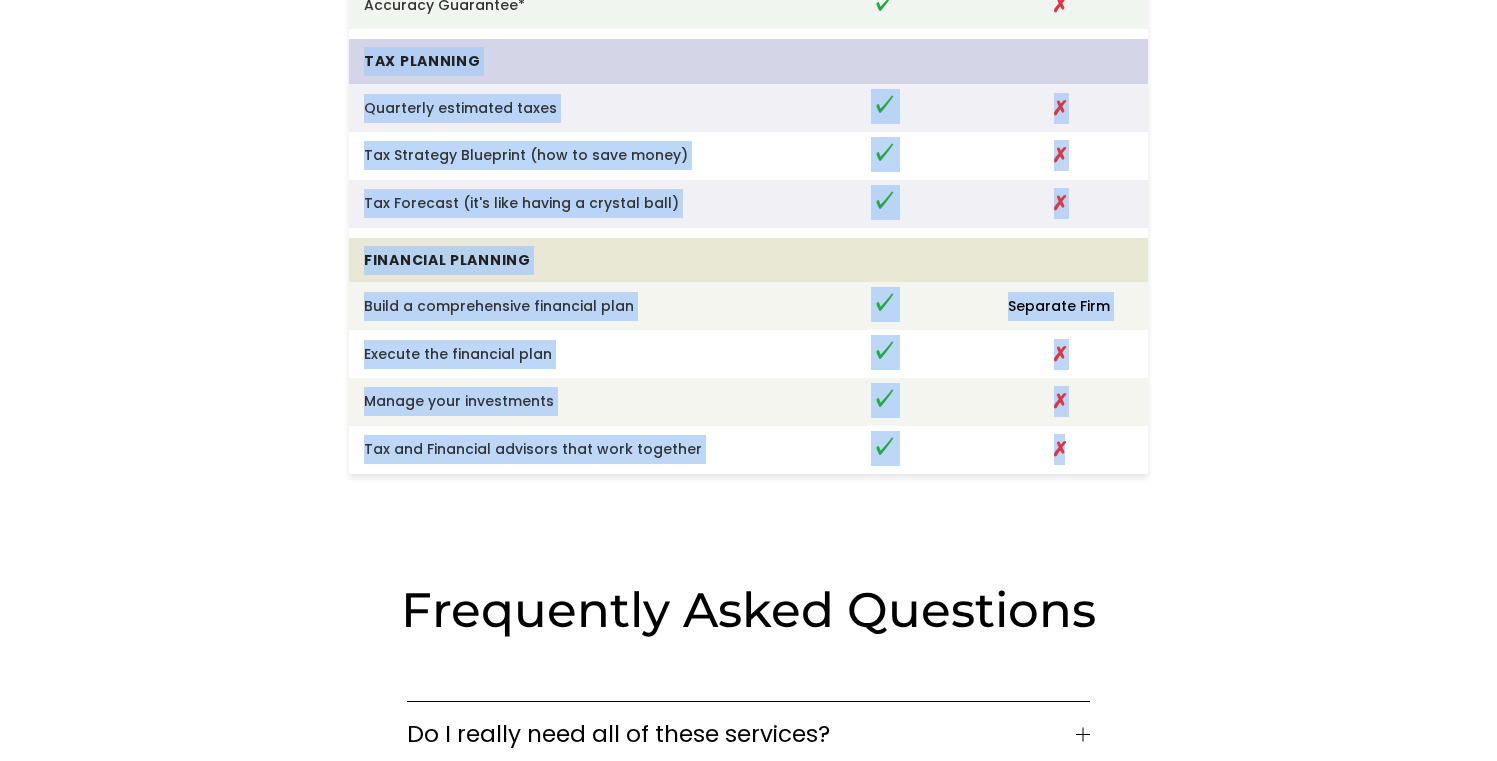 drag, startPoint x: 1107, startPoint y: 479, endPoint x: 362, endPoint y: 69, distance: 850.36755 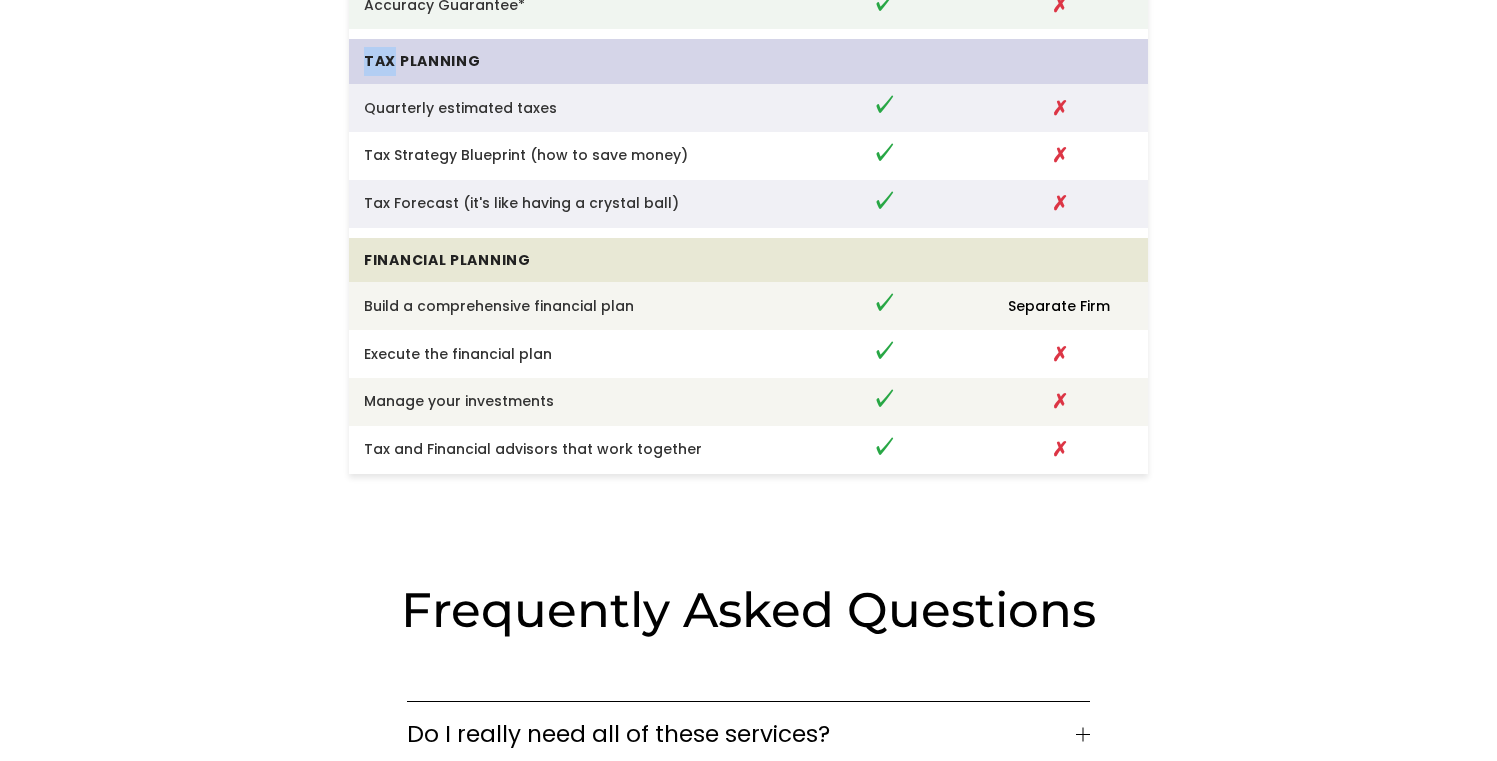 click on "Tax Planning" at bounding box center (572, 61) 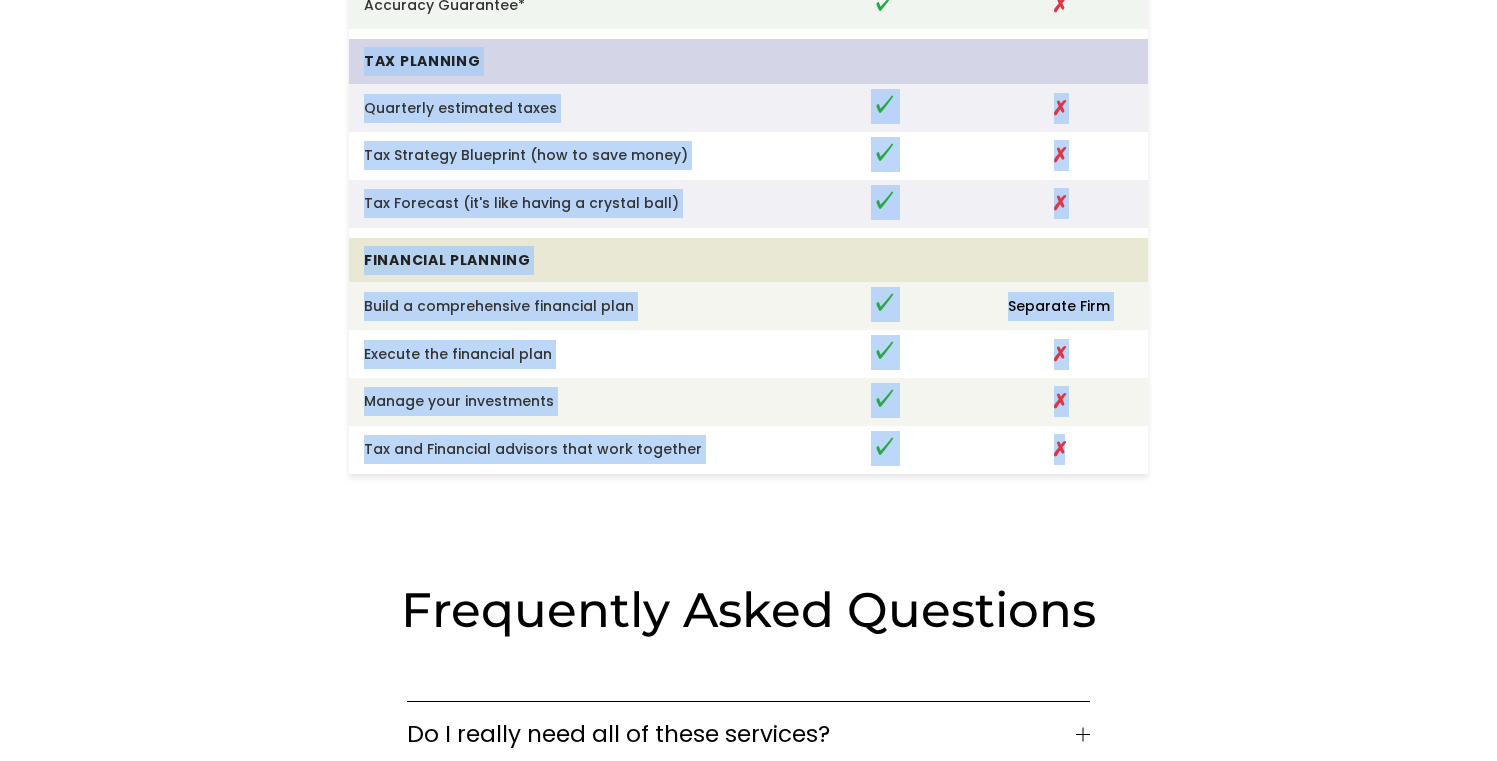 drag, startPoint x: 362, startPoint y: 69, endPoint x: 1128, endPoint y: 476, distance: 867.41284 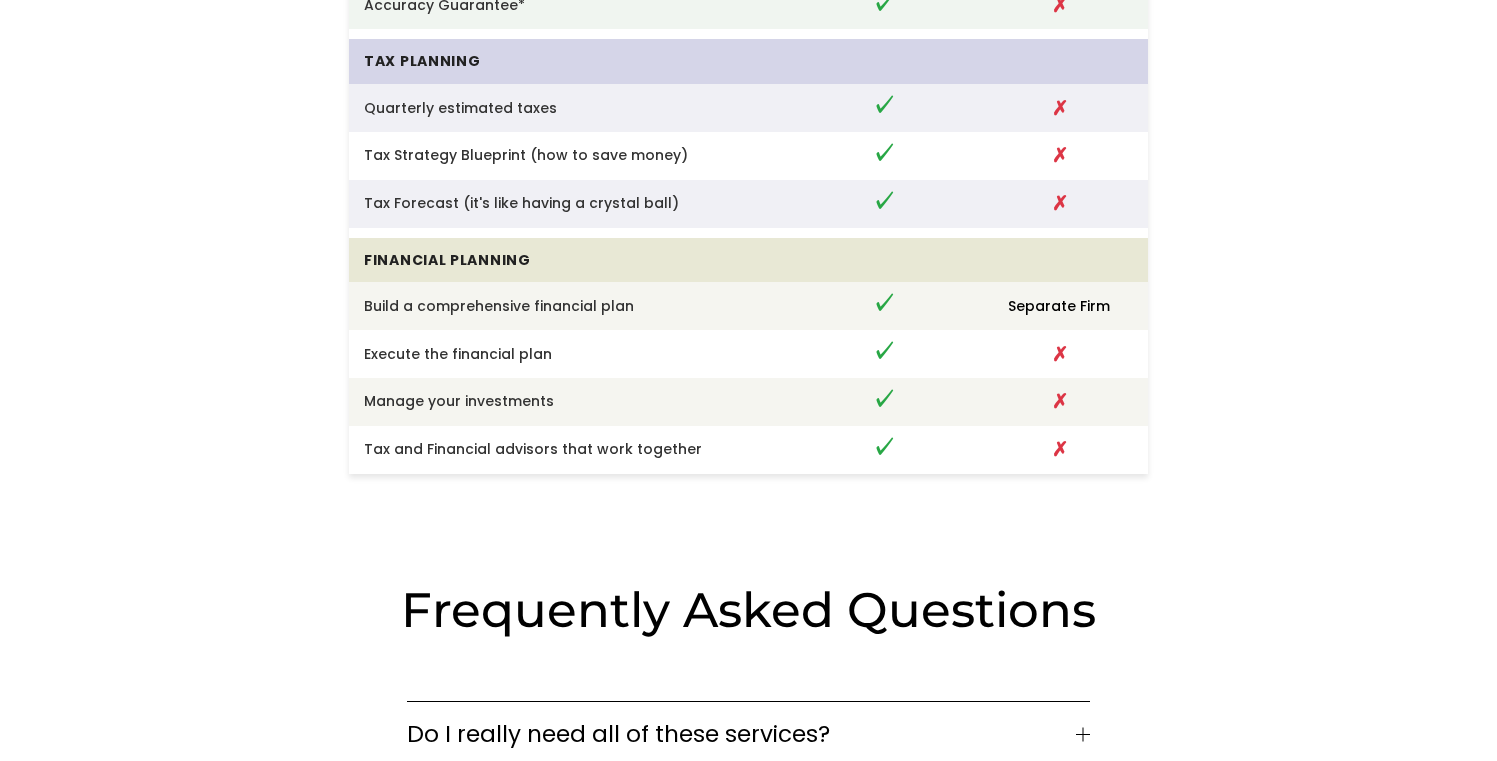 click on "✗" at bounding box center (1059, 450) 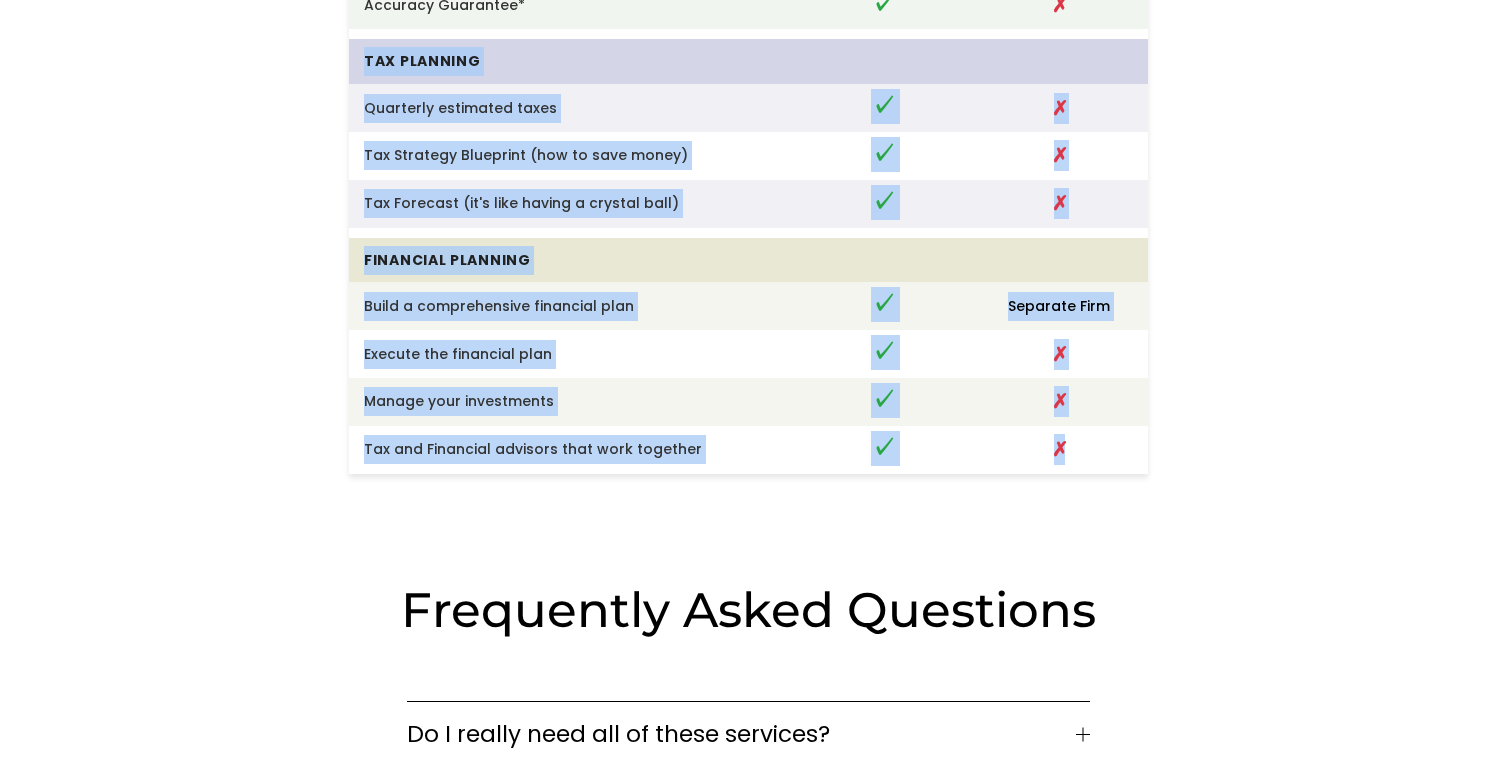 drag, startPoint x: 1128, startPoint y: 476, endPoint x: 379, endPoint y: 92, distance: 841.69885 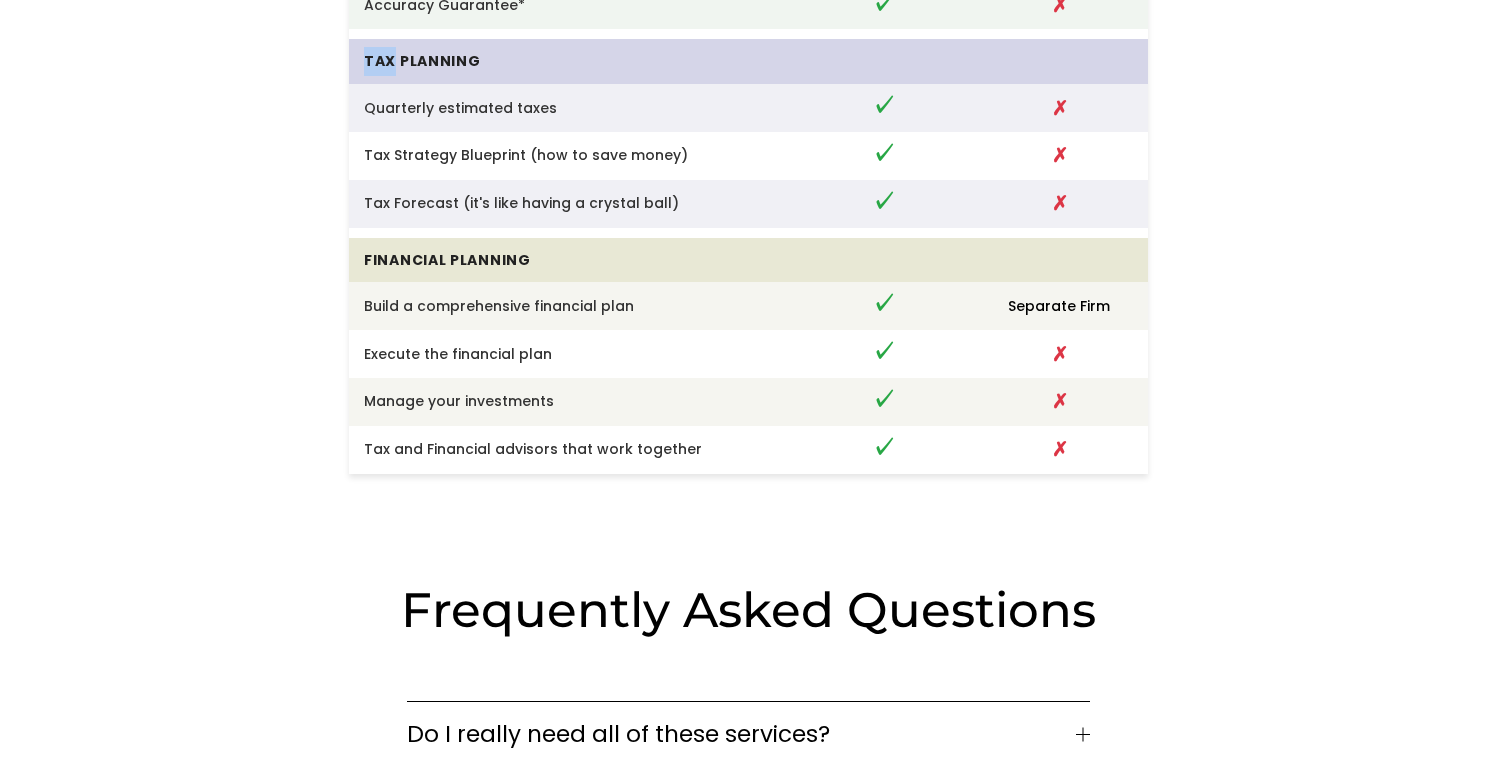 click on "Tax Planning" at bounding box center [572, 61] 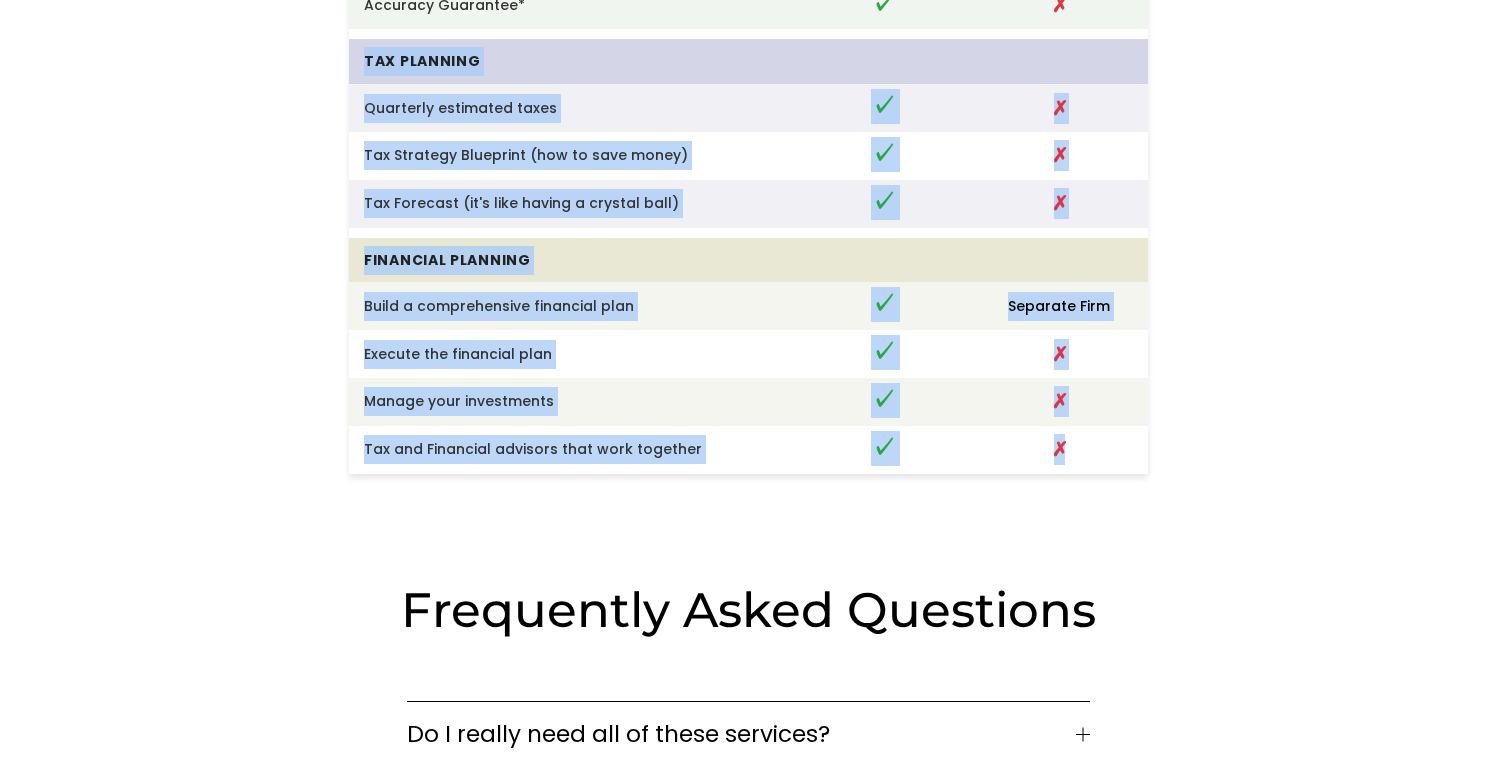 drag, startPoint x: 379, startPoint y: 92, endPoint x: 1095, endPoint y: 459, distance: 804.5775 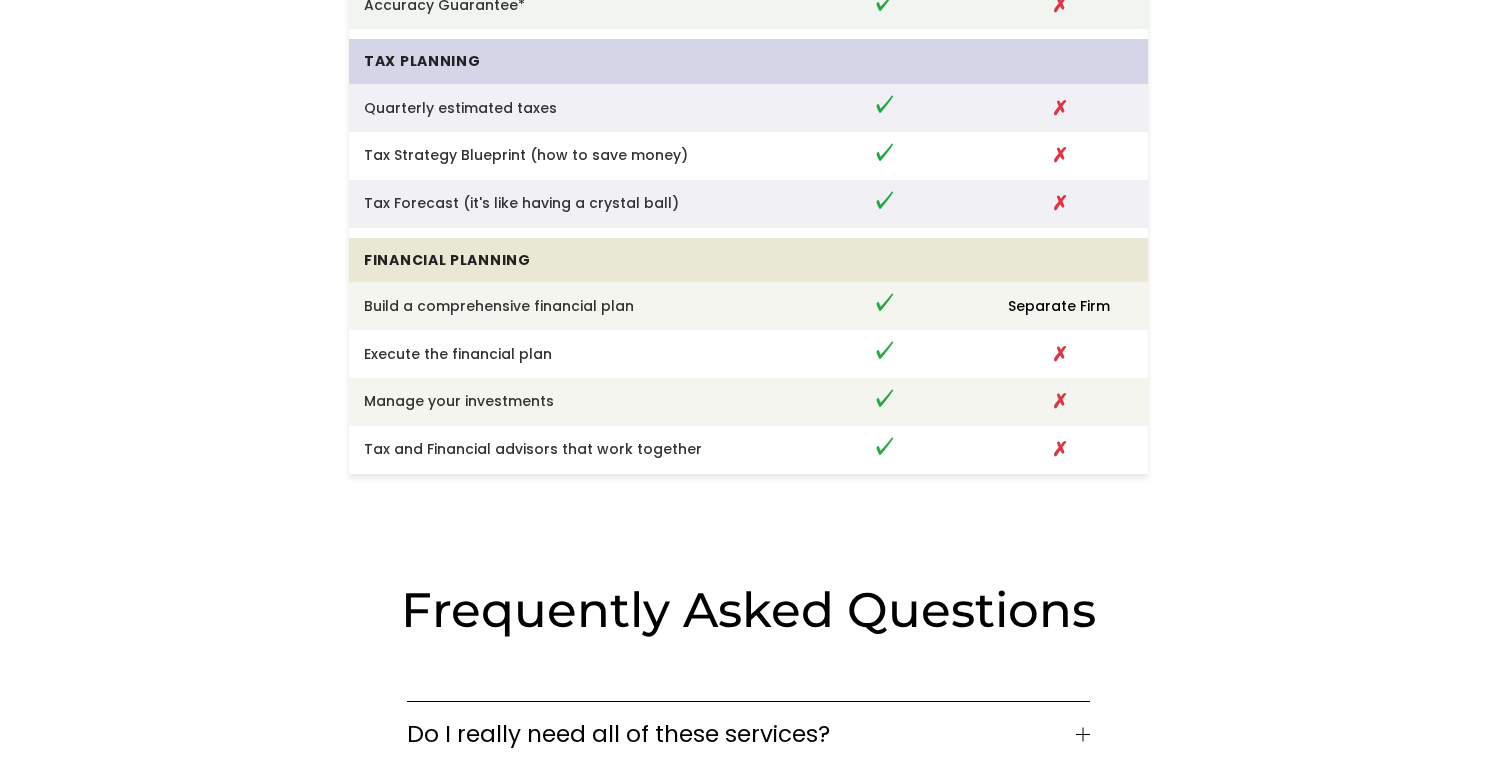 click on "✗" at bounding box center (1059, 450) 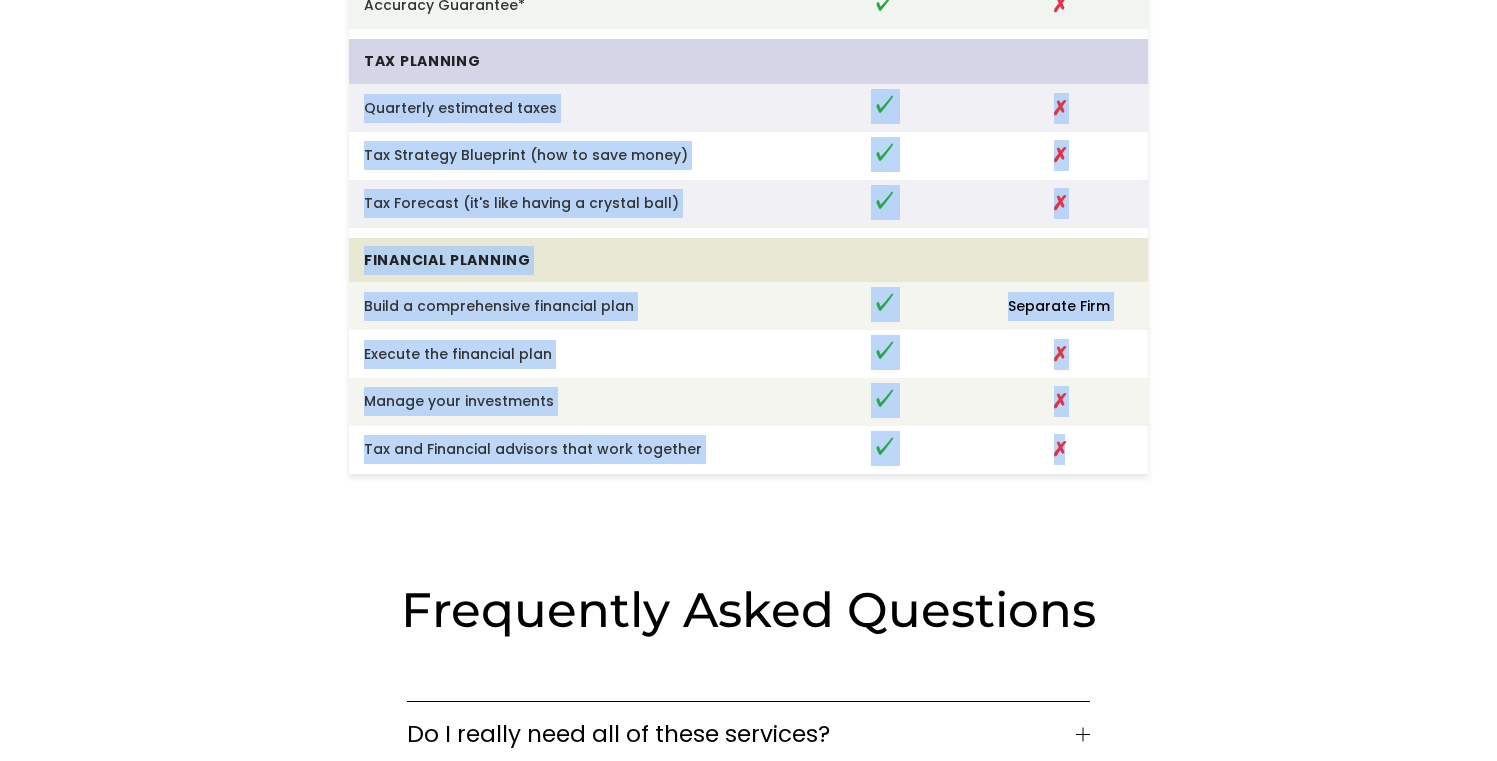 drag, startPoint x: 1095, startPoint y: 459, endPoint x: 393, endPoint y: 110, distance: 783.96747 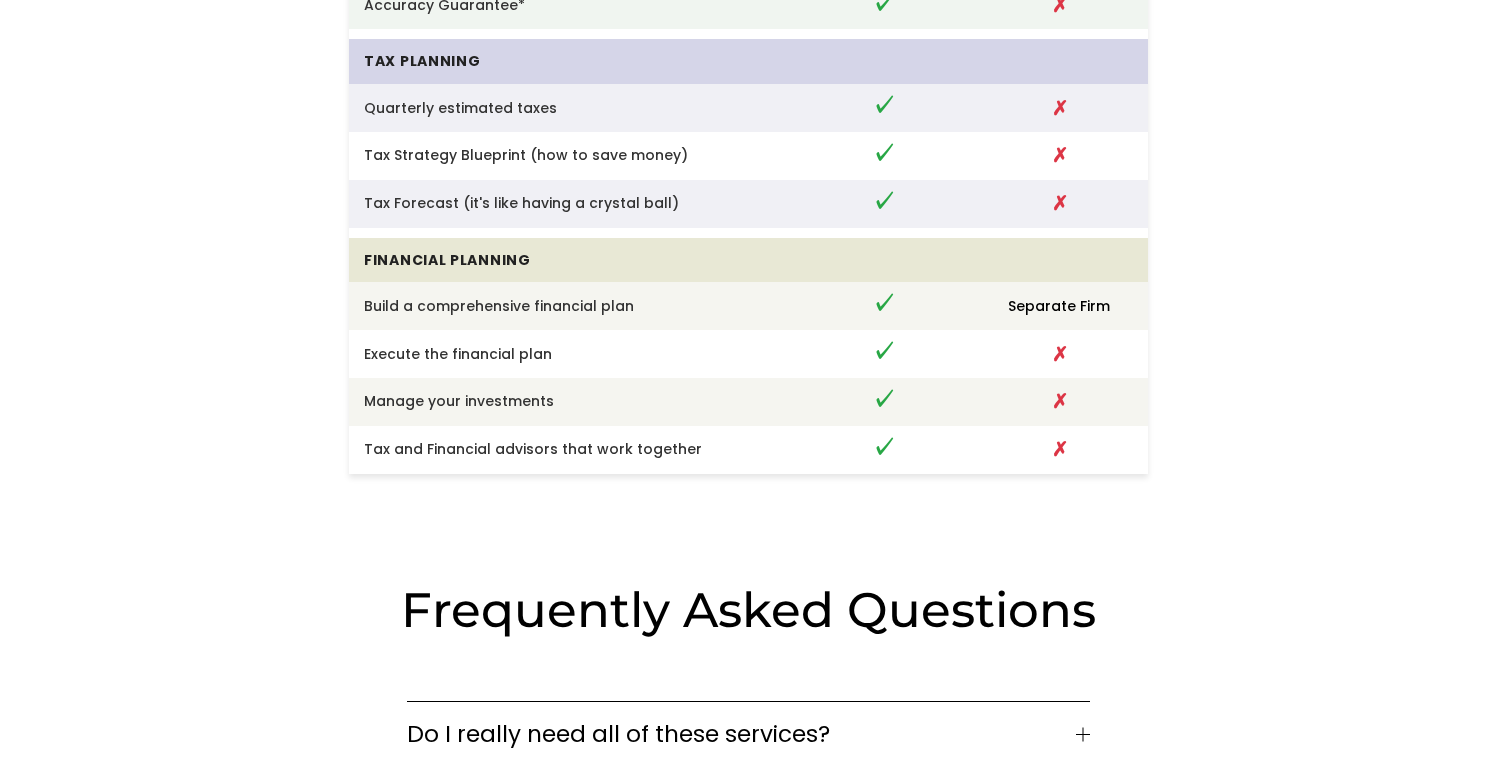 click on "What You Get With Us
Comparison Table
Liebert CPA
Other Firms
CFO & Bookkeeping
Prepare monthly financials
✓
✓
Manage your payroll
✓
Outsourced
Books that are bulletproof for the IRS
✓
✗
Monthly tax insights
✓
✗
Integrate your accounting tech stack
✓
✗
Tax Support" at bounding box center (748, -164) 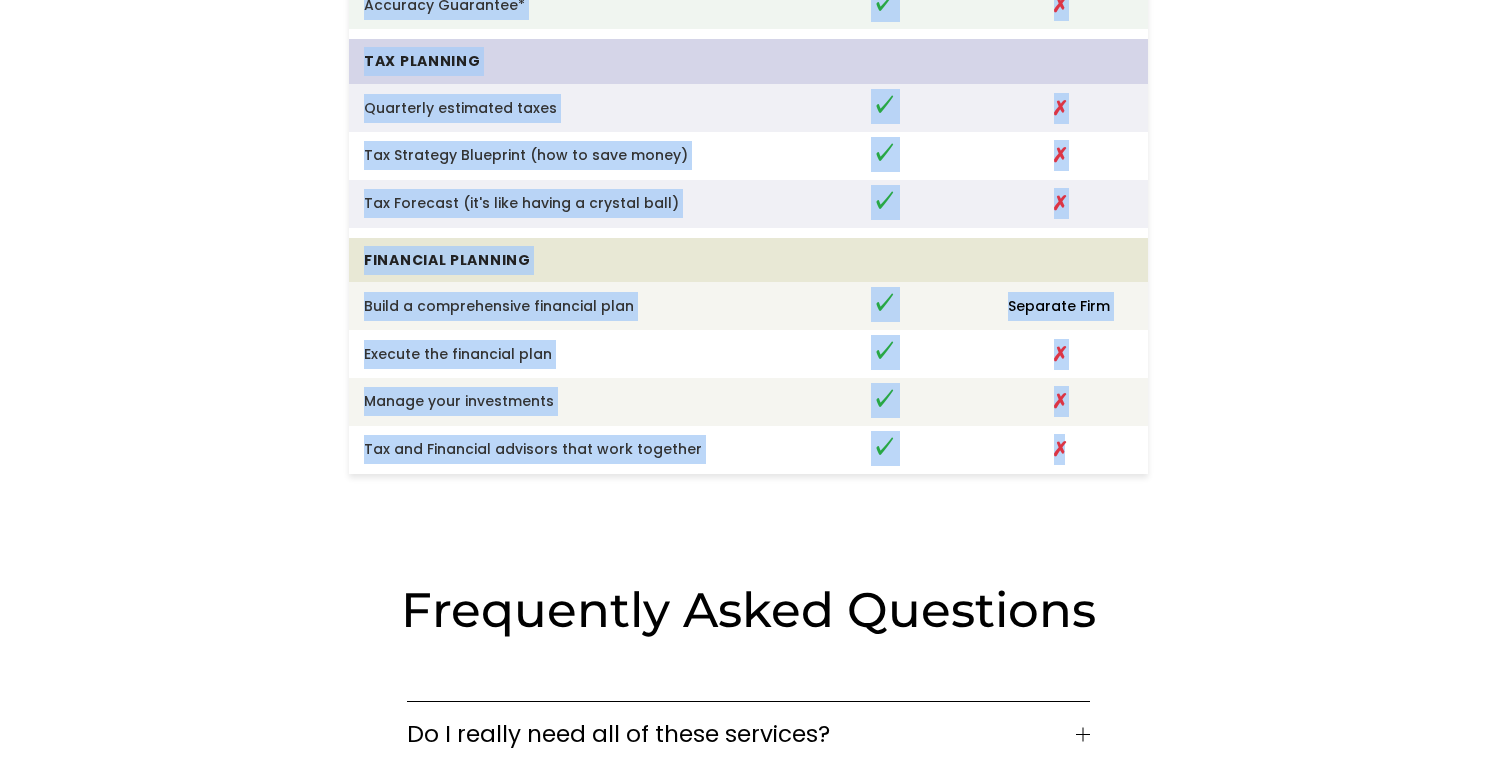 drag, startPoint x: 347, startPoint y: 67, endPoint x: 1136, endPoint y: 467, distance: 884.6022 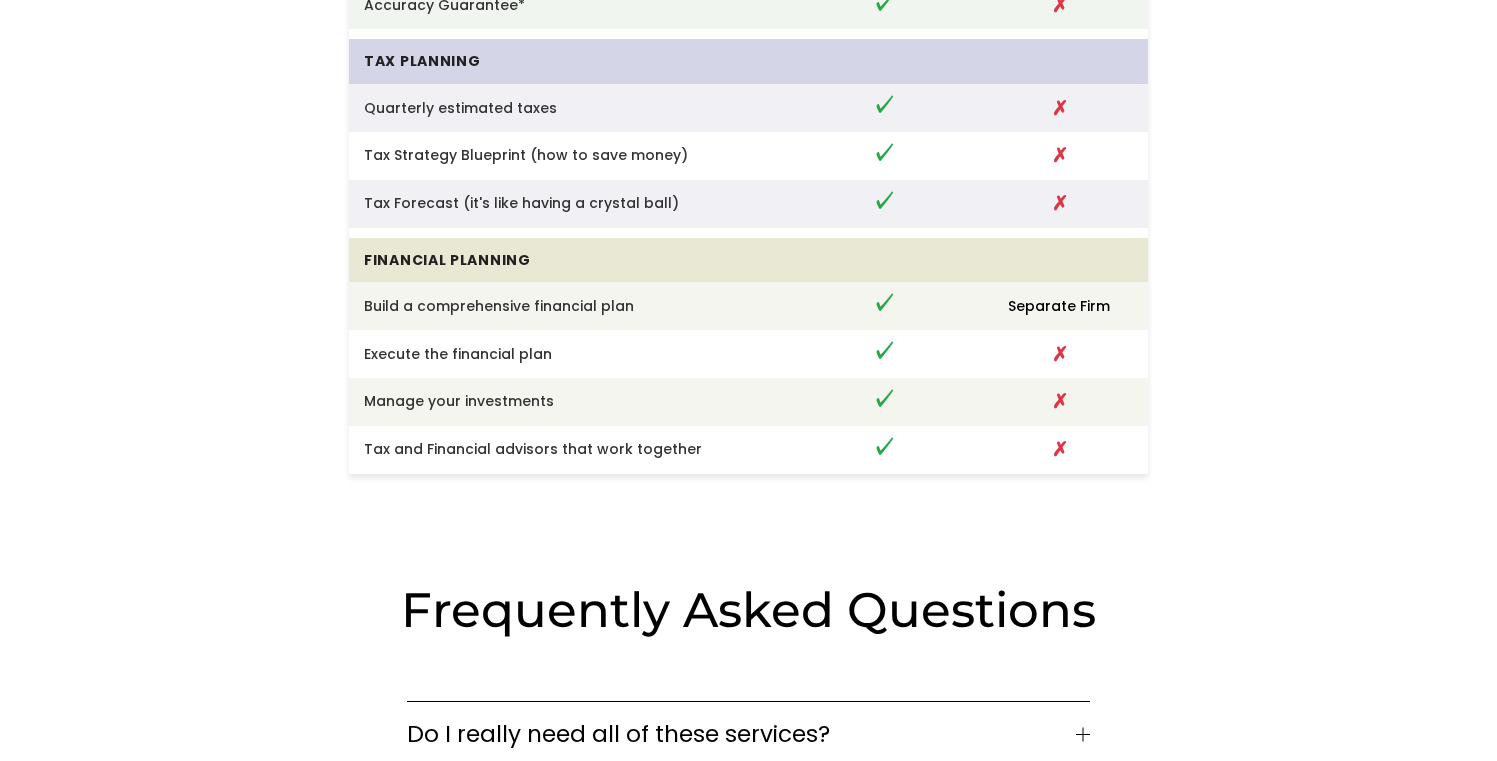 click on "✗" at bounding box center [1059, 450] 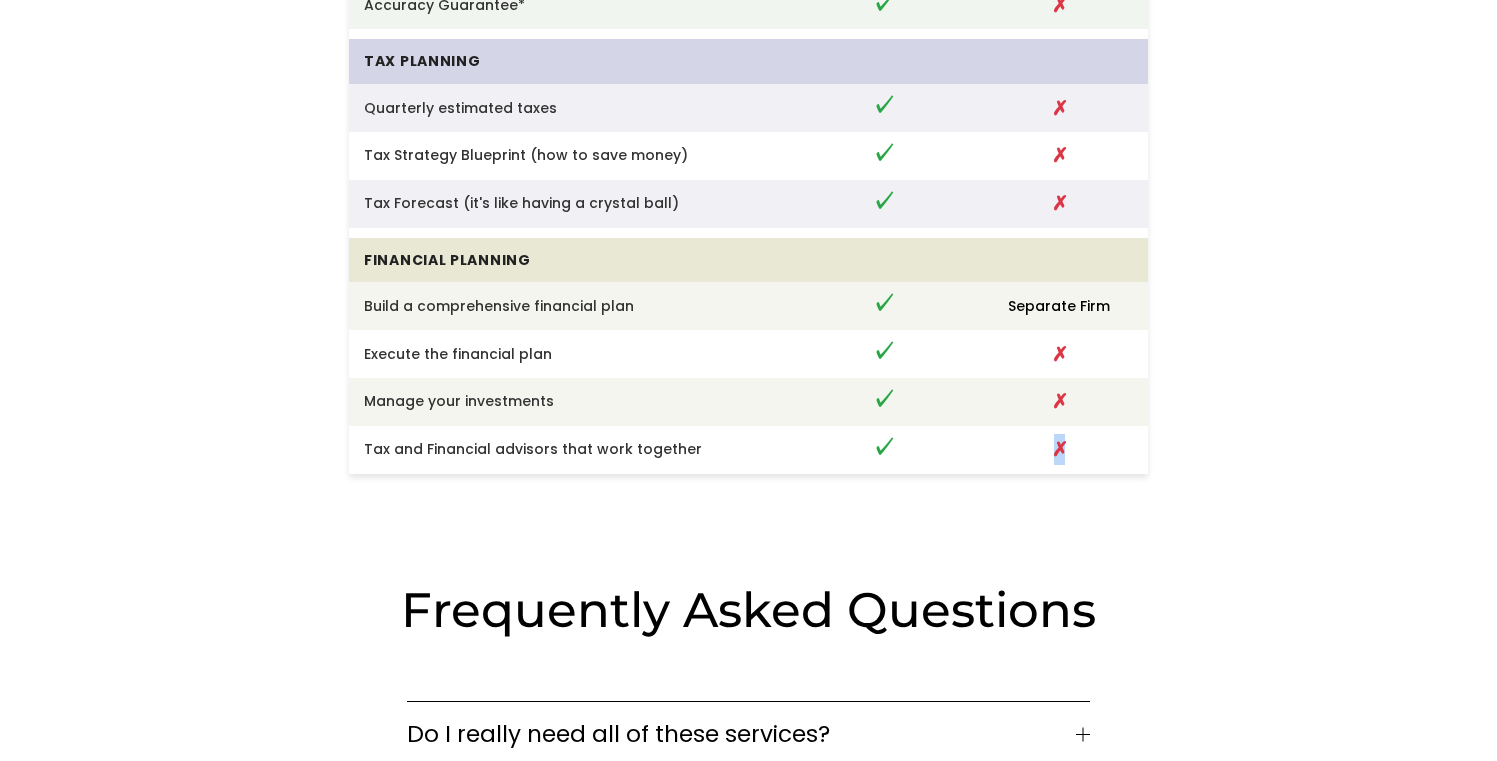 click on "✗" at bounding box center [1059, 450] 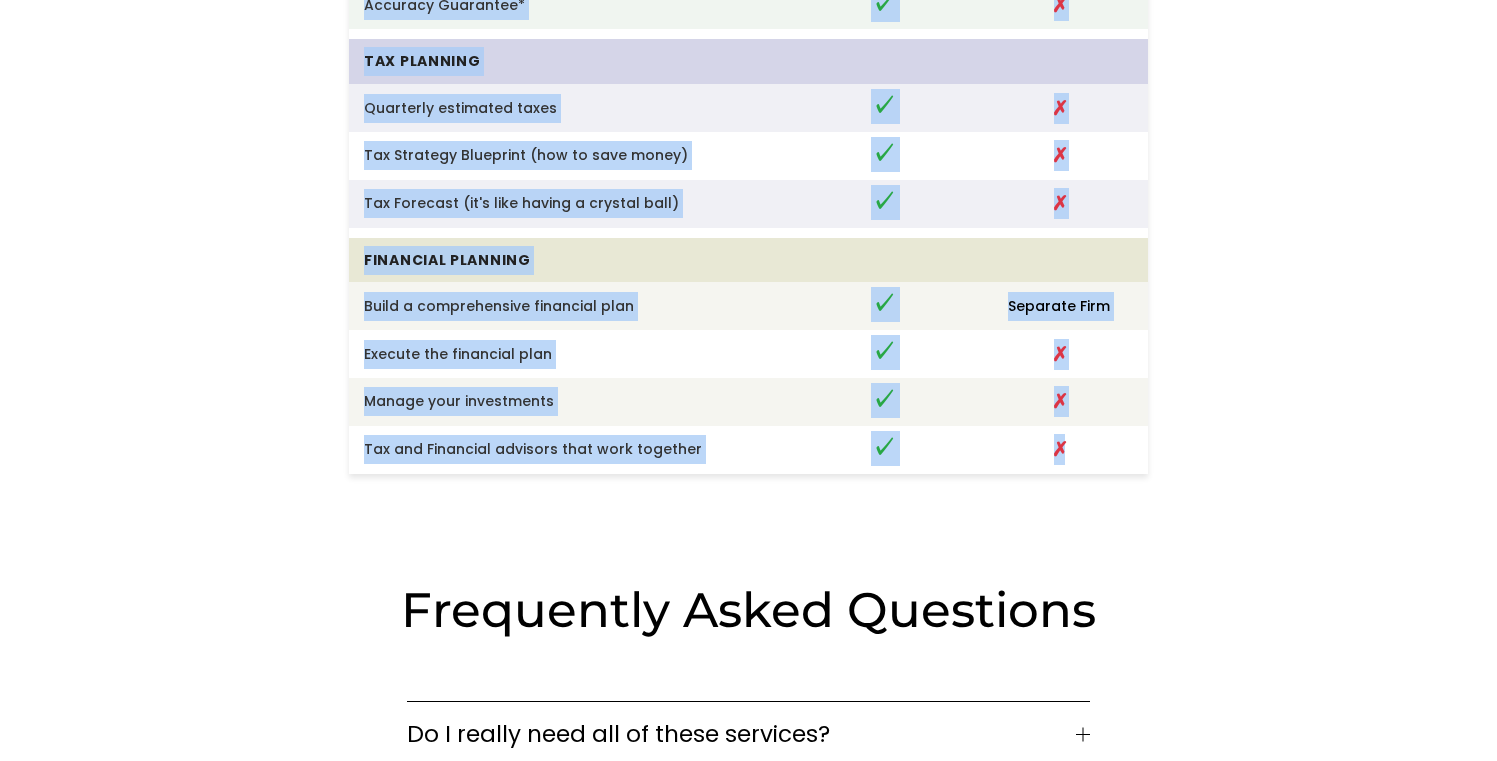 drag, startPoint x: 1131, startPoint y: 464, endPoint x: 341, endPoint y: 88, distance: 874.91486 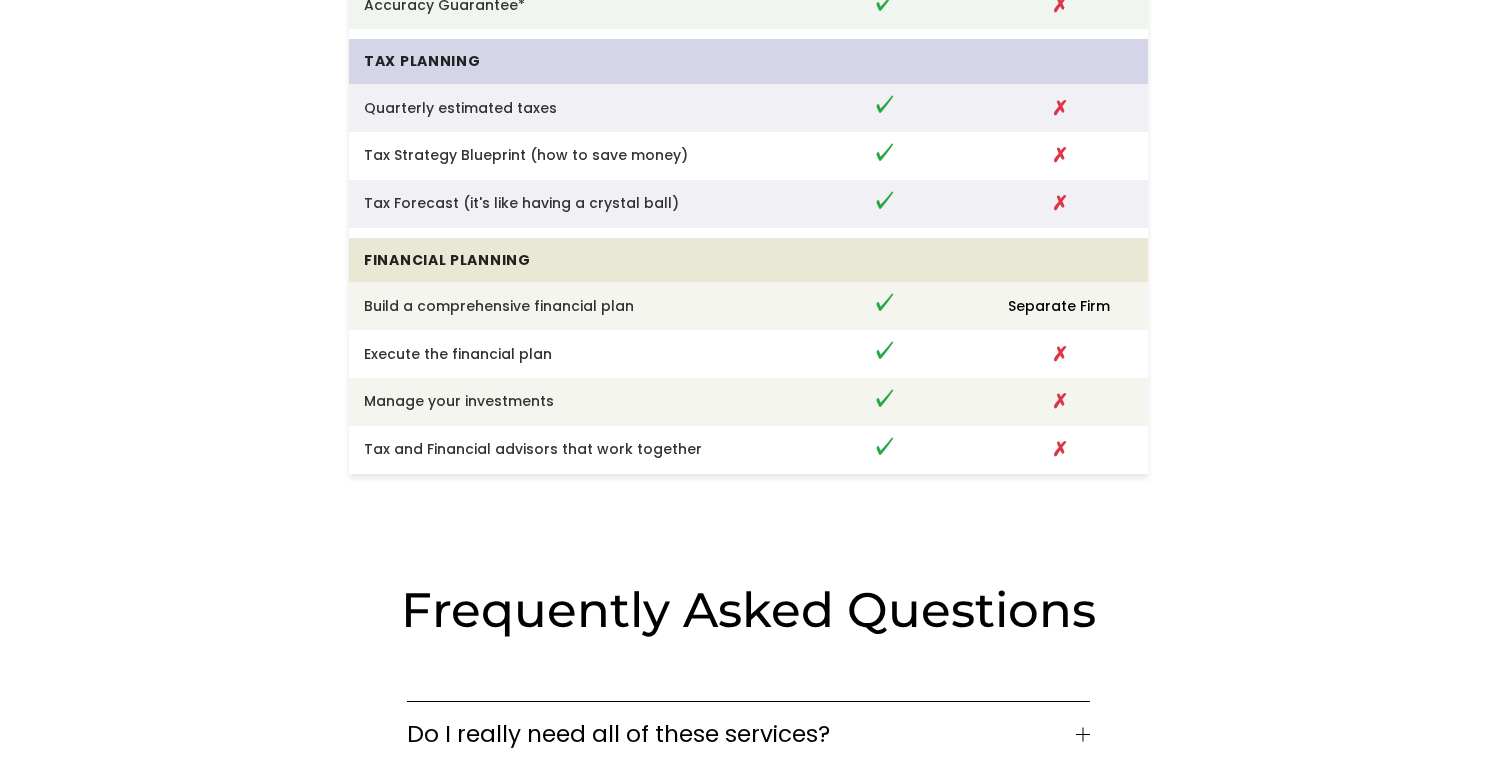 click on "What You Get With Us
Comparison Table
Liebert CPA
Other Firms
CFO & Bookkeeping
Prepare monthly financials
✓
✓
Manage your payroll
✓
Outsourced
Books that are bulletproof for the IRS
✓
✗
Monthly tax insights
✓
✗
Integrate your accounting tech stack
✓
✗
Tax Support" at bounding box center [748, -164] 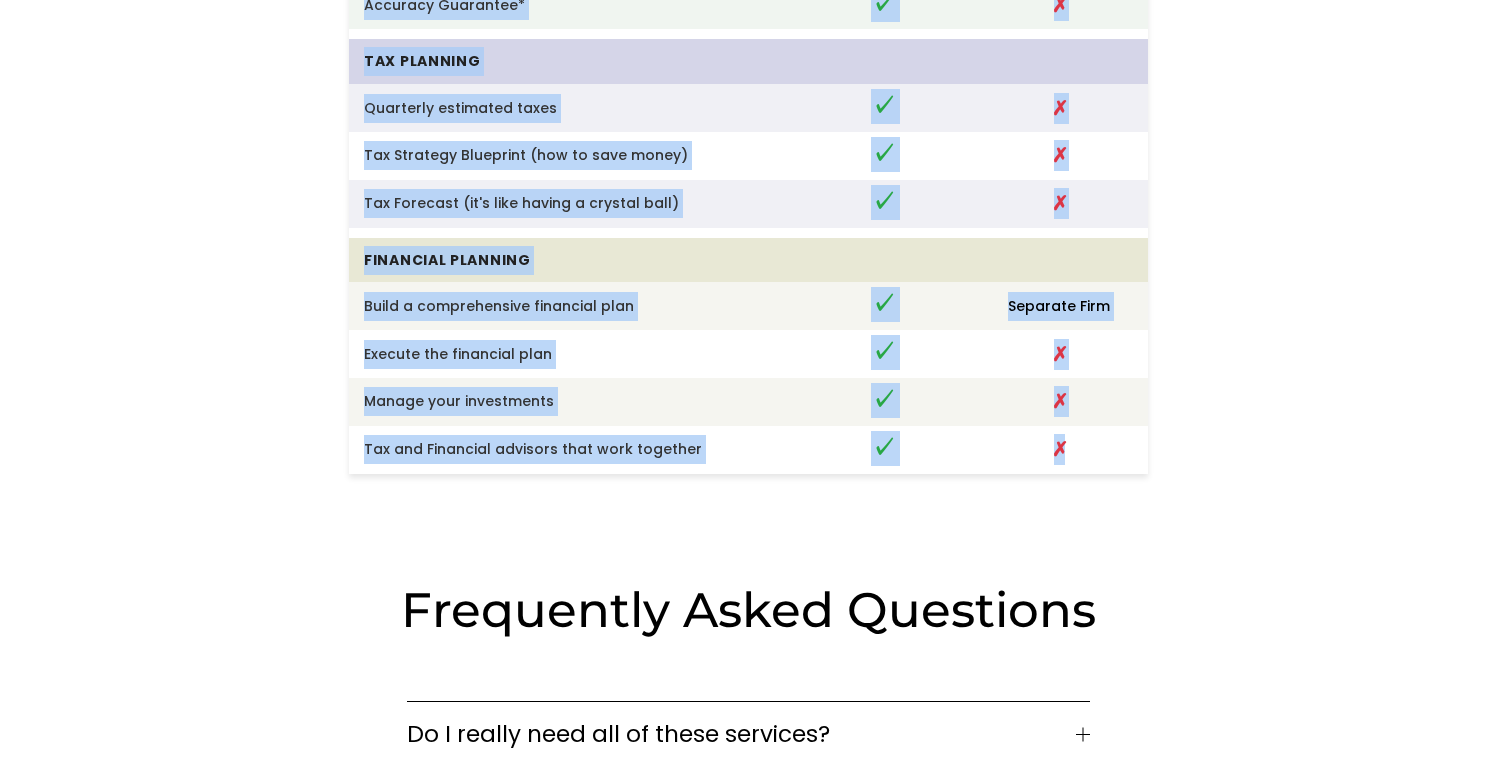 drag, startPoint x: 341, startPoint y: 88, endPoint x: 1132, endPoint y: 491, distance: 887.7443 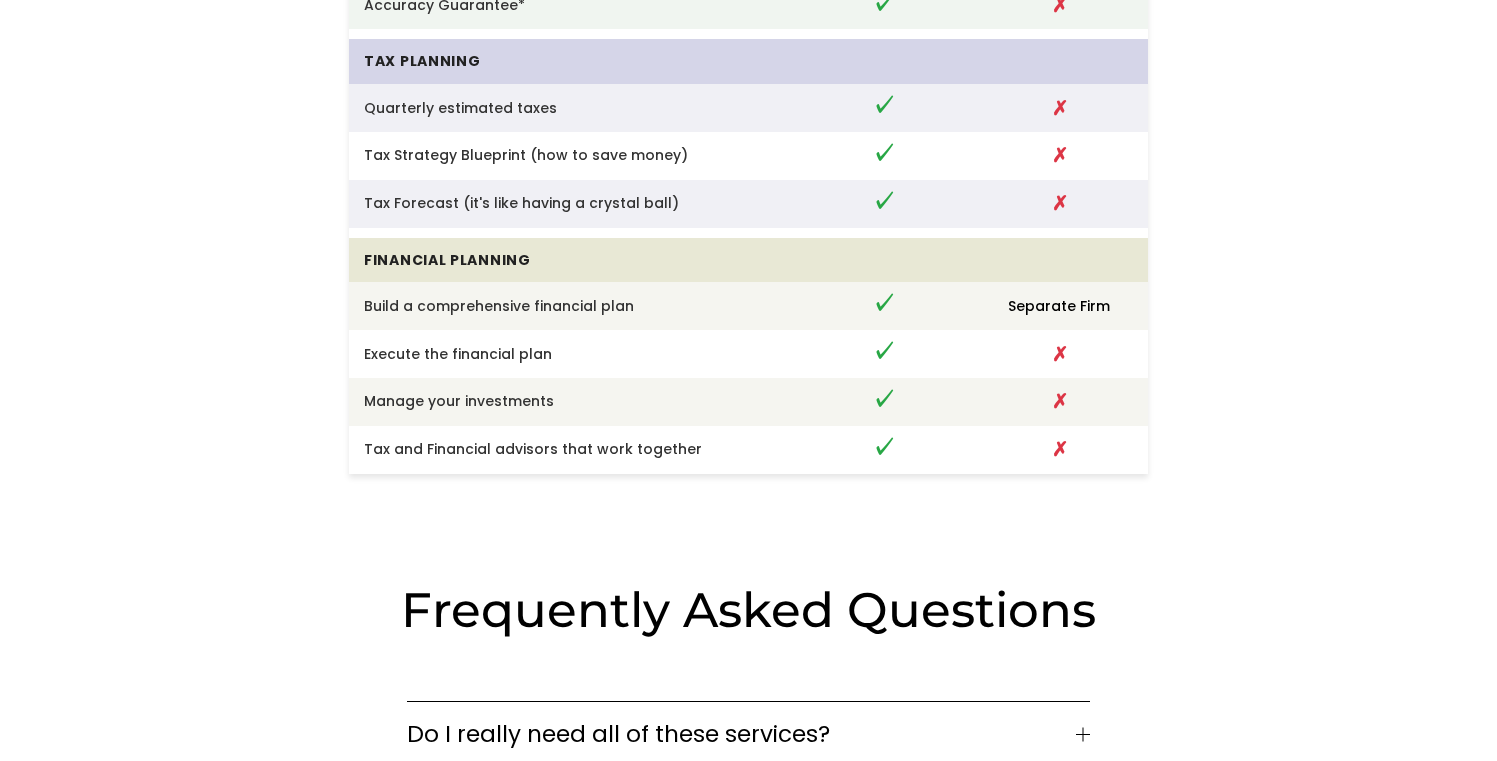 click on "✗" at bounding box center (1059, 450) 